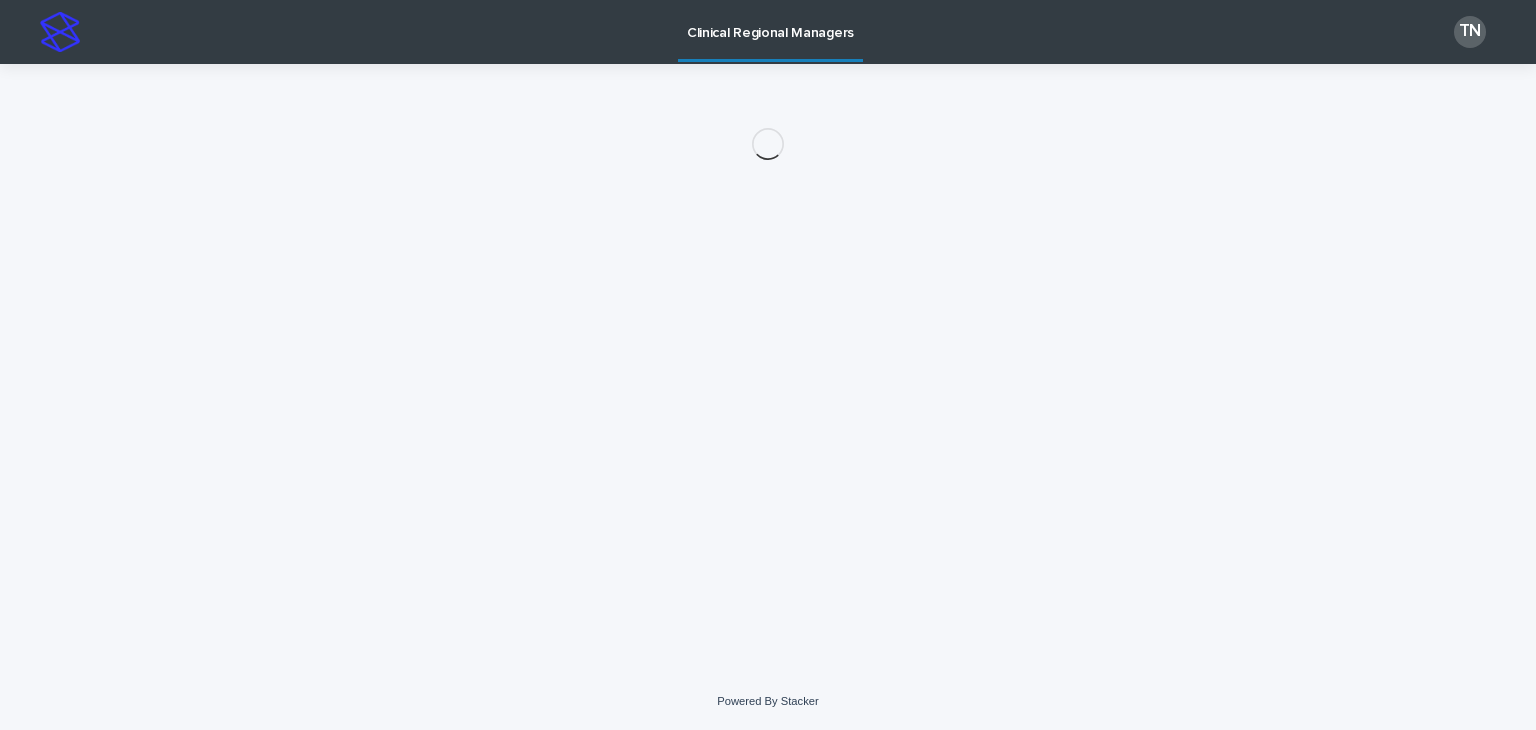 scroll, scrollTop: 0, scrollLeft: 0, axis: both 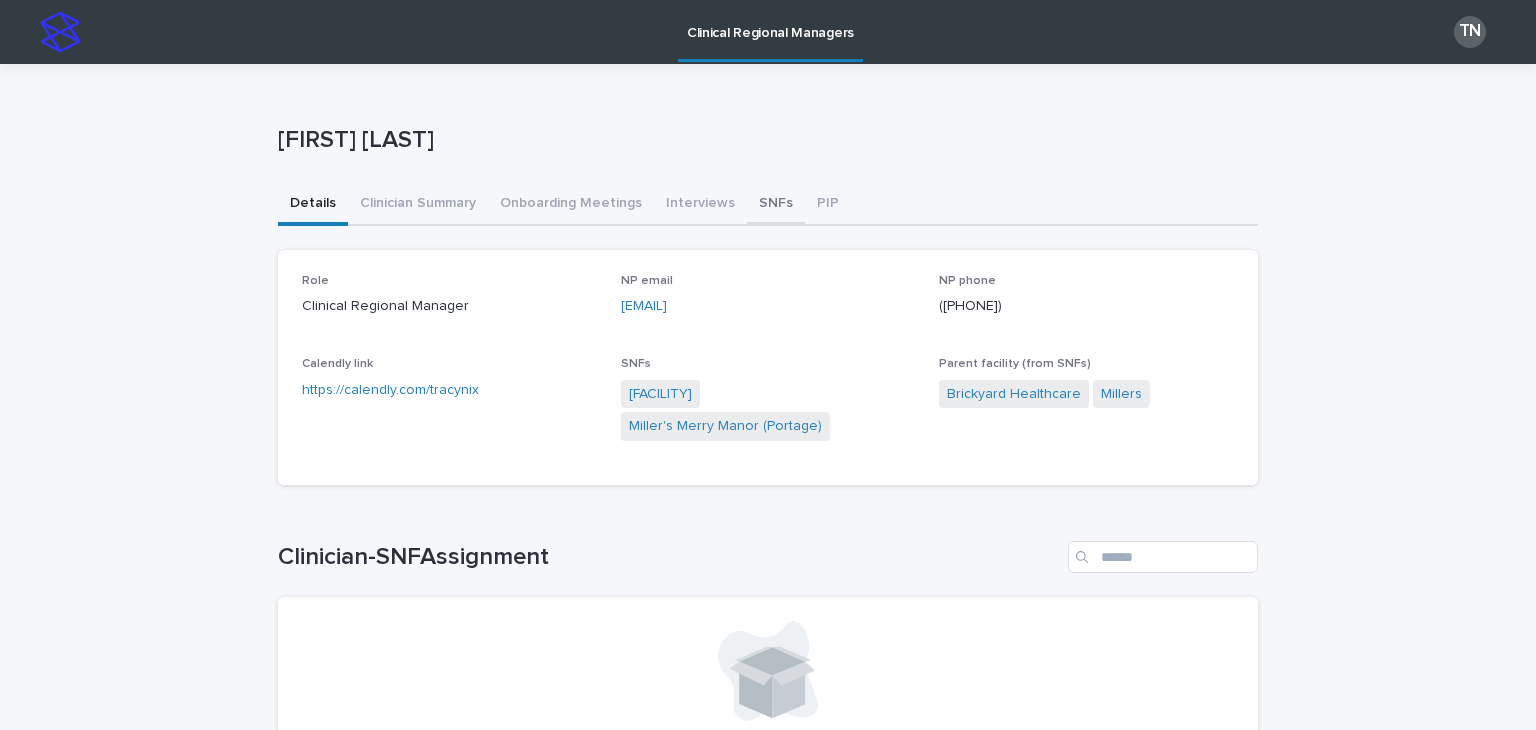 click on "SNFs" at bounding box center (776, 205) 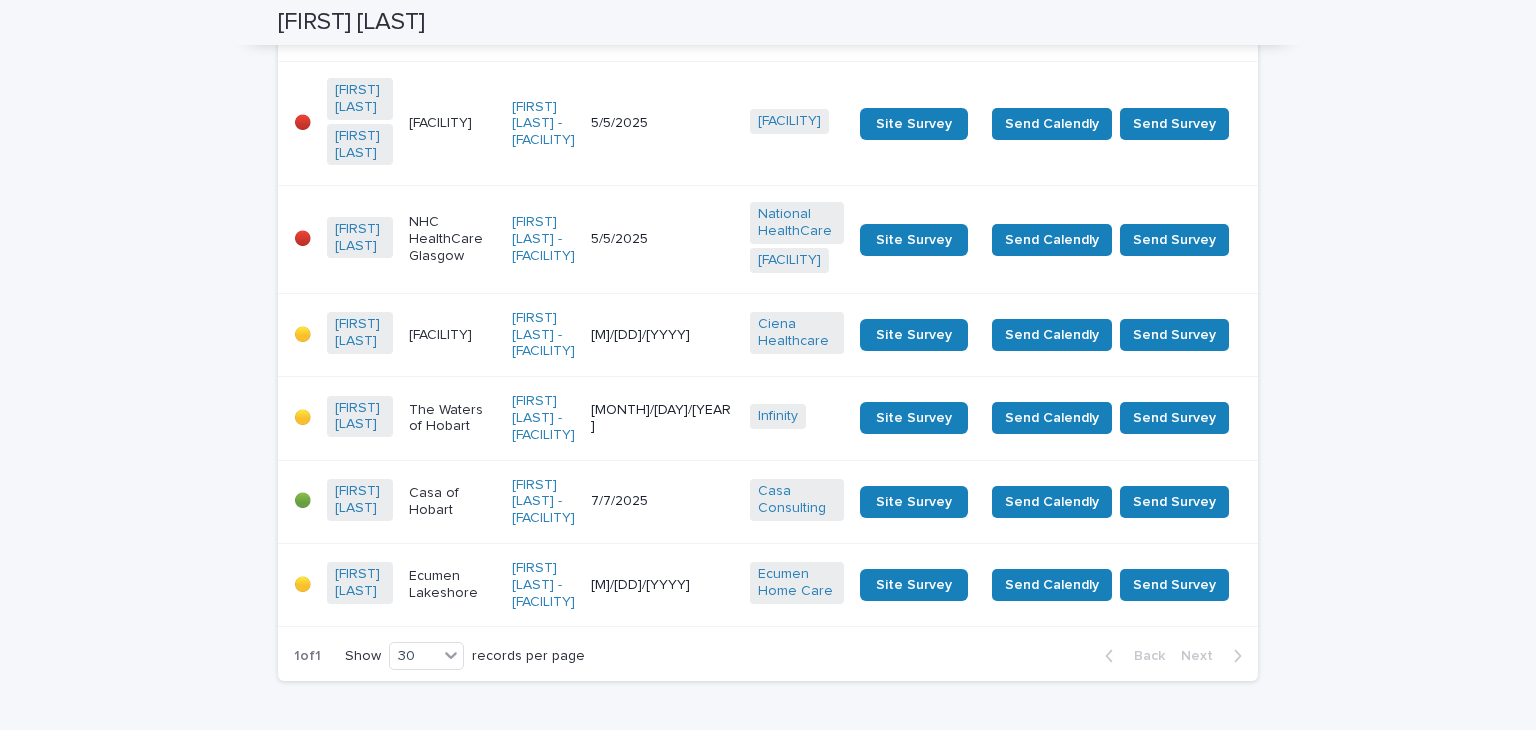 scroll, scrollTop: 1492, scrollLeft: 0, axis: vertical 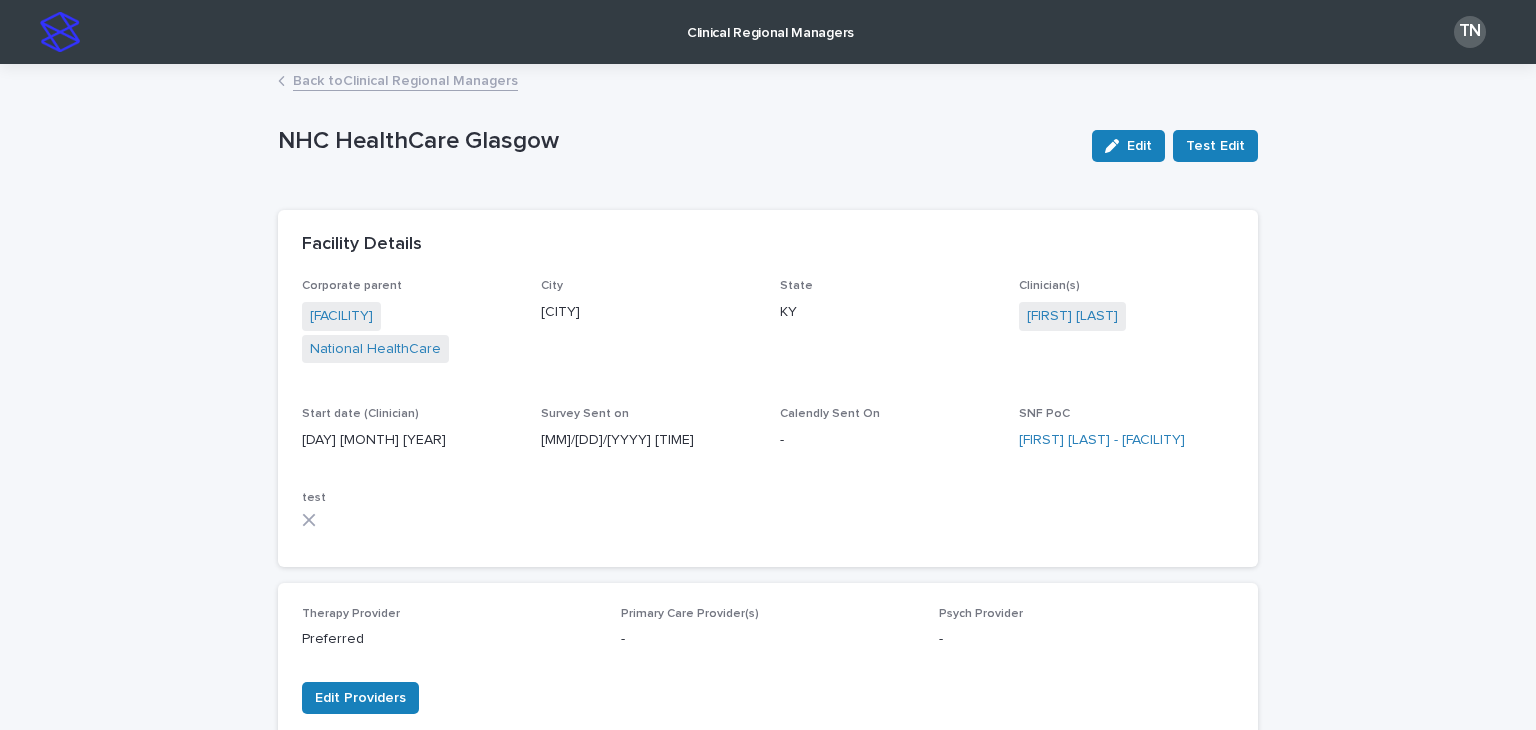 click on "Back to  Clinical Regional Managers" at bounding box center [405, 79] 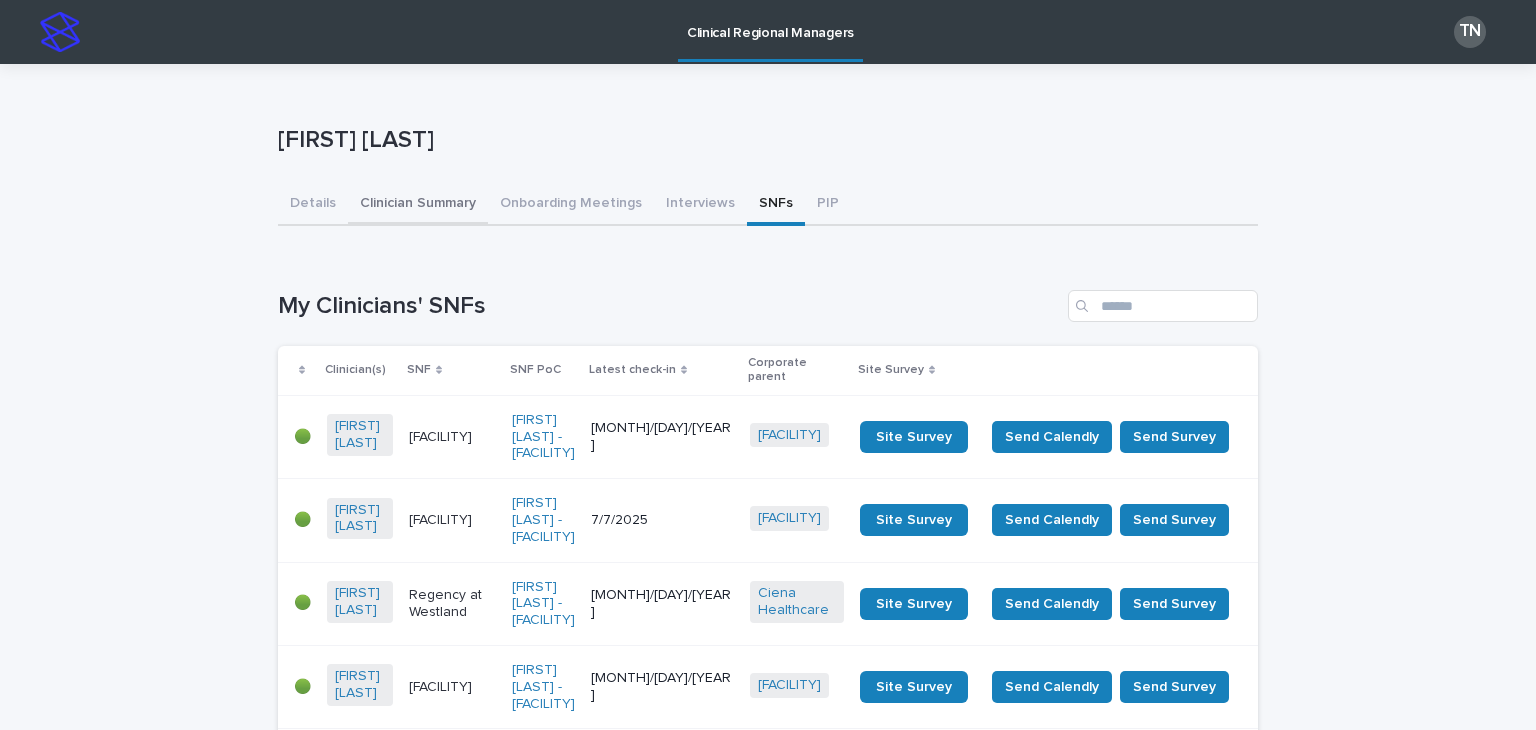 click on "Clinician Summary" at bounding box center [418, 205] 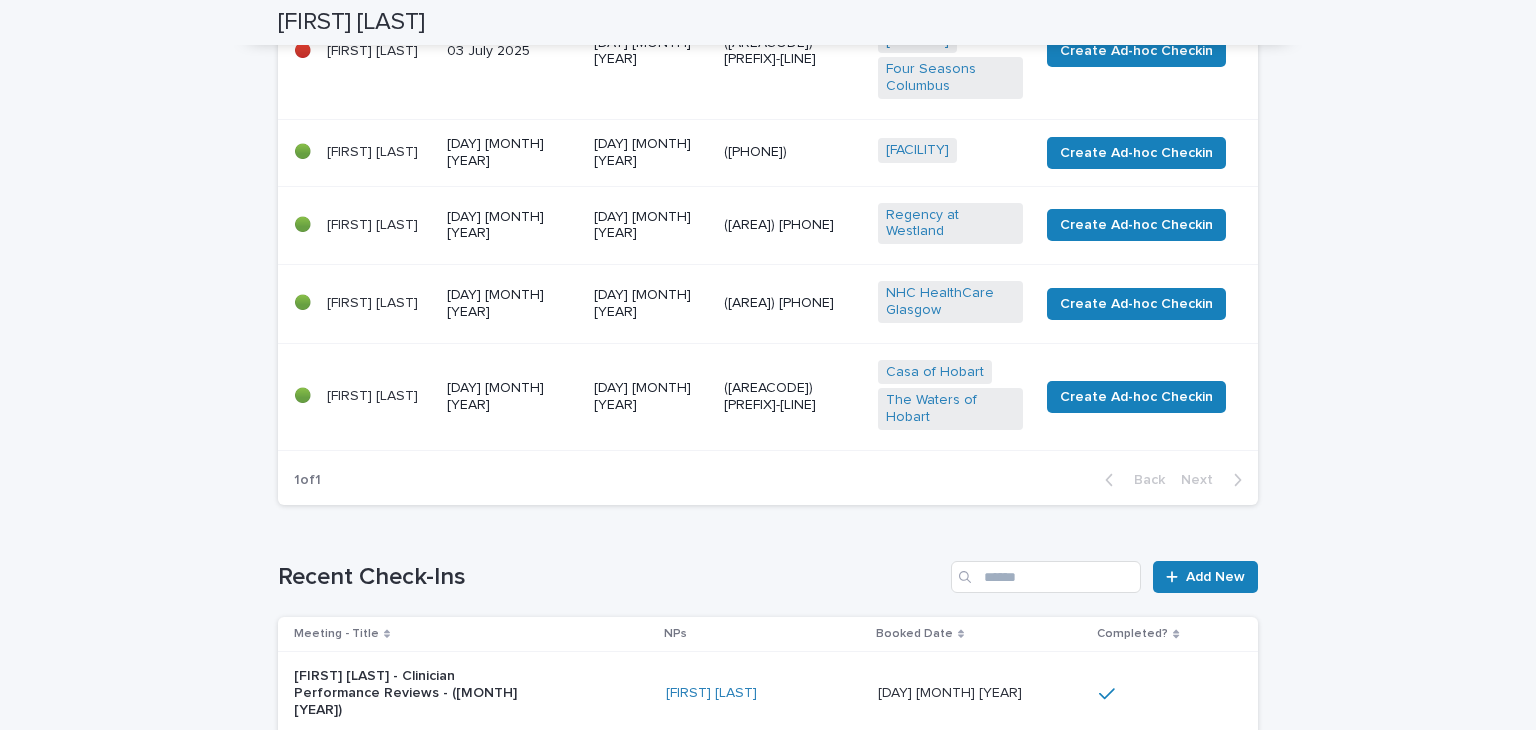 scroll, scrollTop: 1095, scrollLeft: 0, axis: vertical 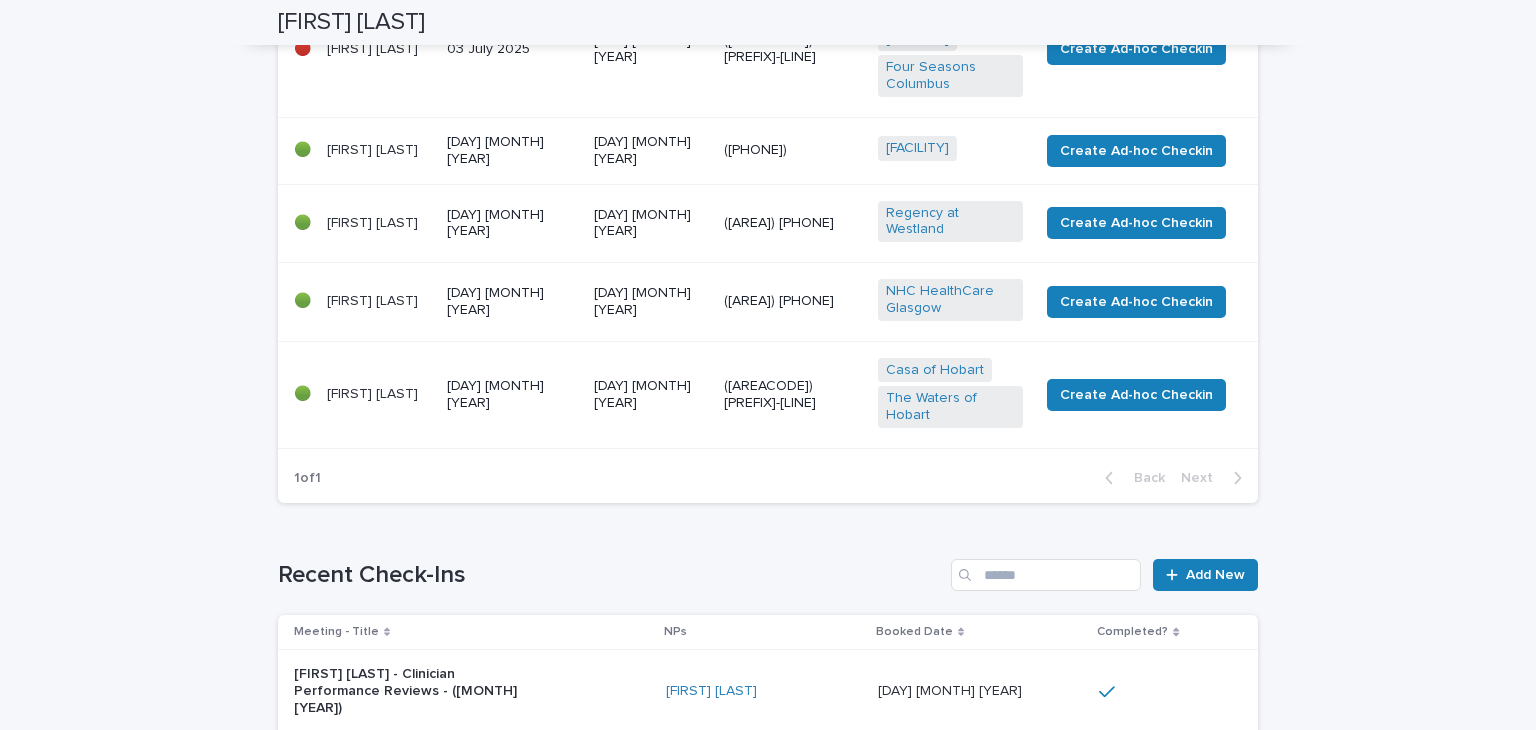 click on "[DAY] [MONTH] [YEAR]" at bounding box center (512, 151) 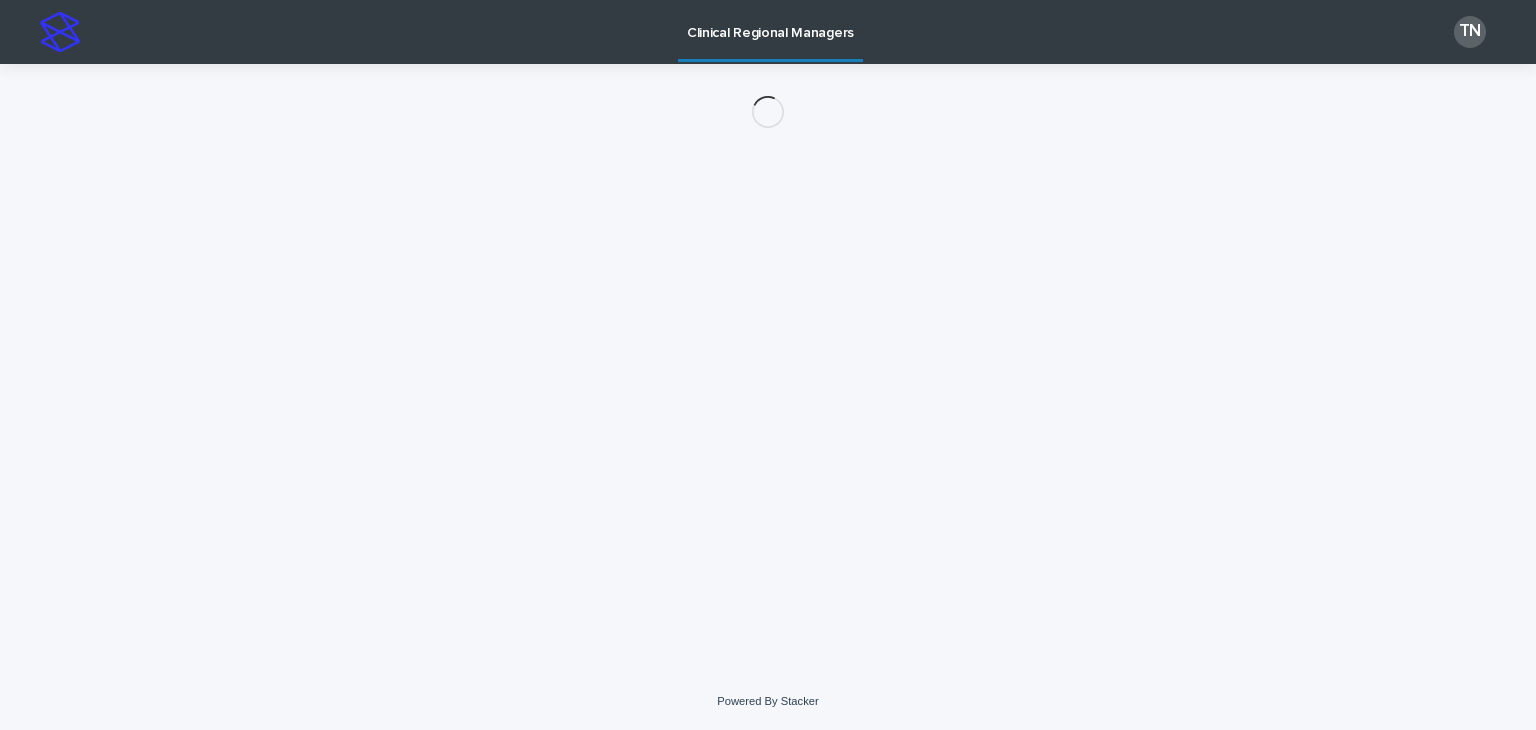 scroll, scrollTop: 0, scrollLeft: 0, axis: both 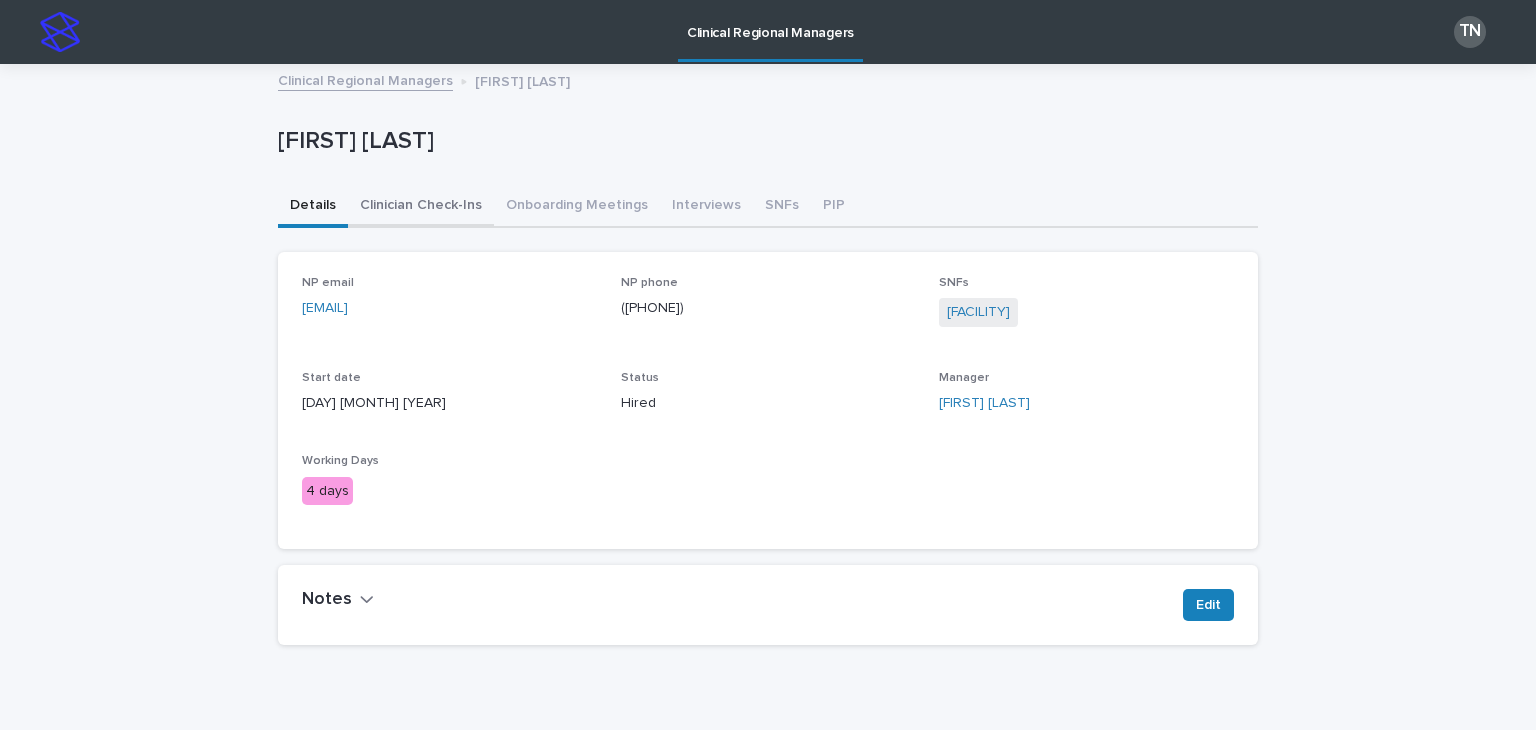 click on "Clinician Check-Ins" at bounding box center [421, 207] 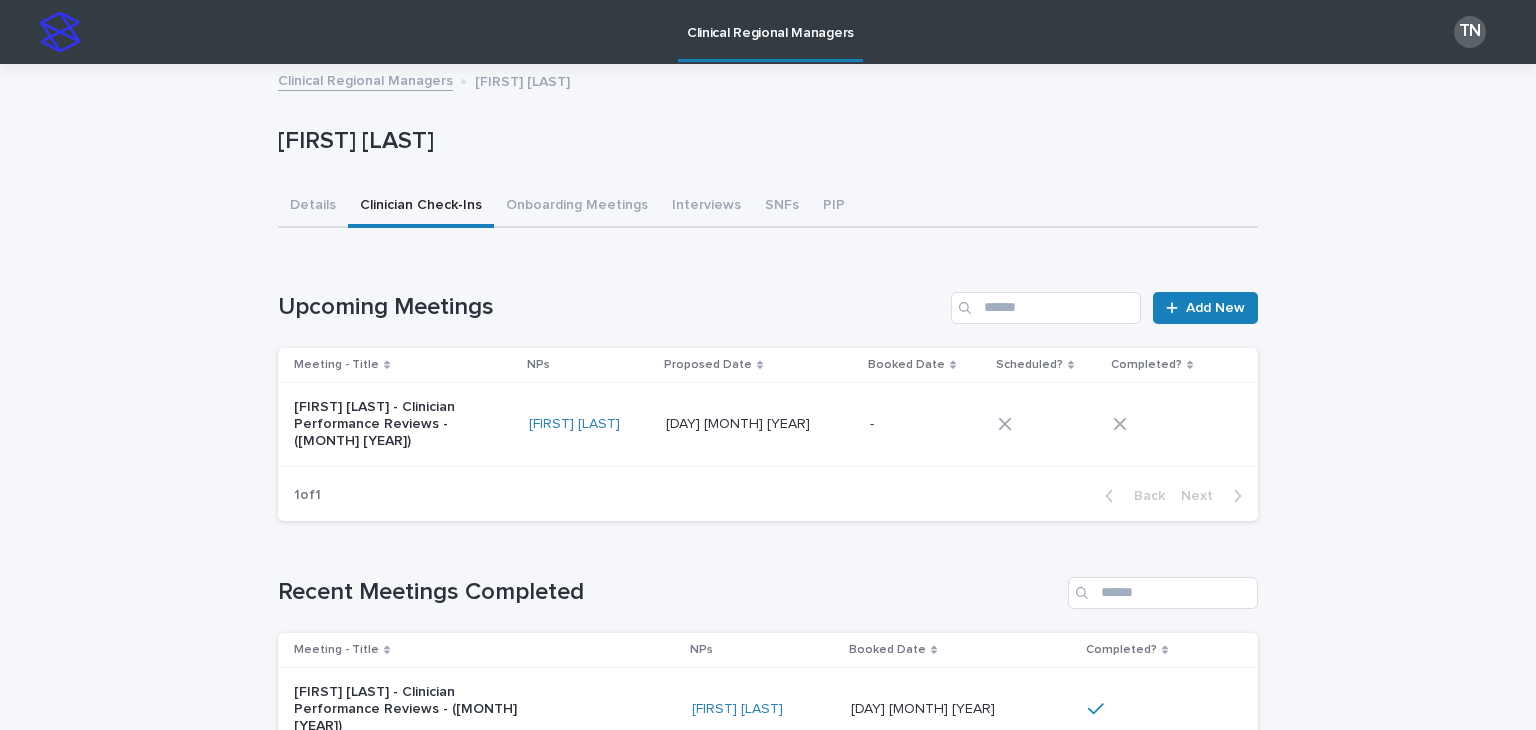 click on "[FIRST] [LAST]" at bounding box center [589, 424] 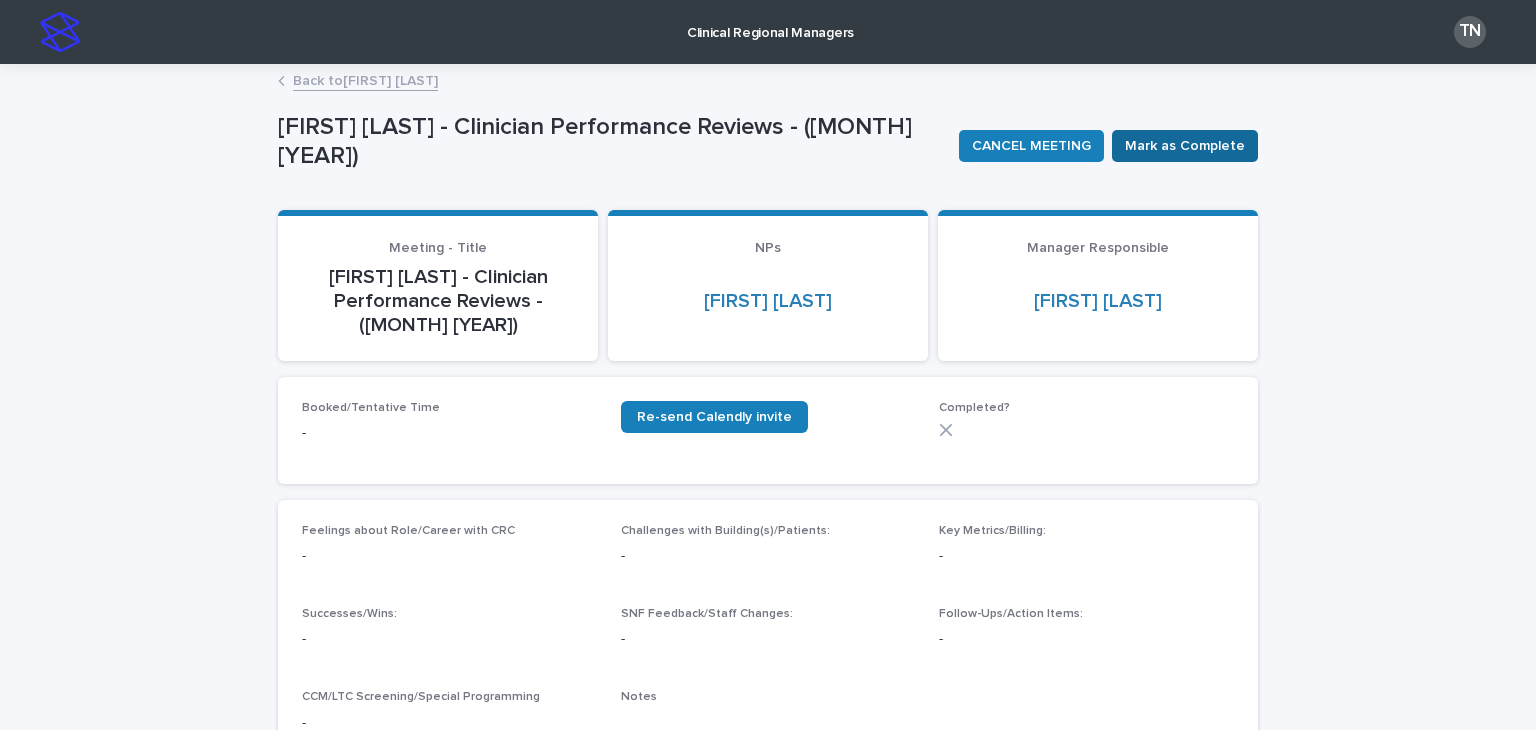 click on "Mark as Complete" at bounding box center [1185, 146] 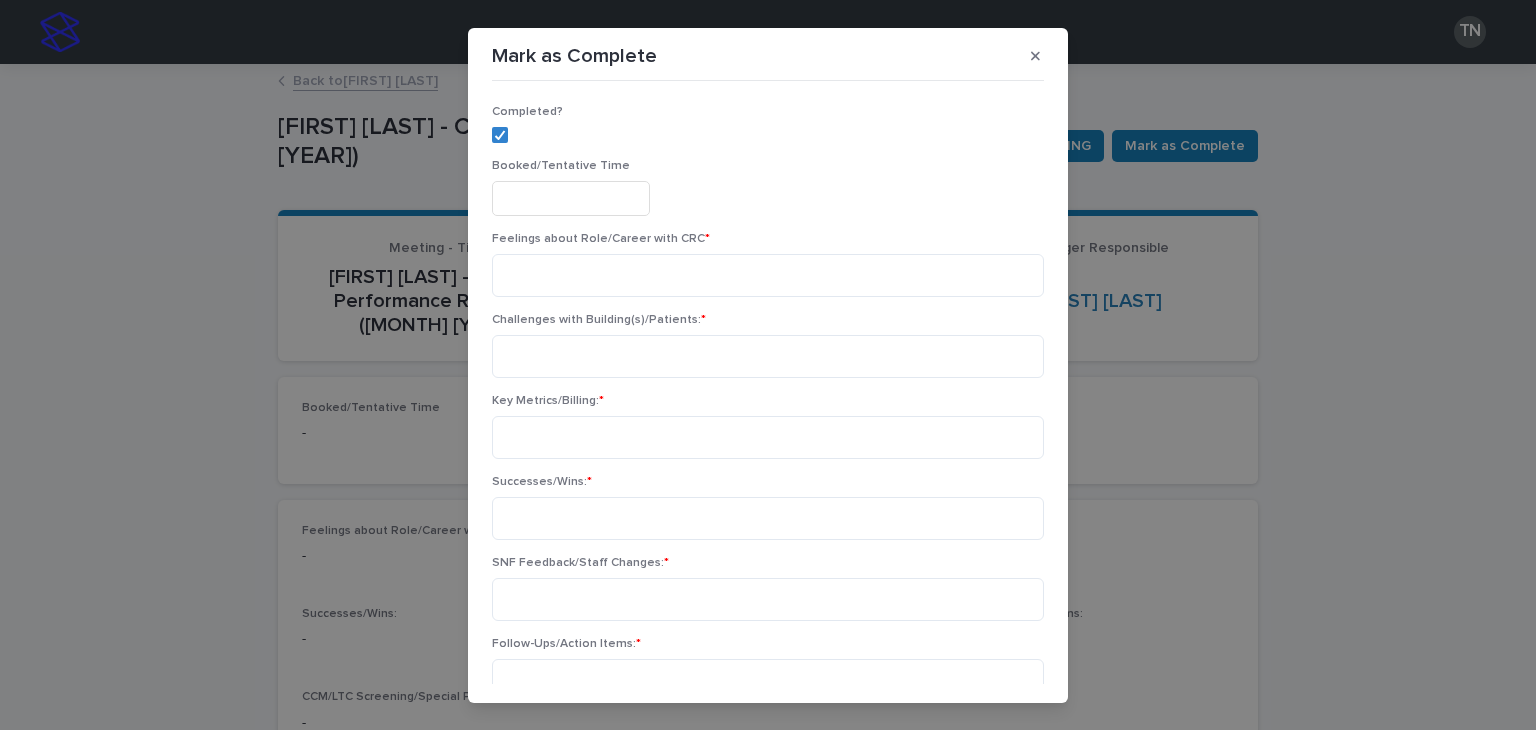 click at bounding box center (571, 198) 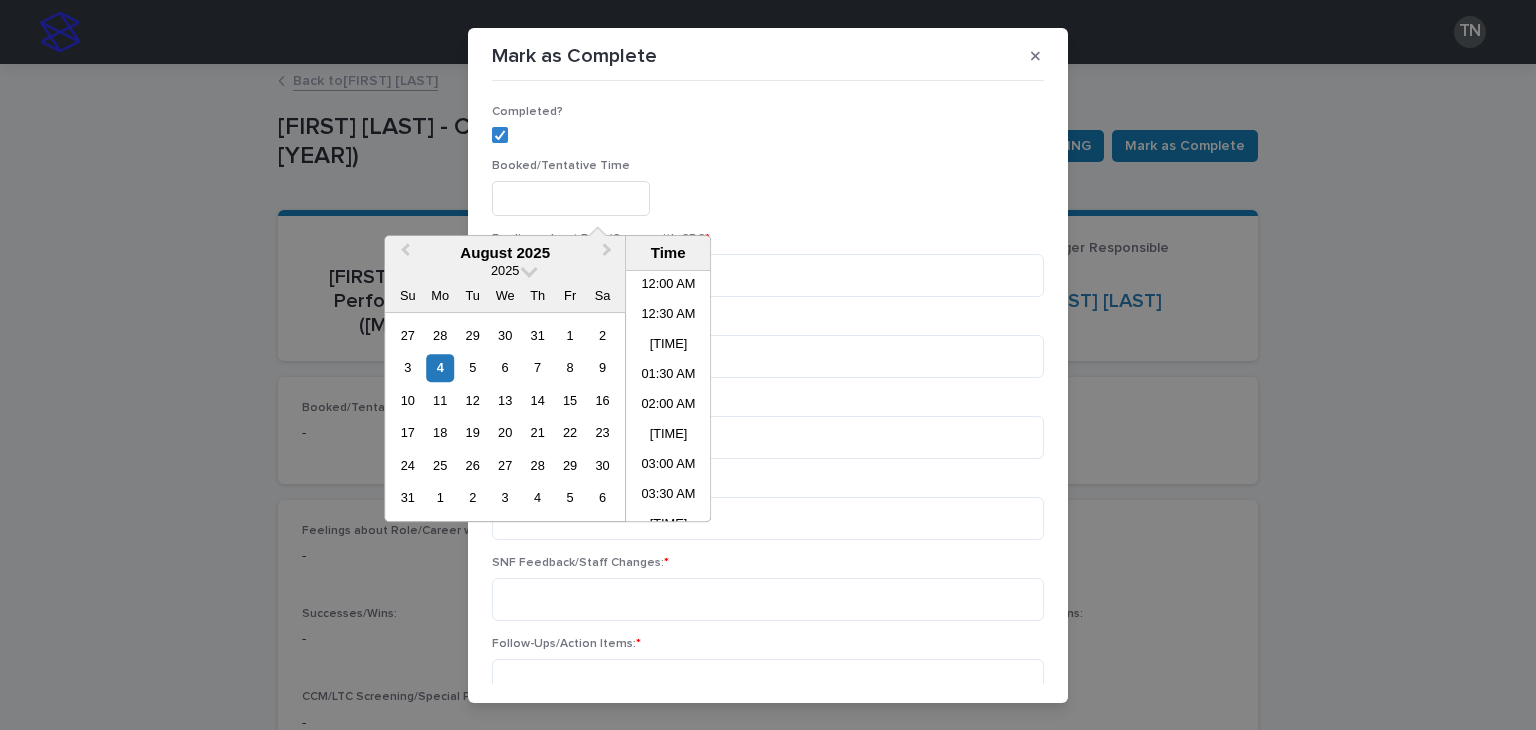 scroll, scrollTop: 520, scrollLeft: 0, axis: vertical 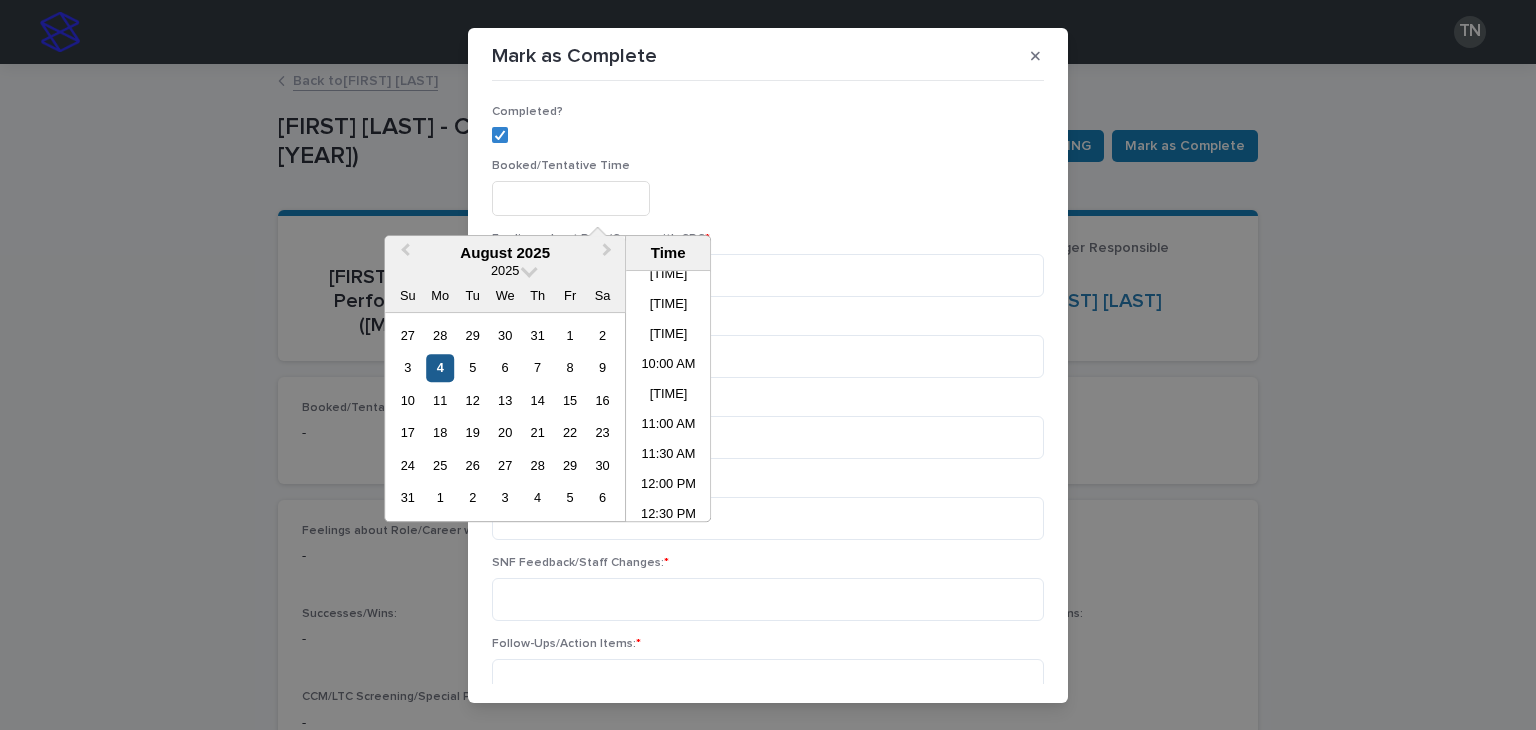 click on "4" at bounding box center [440, 368] 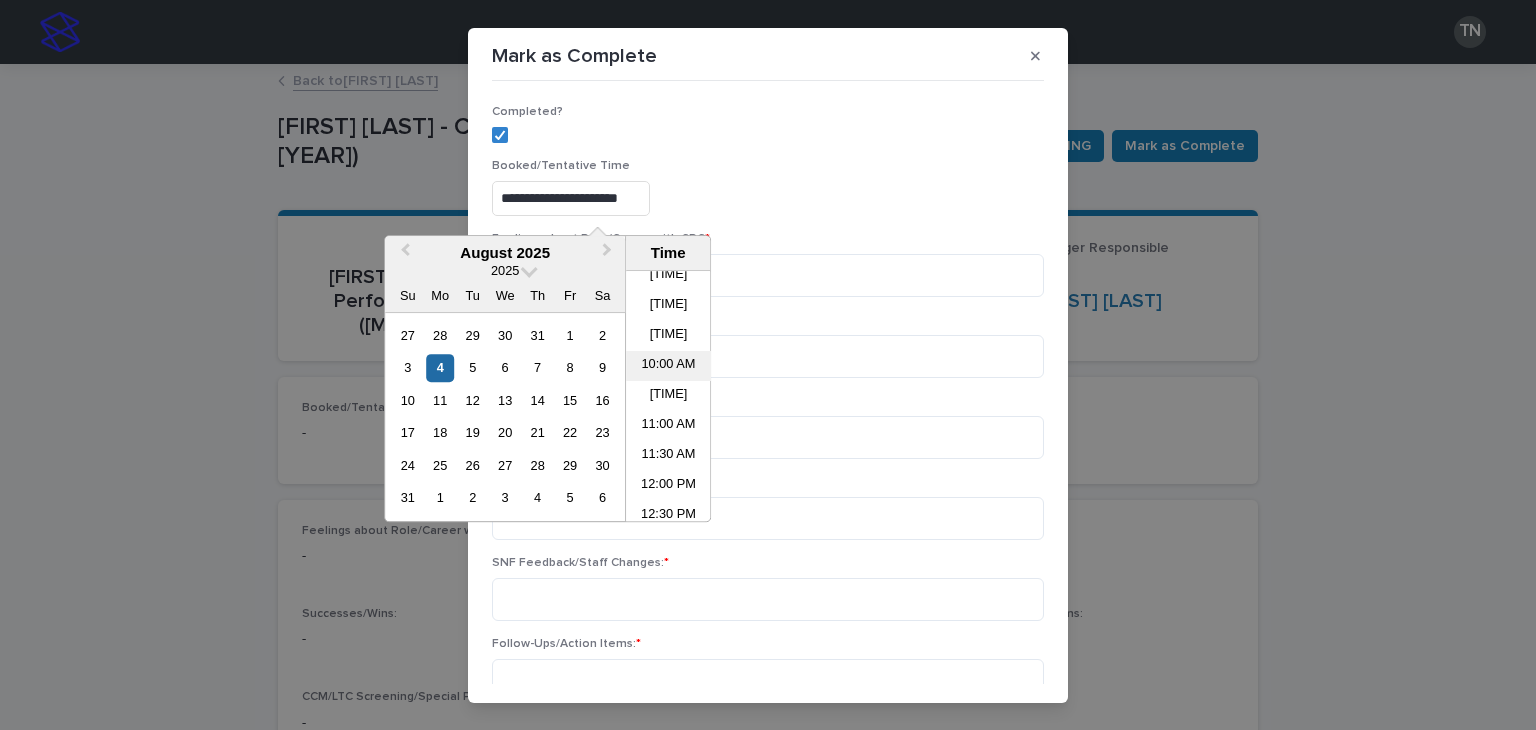 click on "10:00 AM" at bounding box center [668, 366] 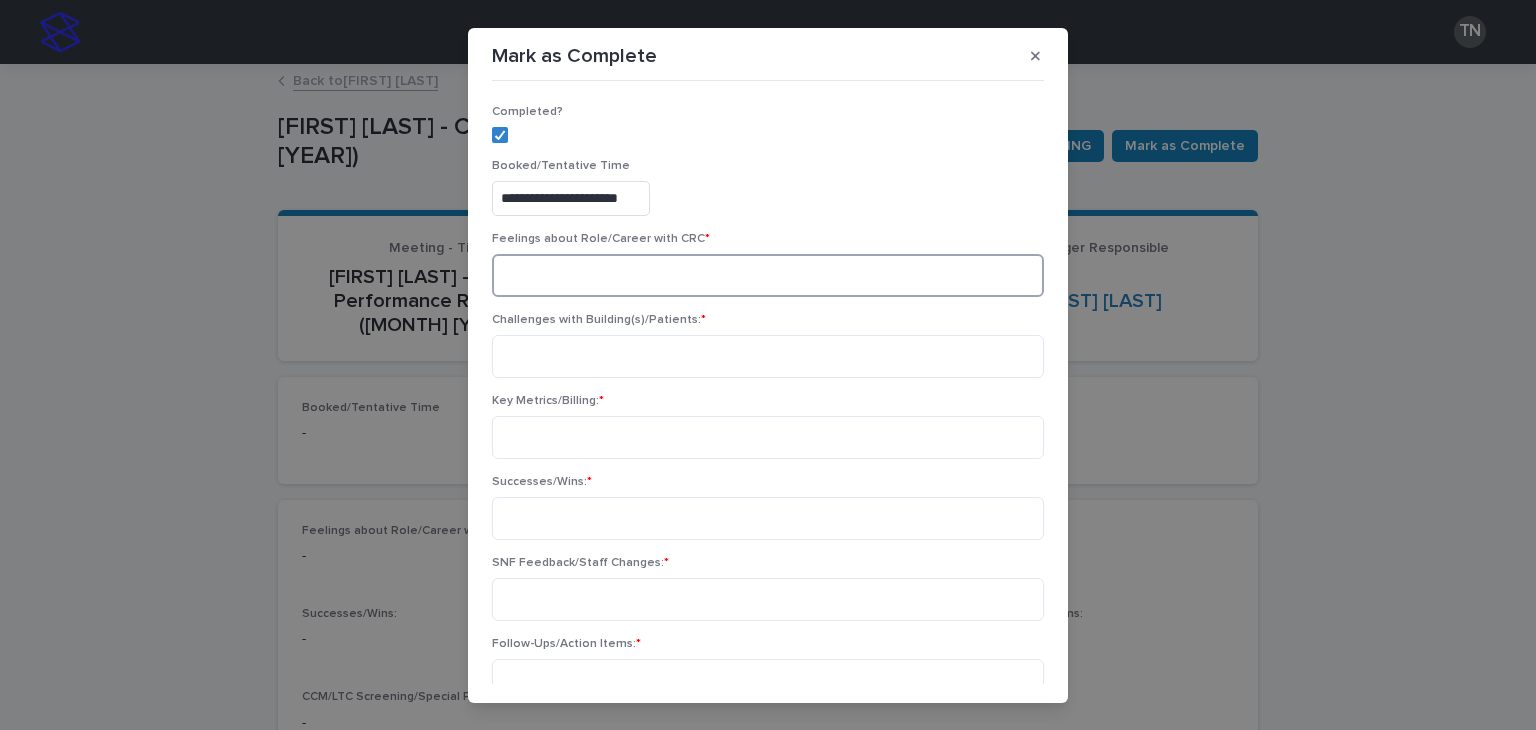 click at bounding box center (768, 275) 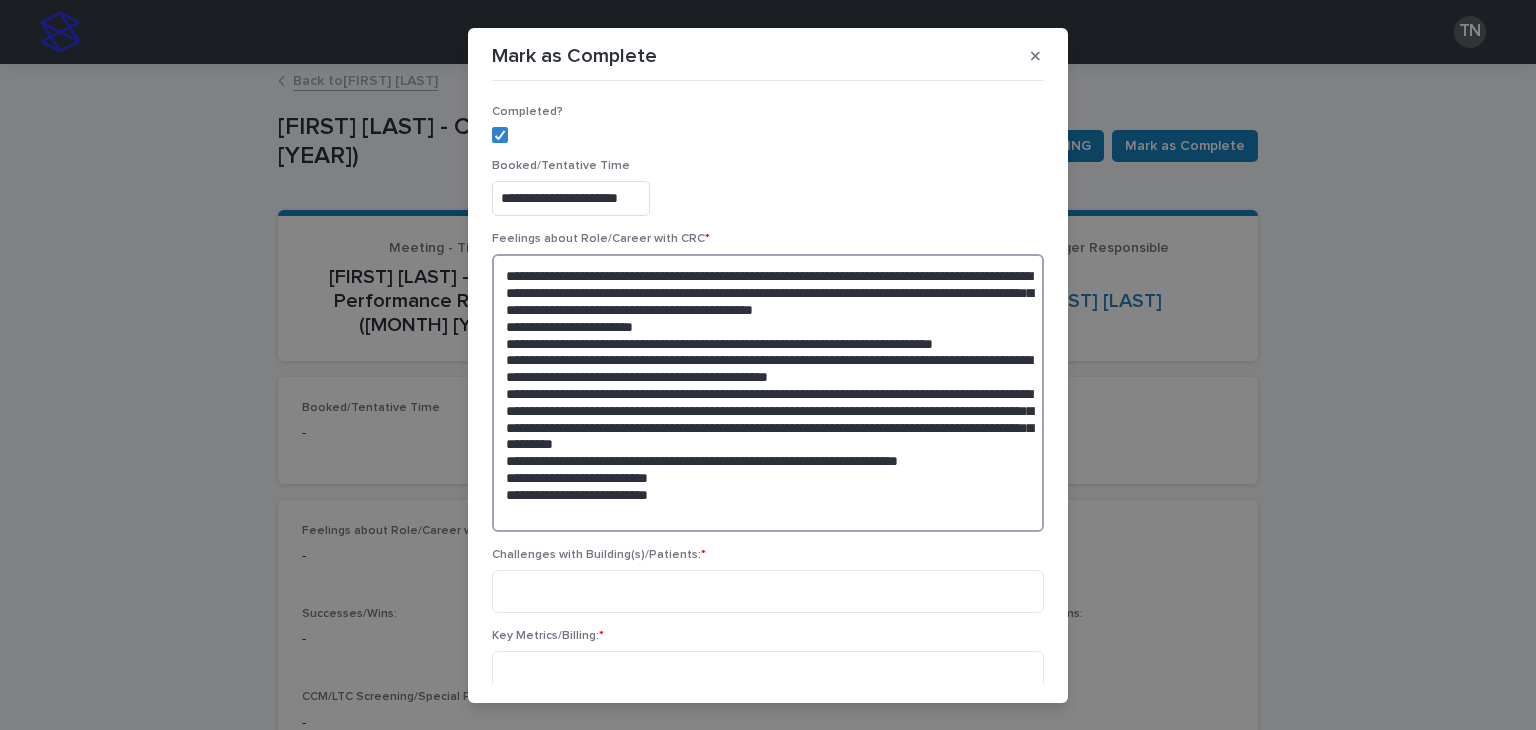 drag, startPoint x: 505, startPoint y: 343, endPoint x: 1032, endPoint y: 356, distance: 527.16034 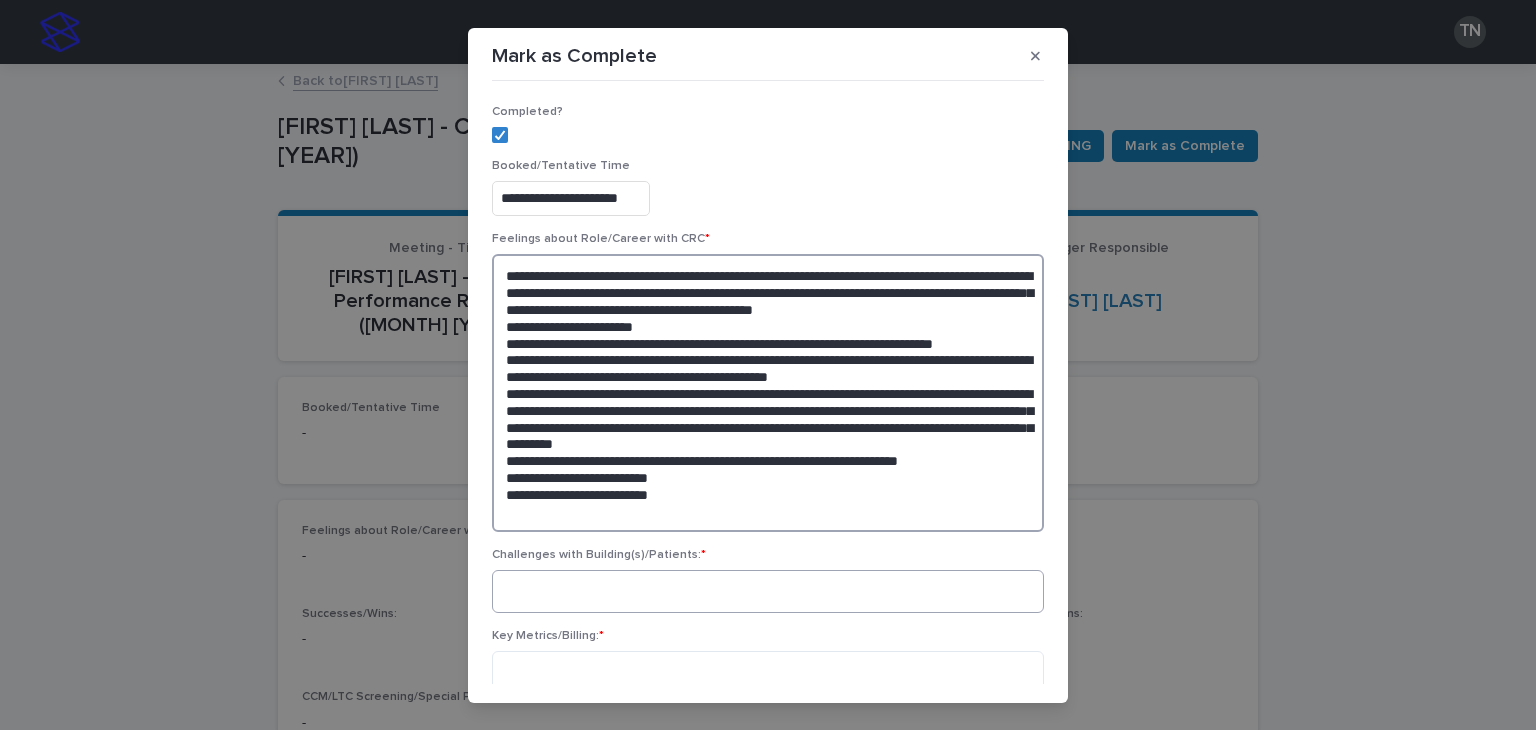 type on "**********" 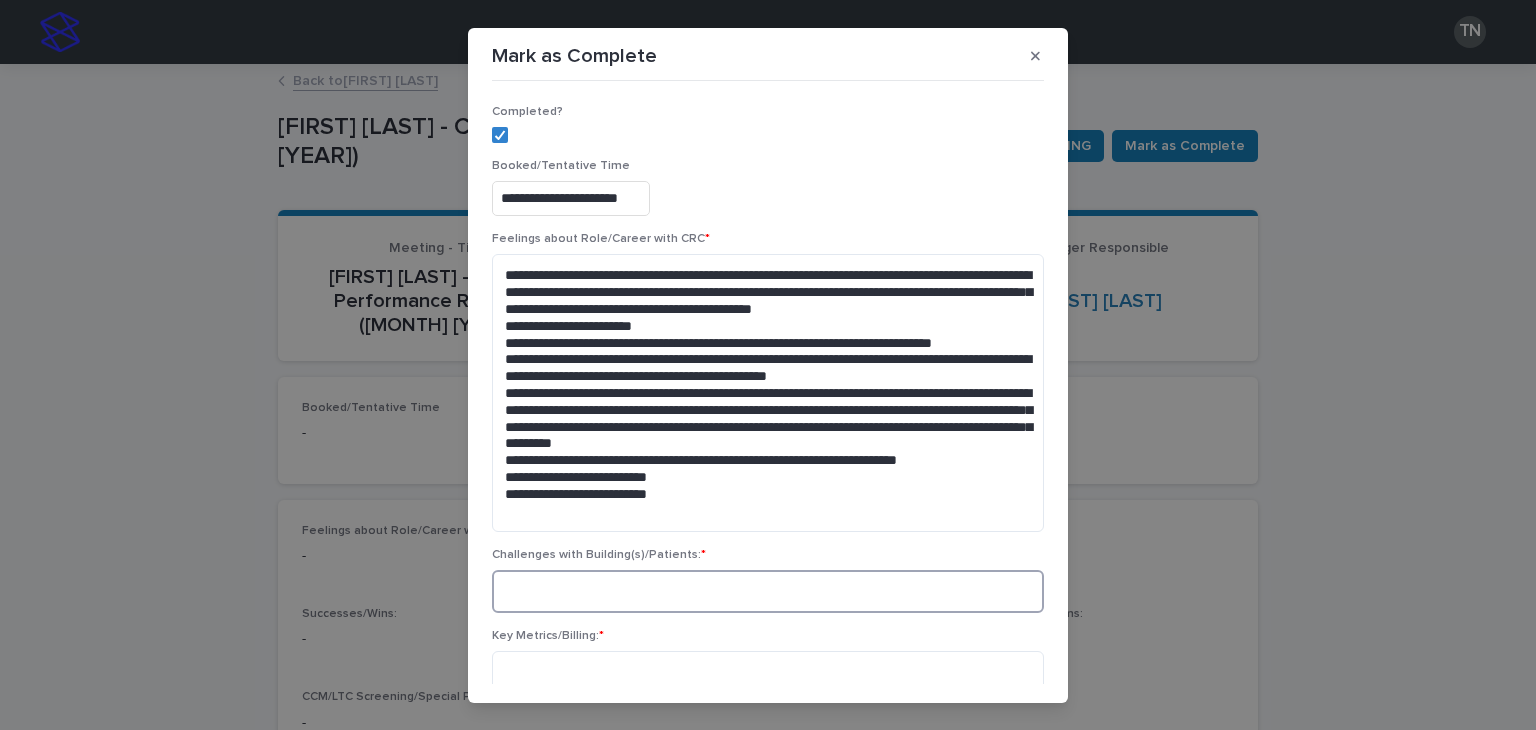 click at bounding box center (768, 591) 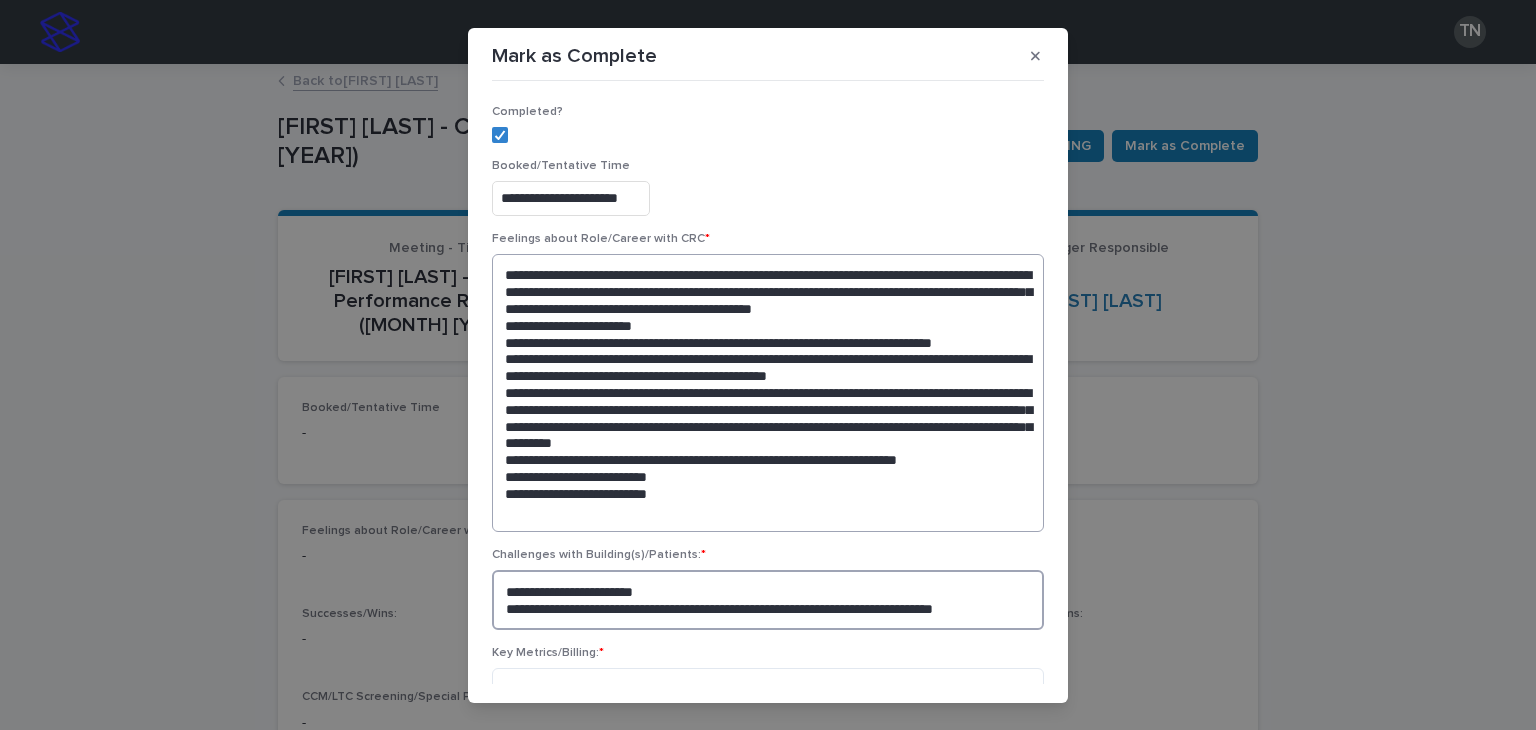 type on "**********" 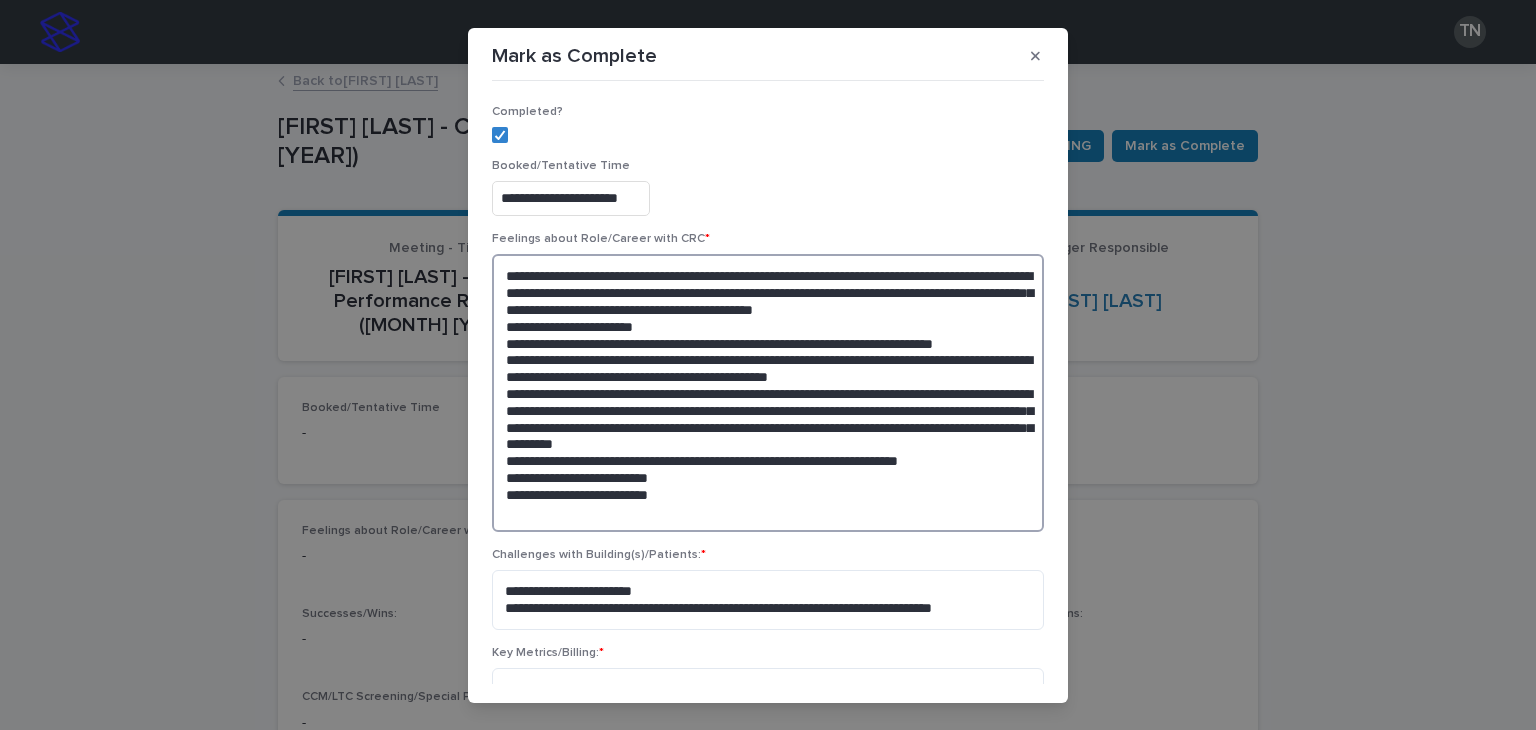 drag, startPoint x: 1021, startPoint y: 357, endPoint x: 503, endPoint y: 345, distance: 518.139 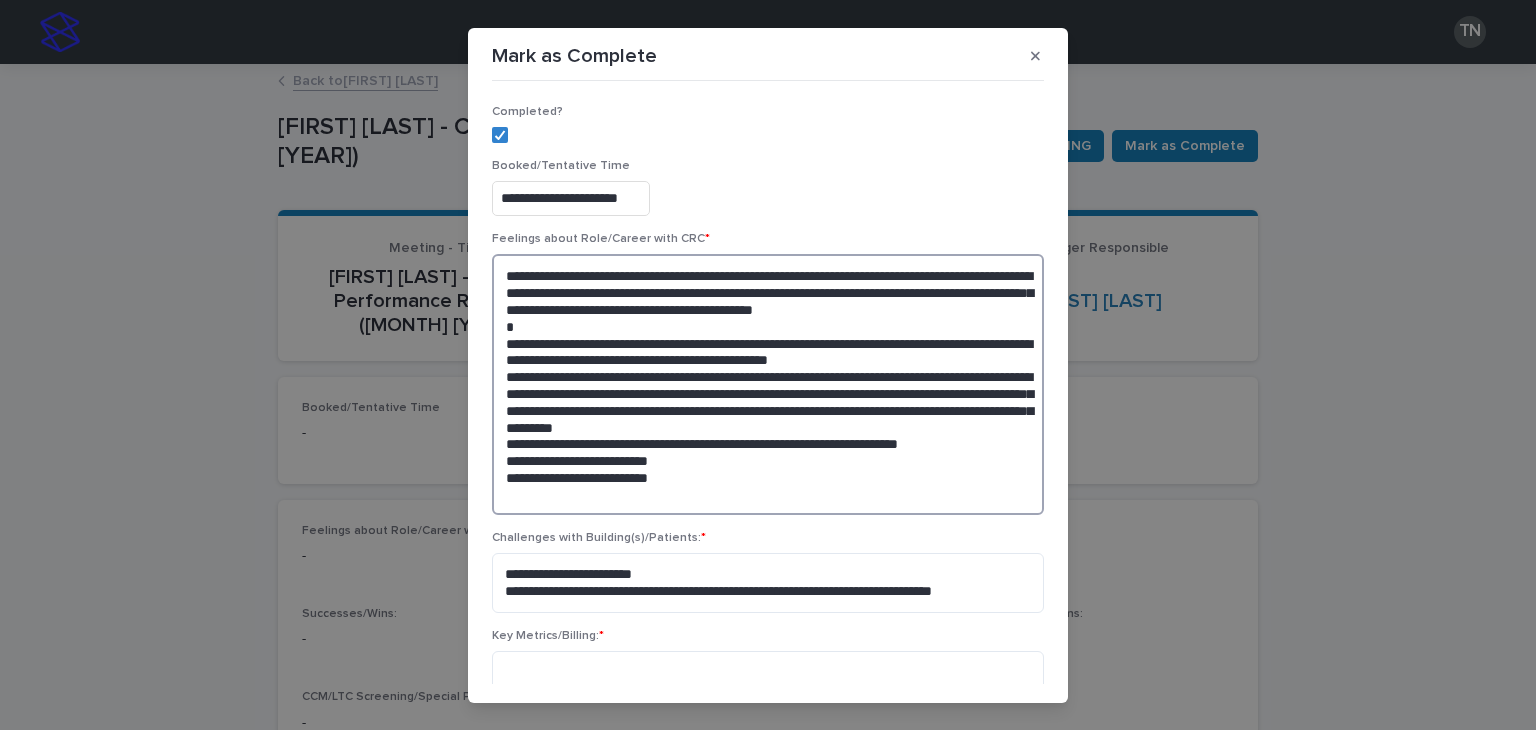 drag, startPoint x: 505, startPoint y: 361, endPoint x: 947, endPoint y: 444, distance: 449.72546 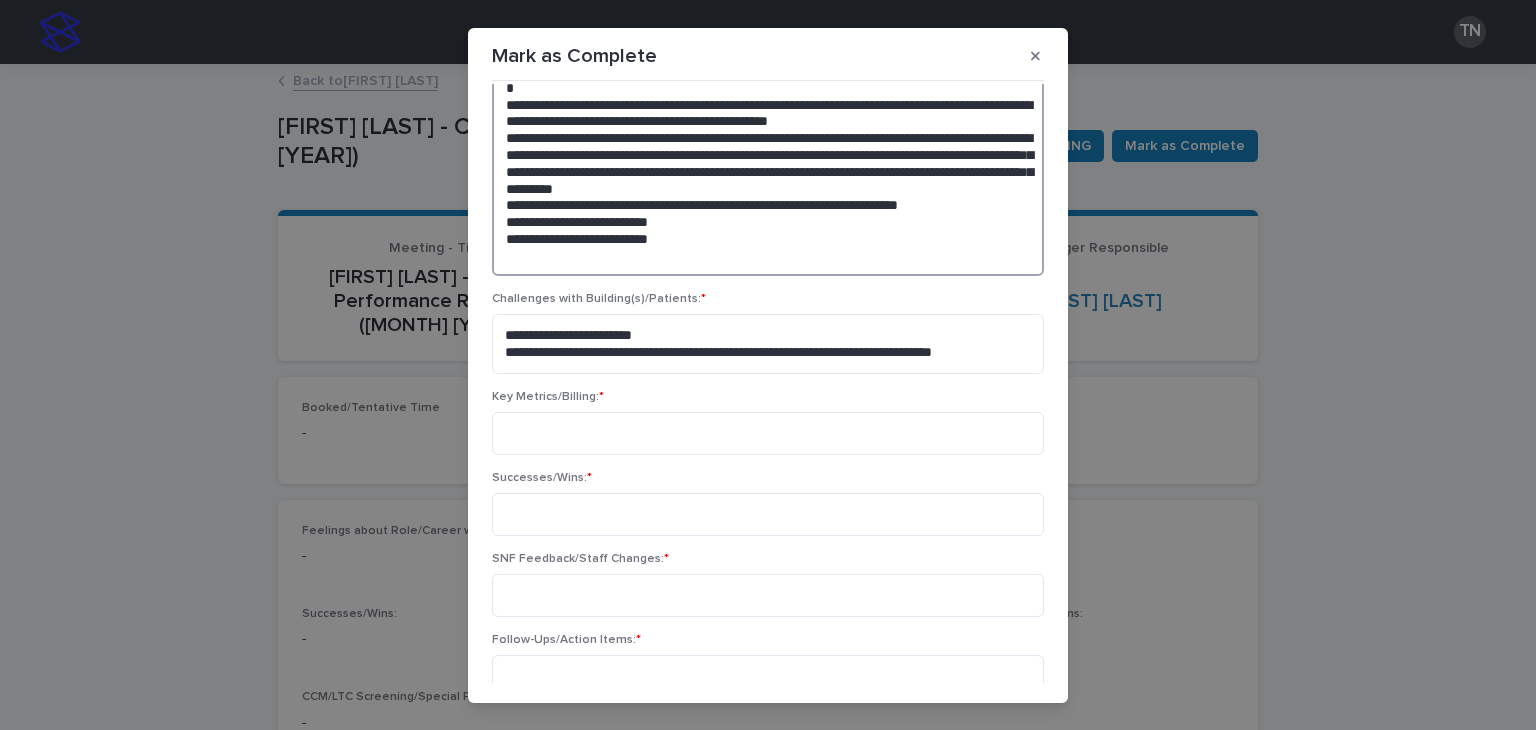 scroll, scrollTop: 243, scrollLeft: 0, axis: vertical 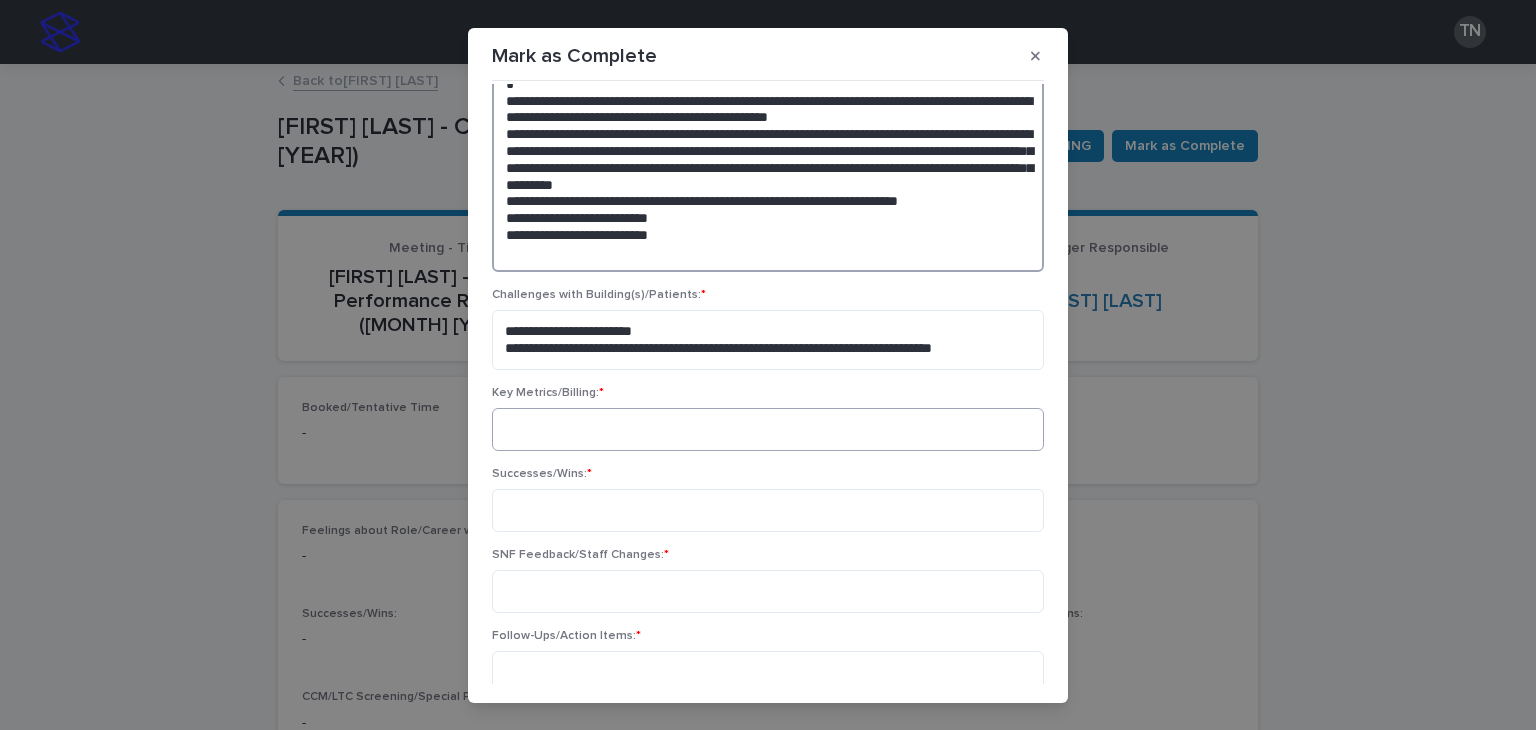 type on "**********" 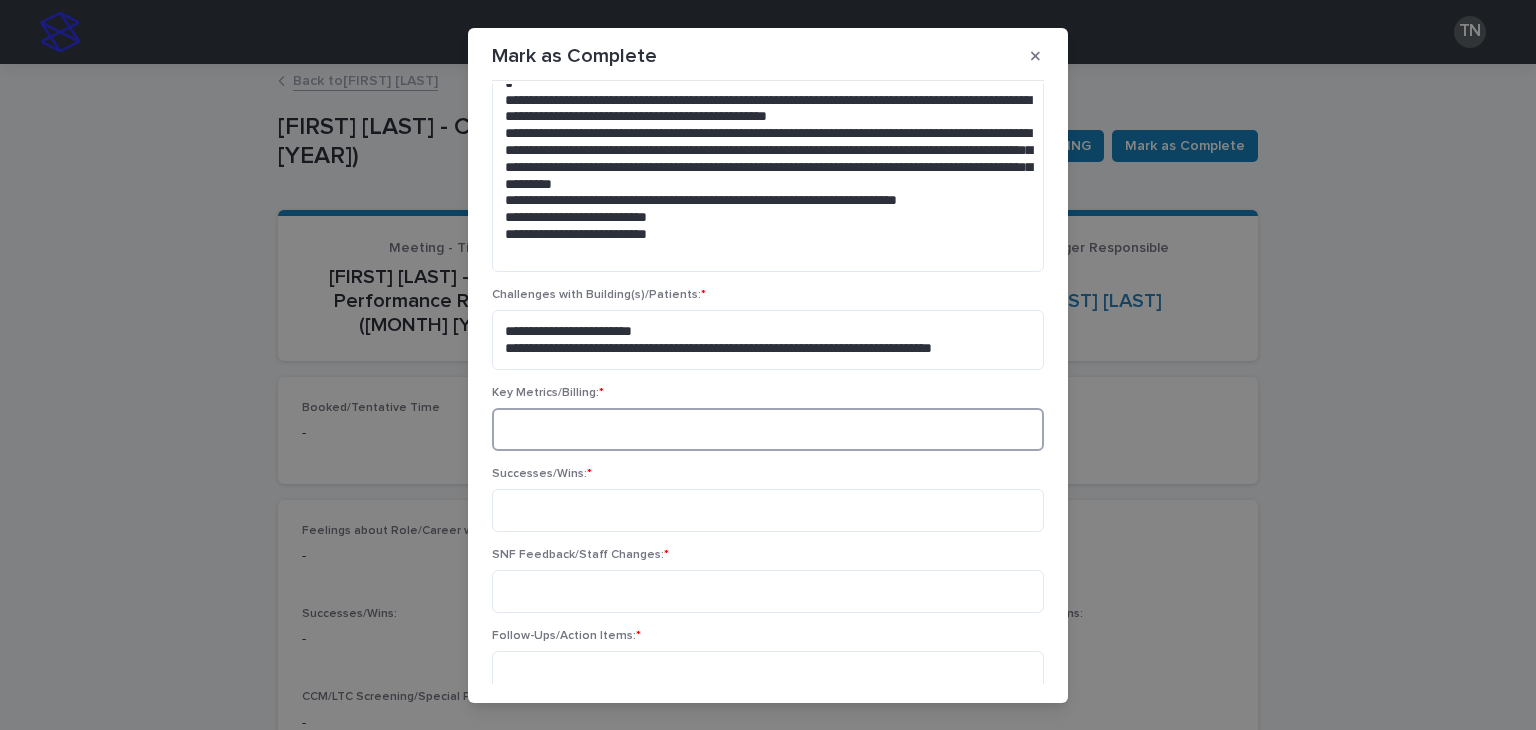 click at bounding box center (768, 429) 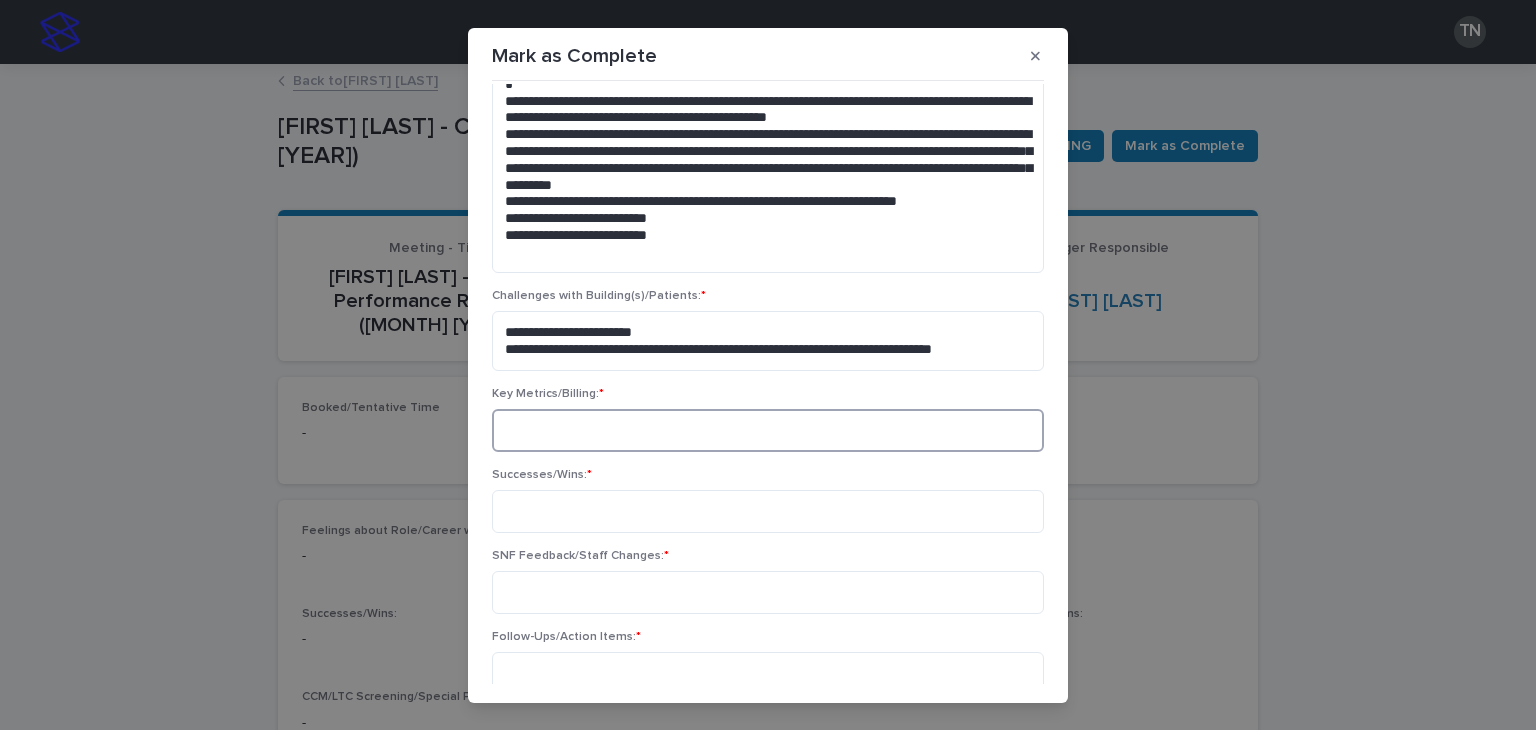 paste on "**********" 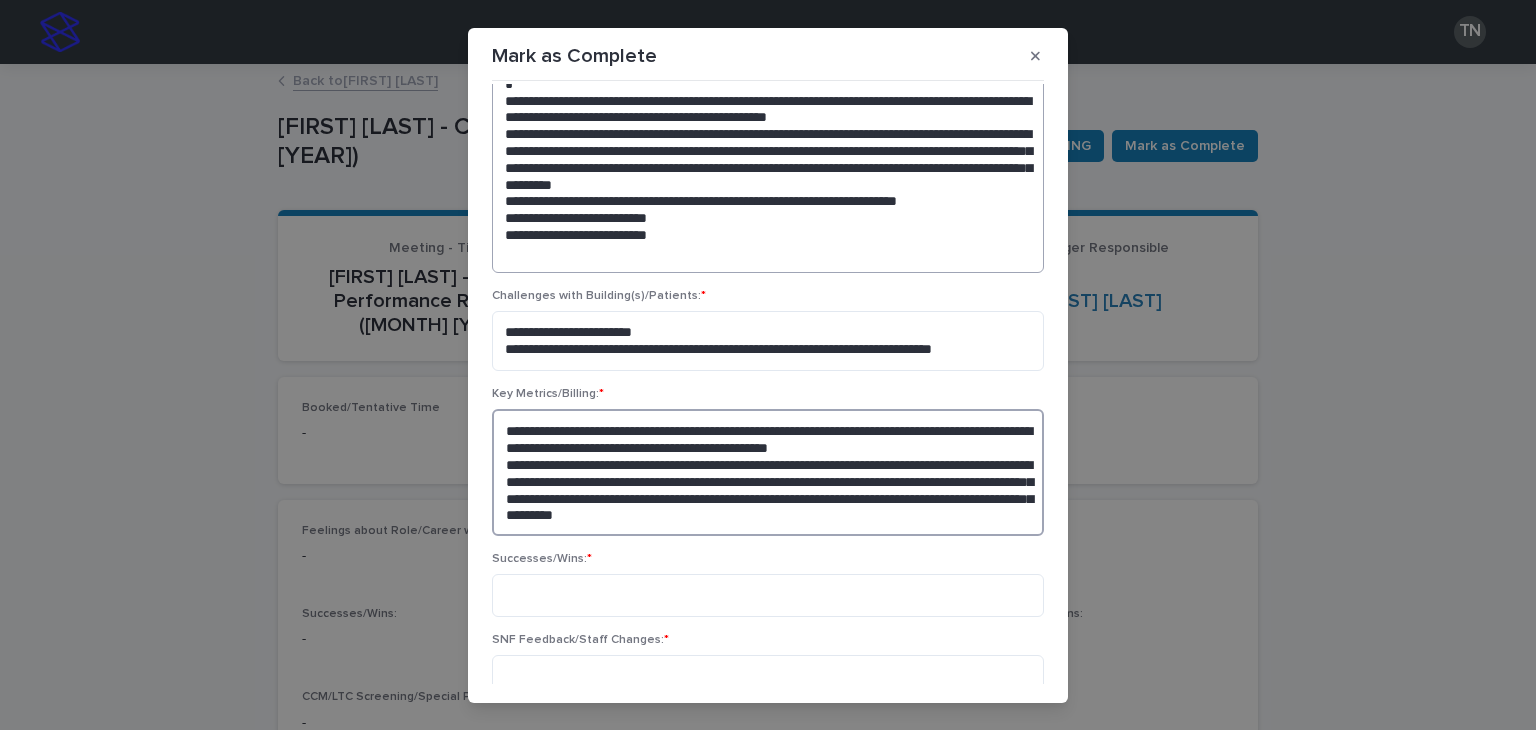 type on "**********" 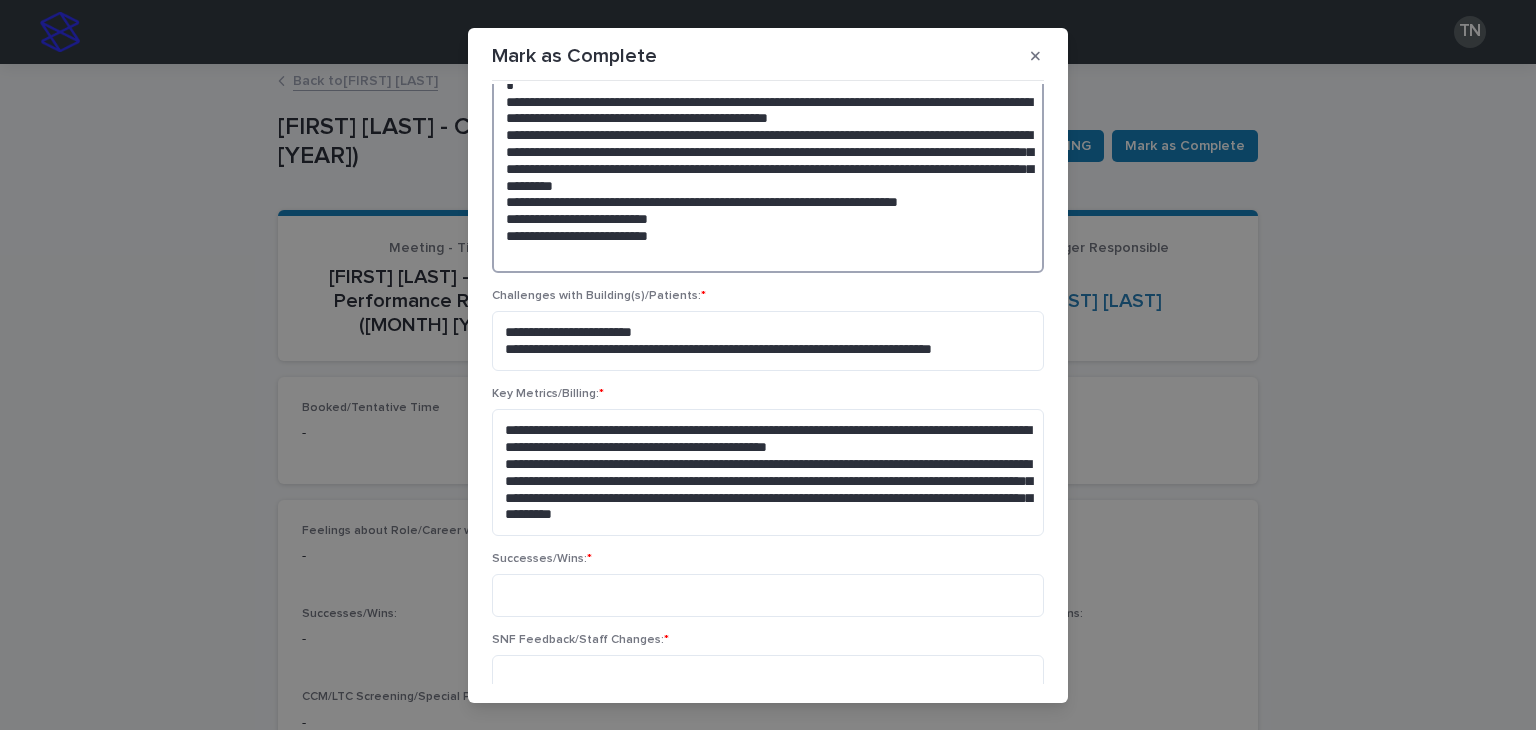 scroll, scrollTop: 243, scrollLeft: 0, axis: vertical 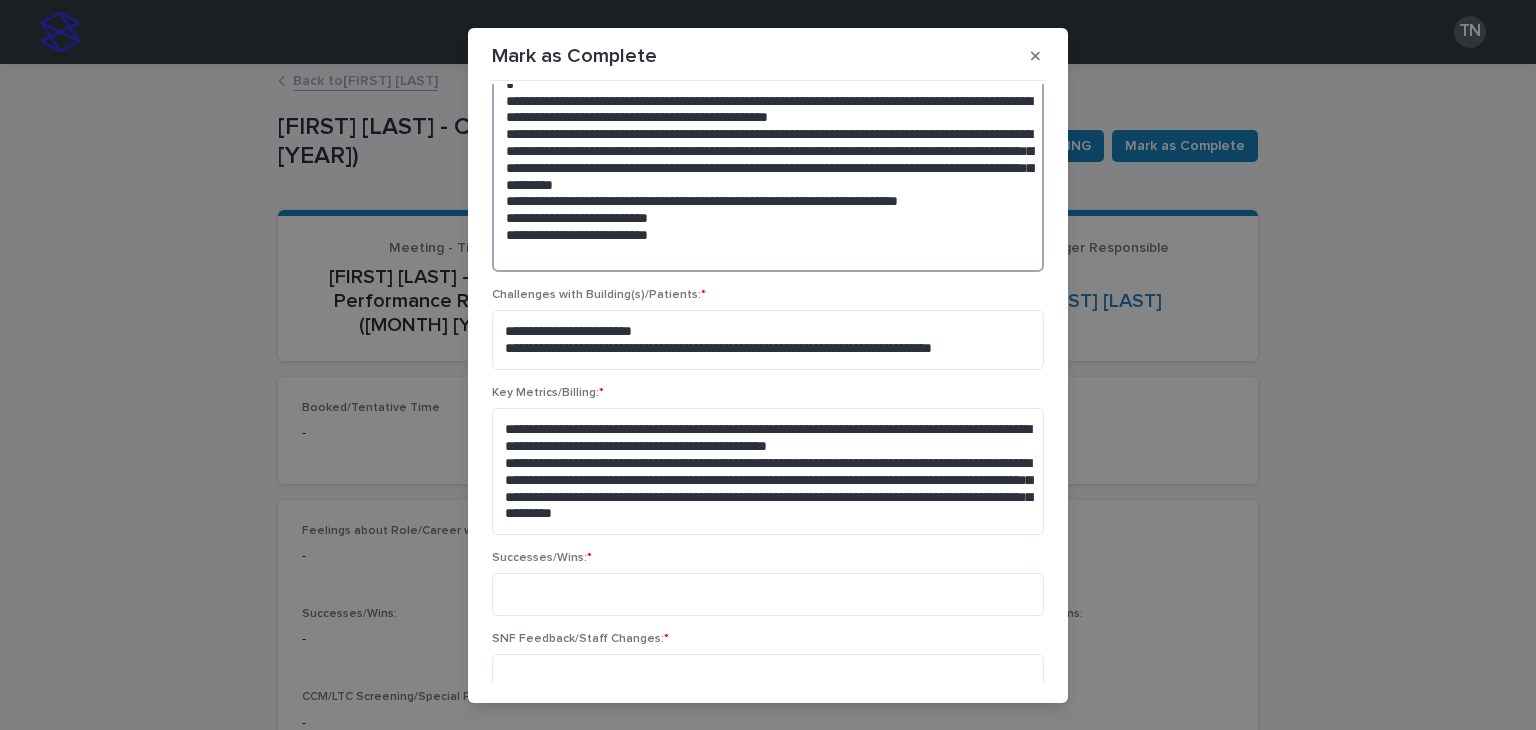 drag, startPoint x: 910, startPoint y: 197, endPoint x: 501, endPoint y: 122, distance: 415.81967 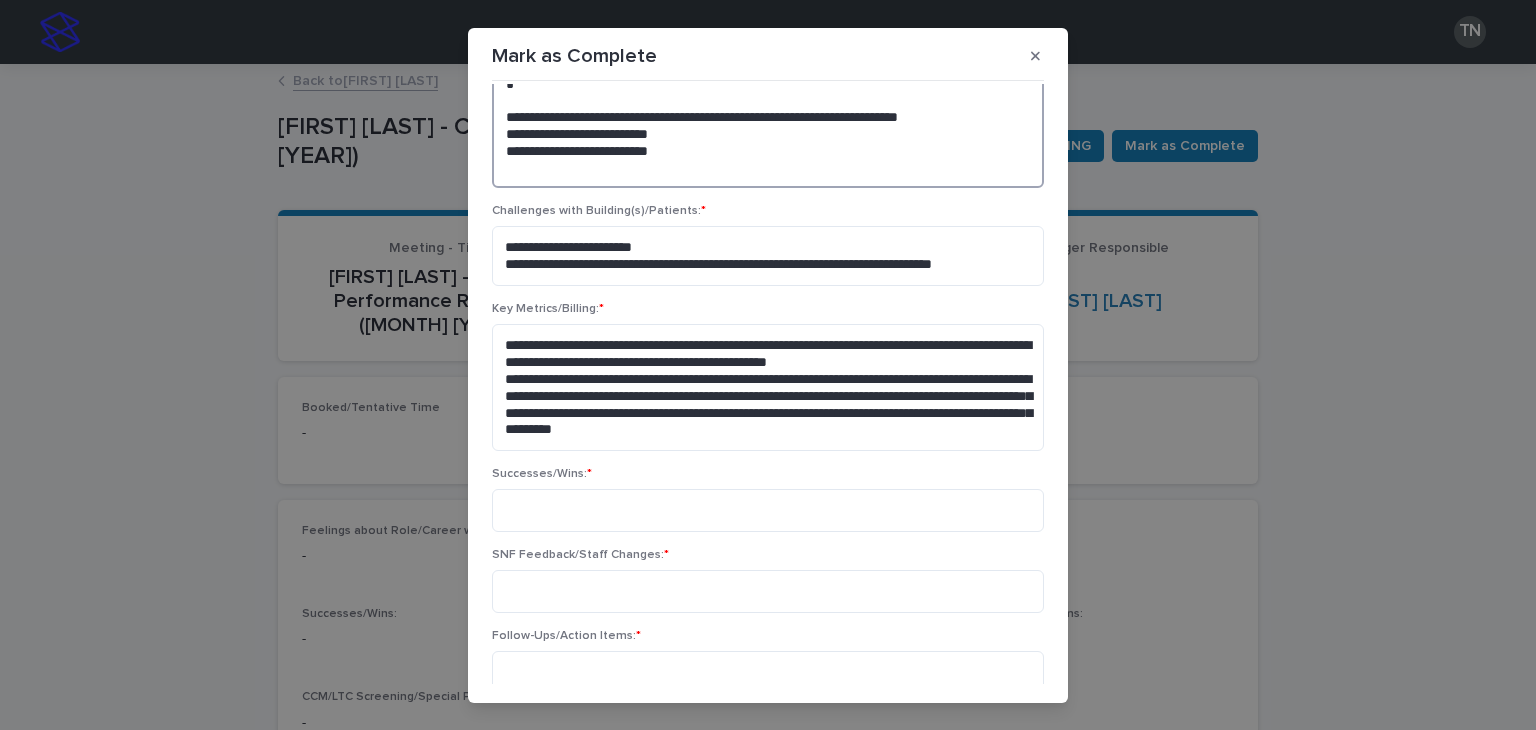 drag, startPoint x: 1002, startPoint y: 134, endPoint x: 498, endPoint y: 131, distance: 504.00894 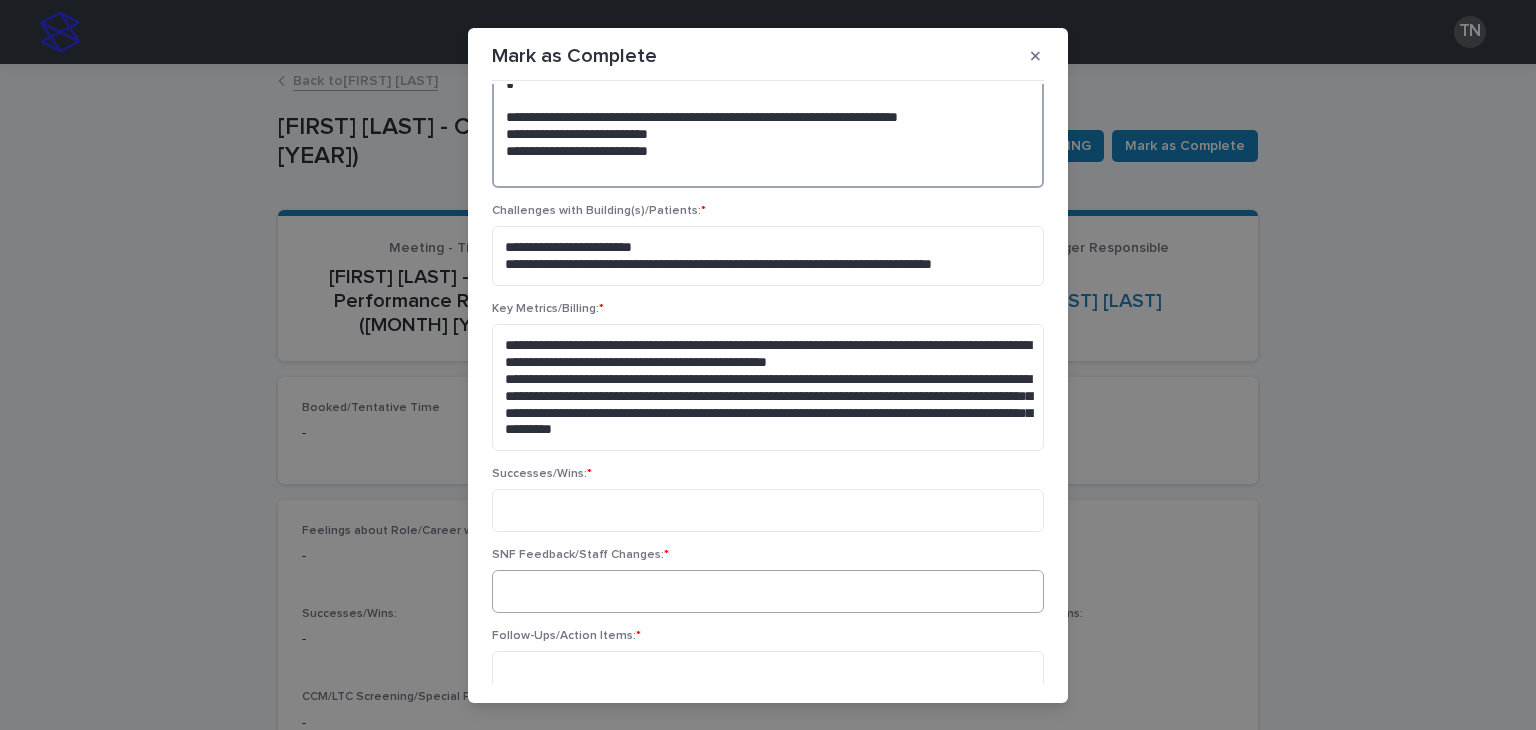 type on "**********" 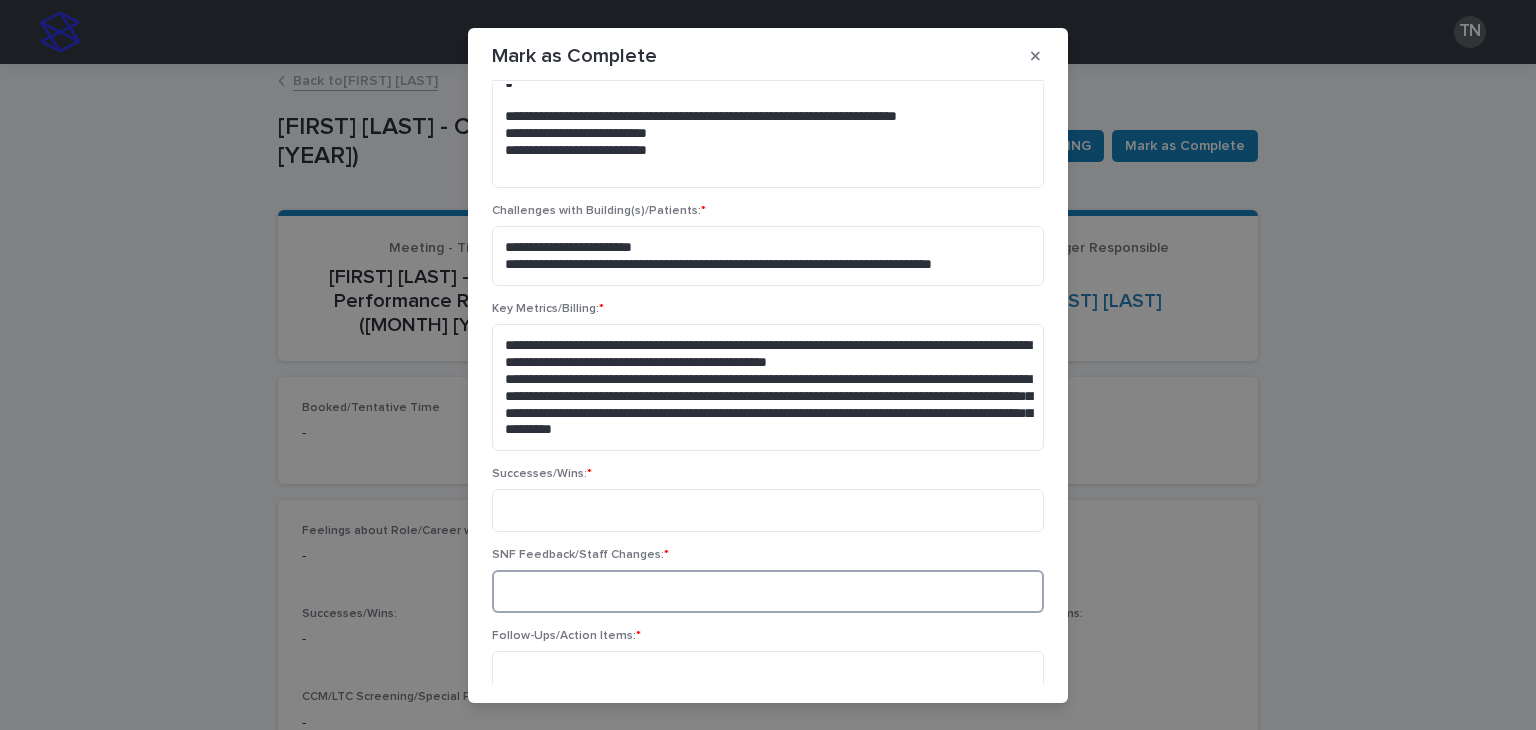 click at bounding box center (768, 591) 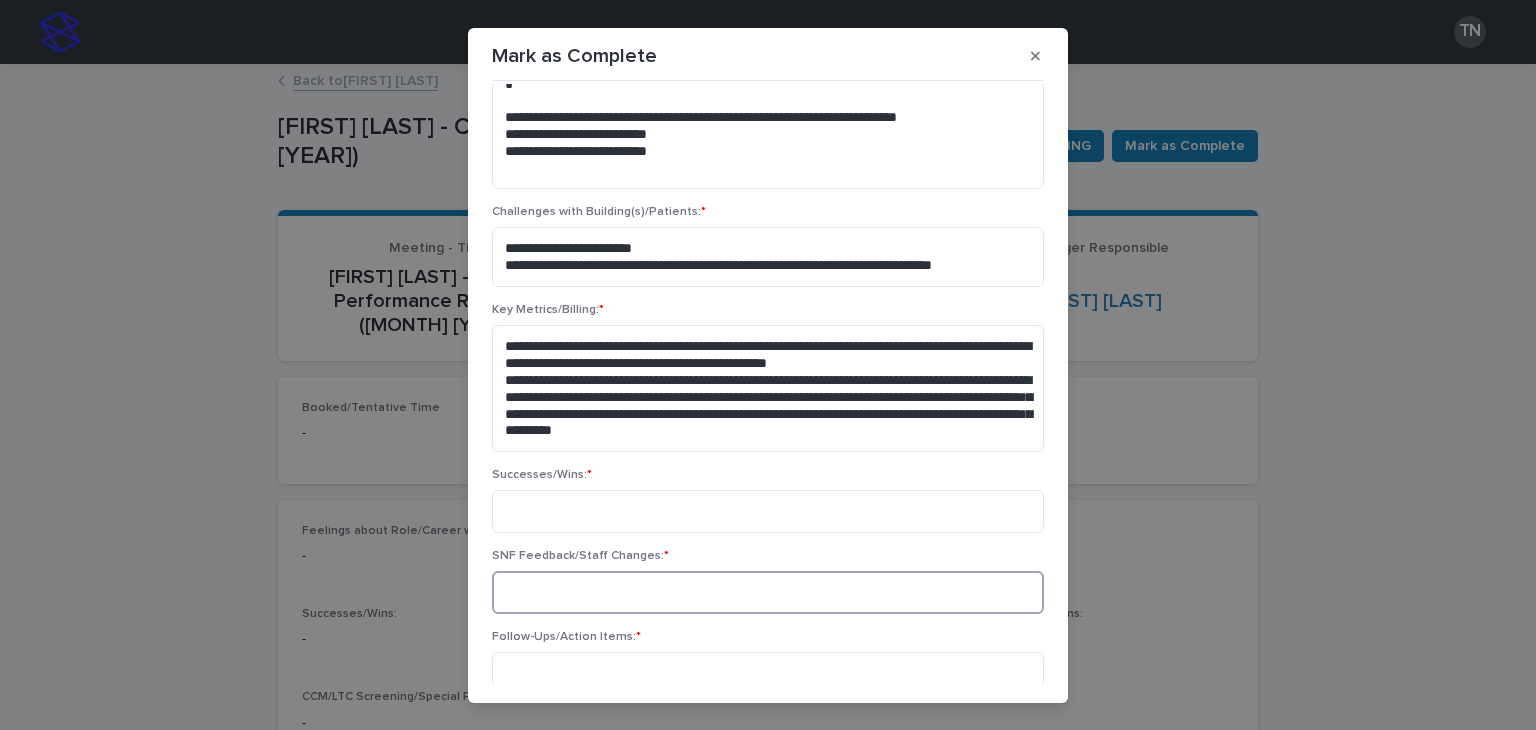 paste on "**********" 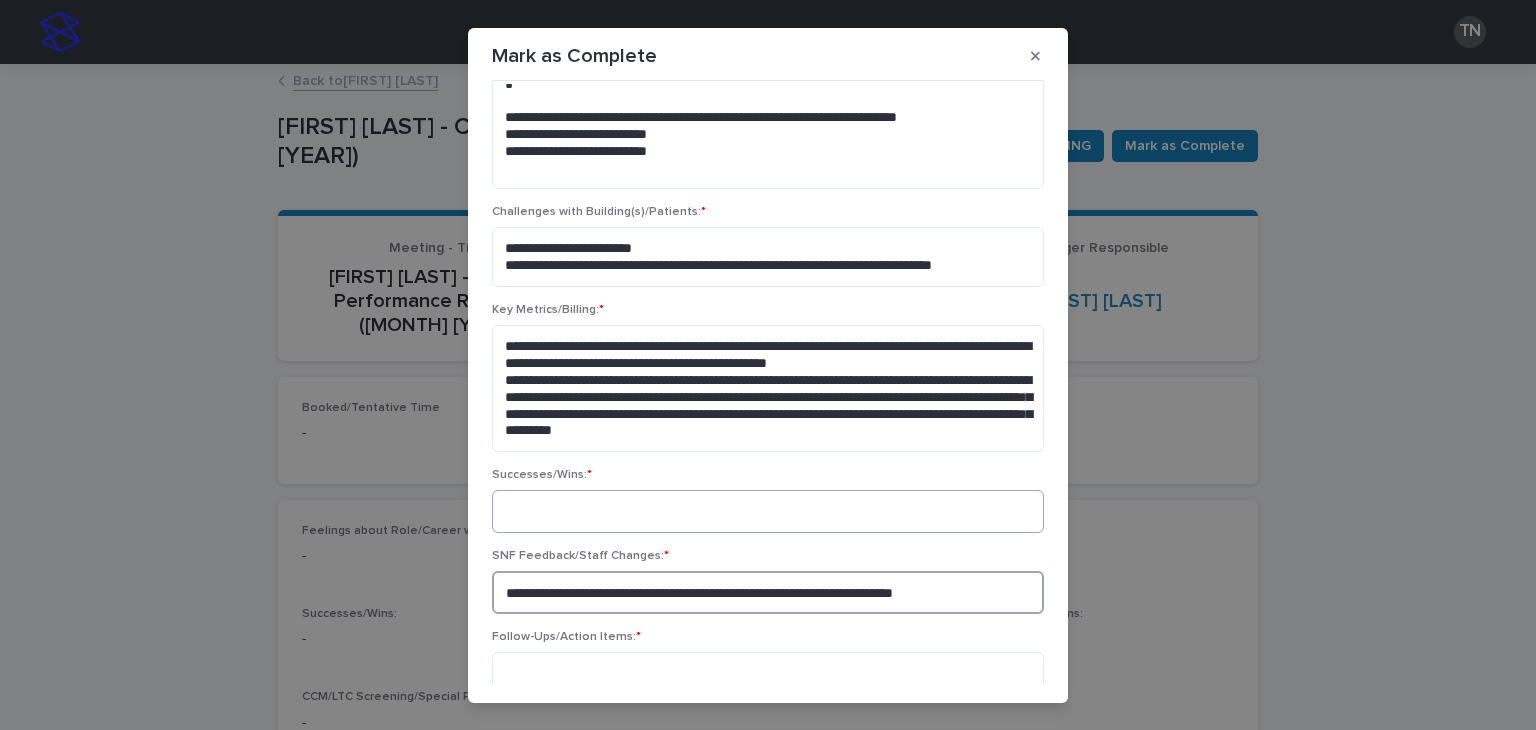type on "**********" 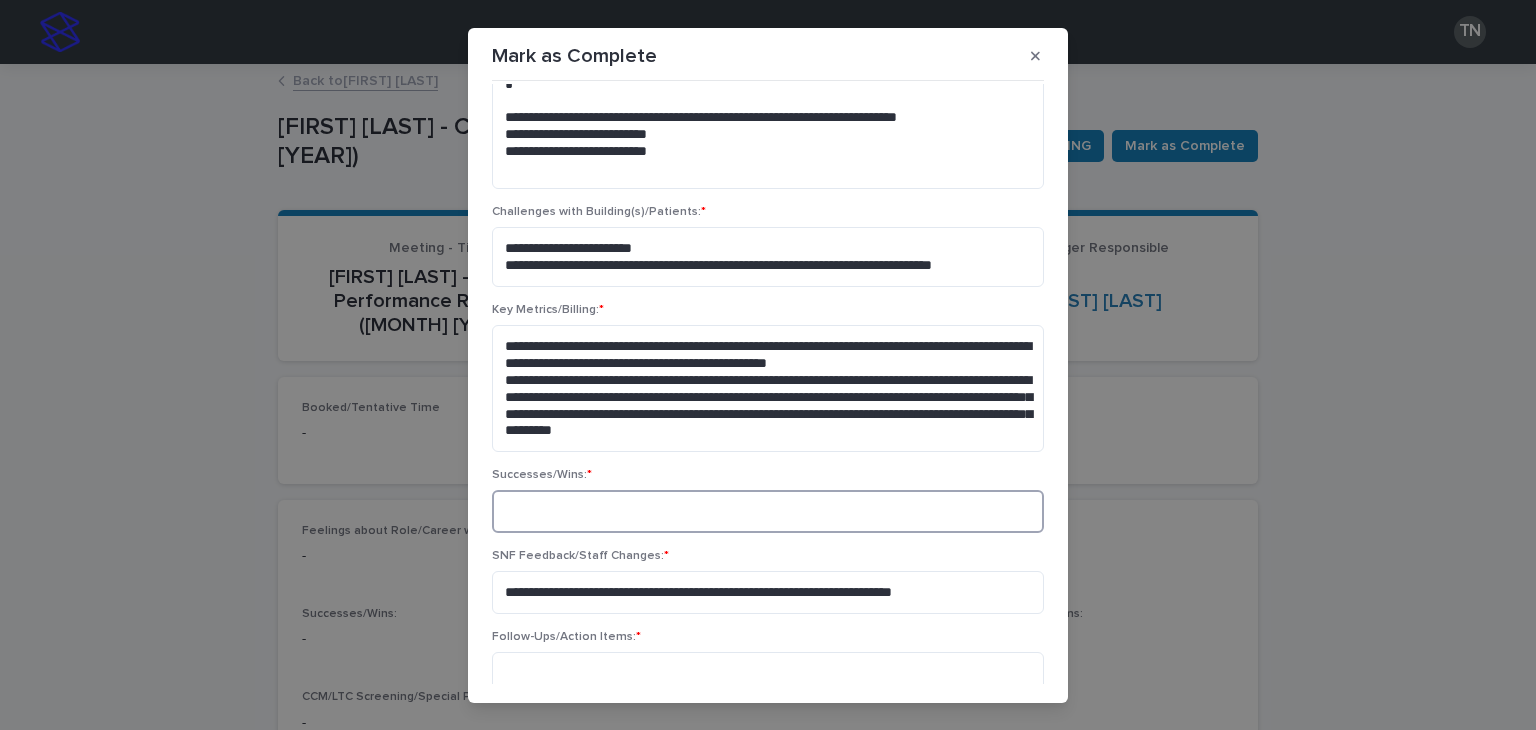 click at bounding box center [768, 511] 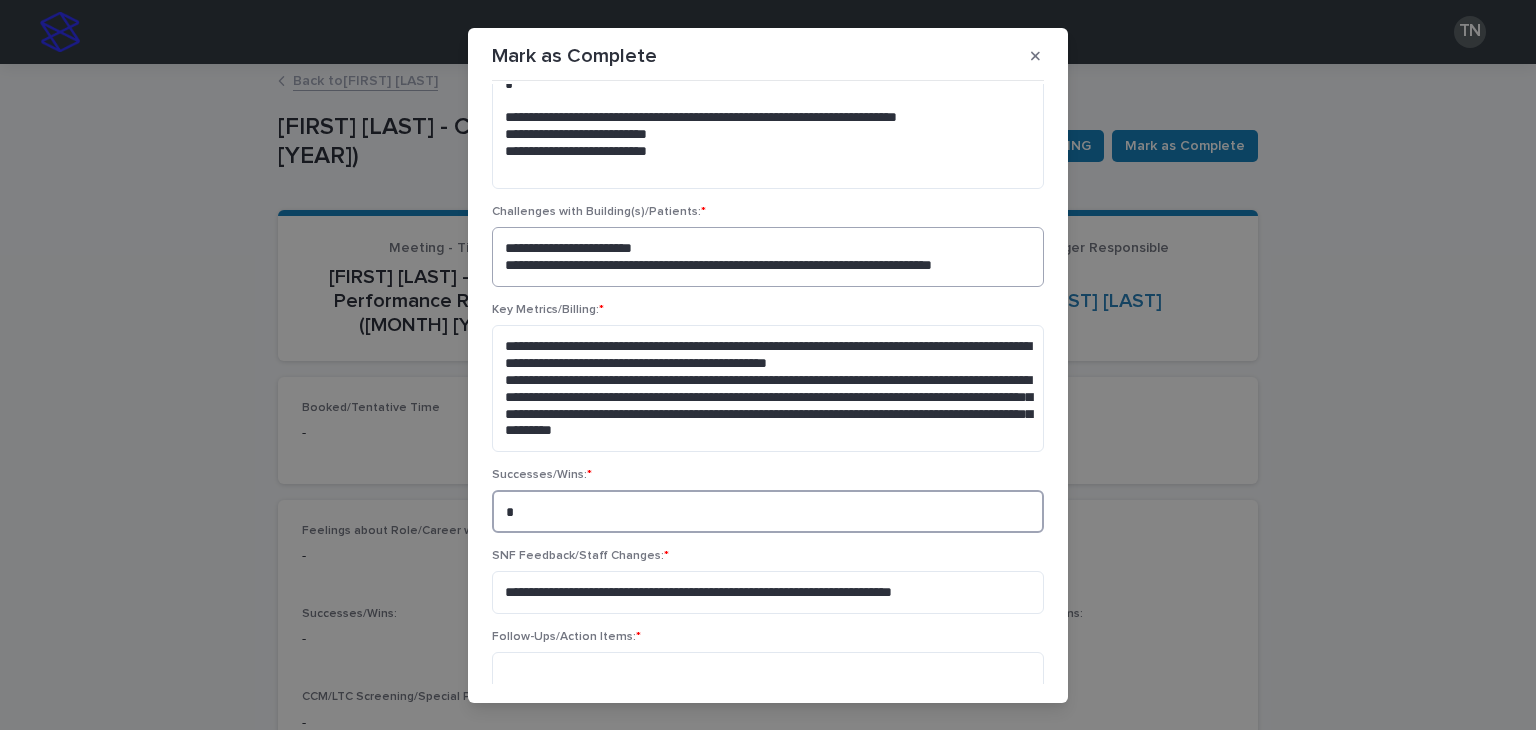 scroll, scrollTop: 171, scrollLeft: 0, axis: vertical 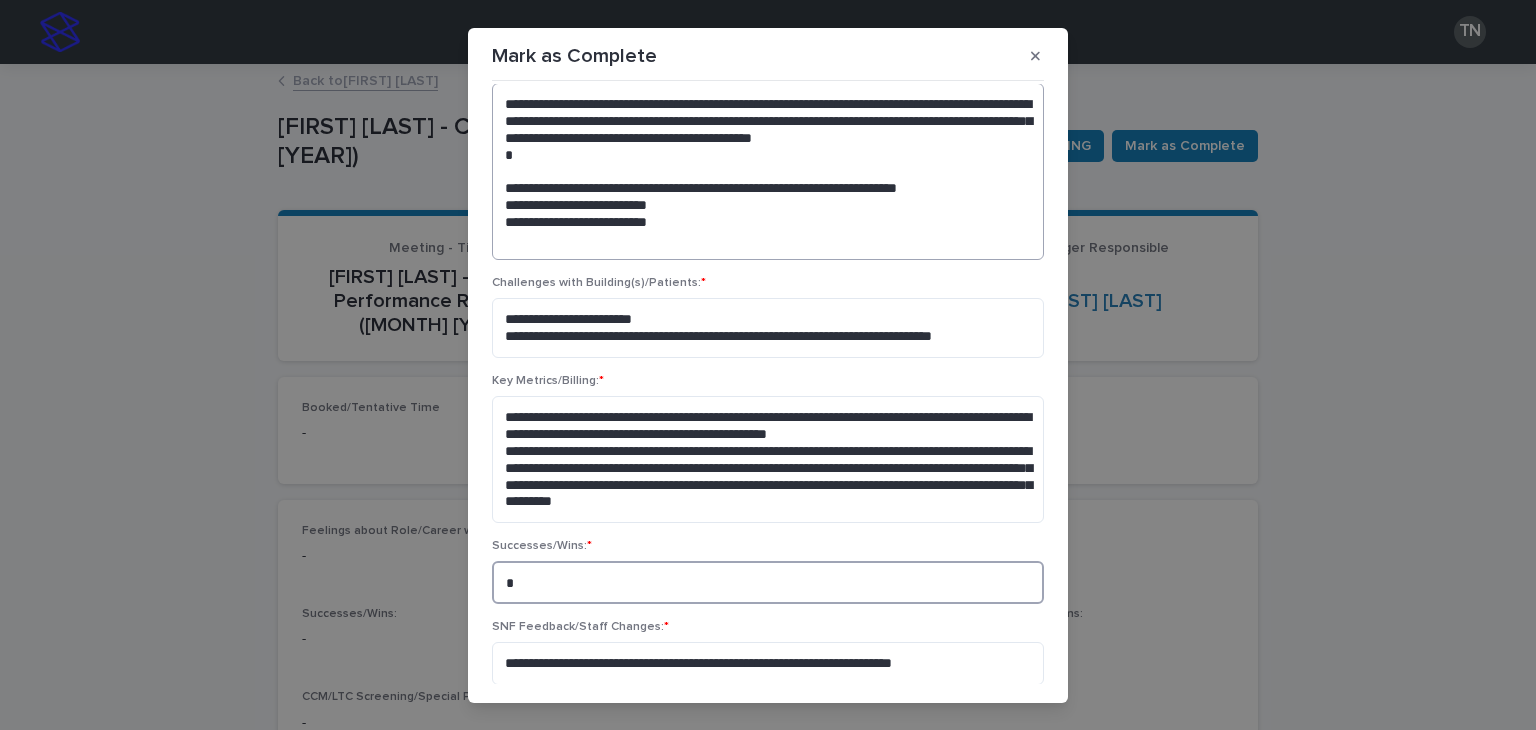 type on "*" 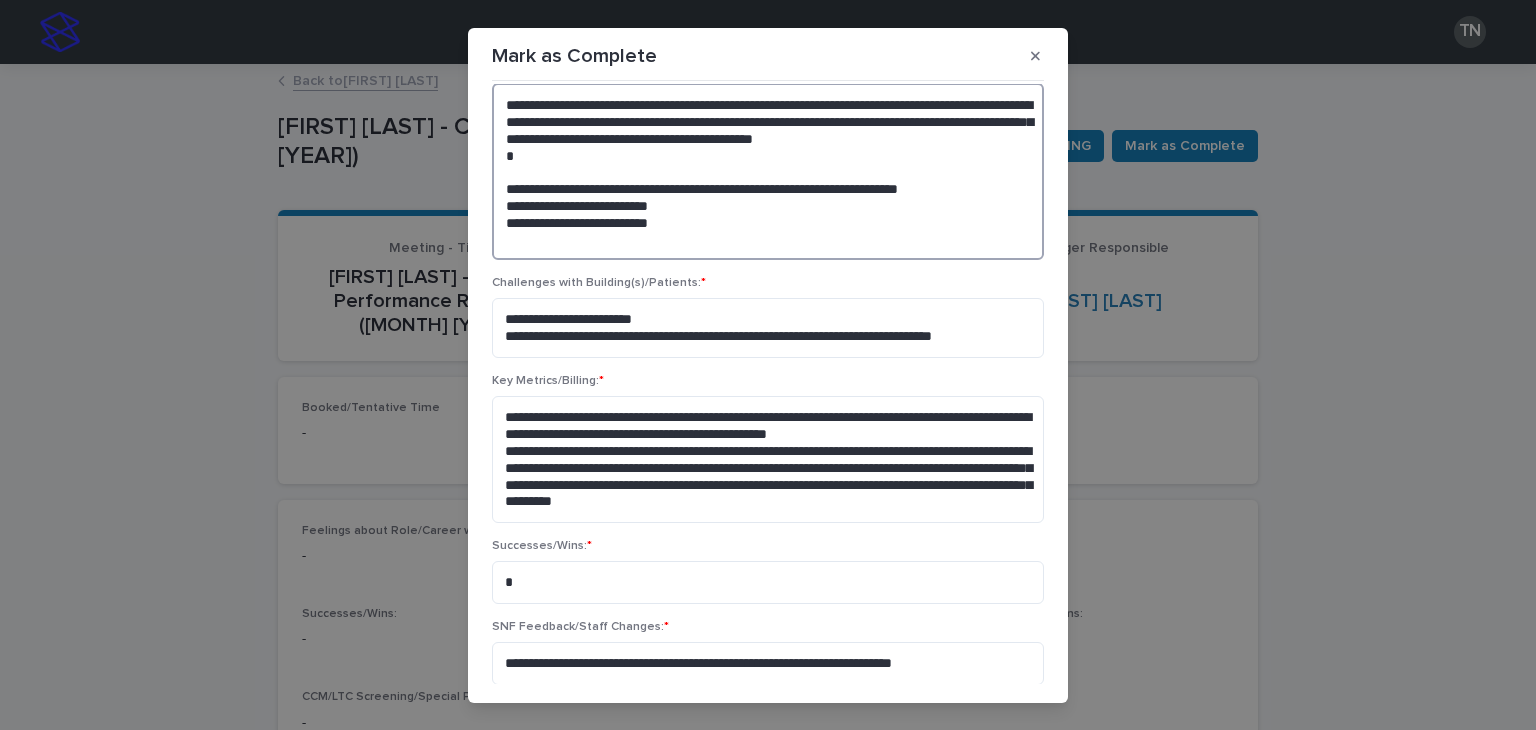 scroll, scrollTop: 172, scrollLeft: 0, axis: vertical 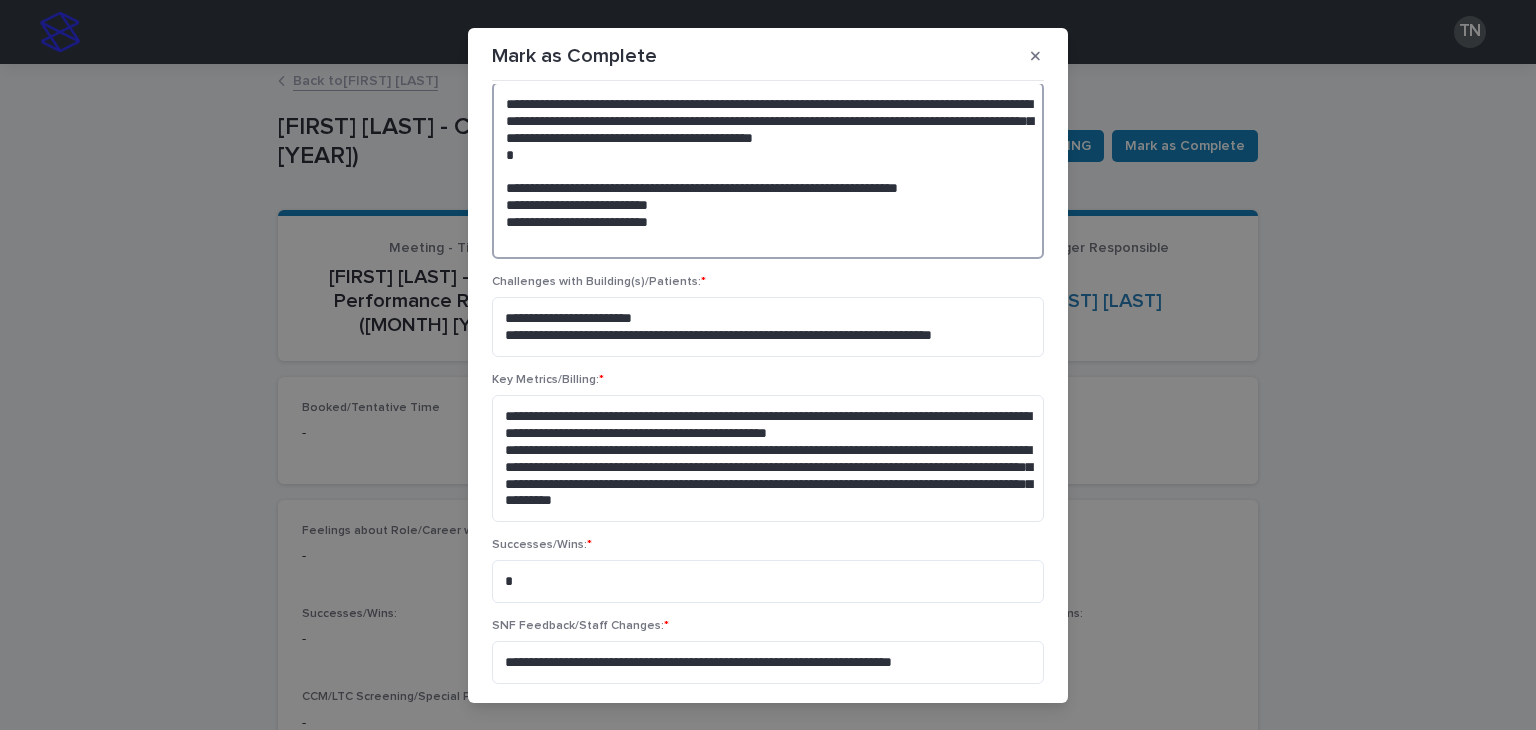 drag, startPoint x: 1004, startPoint y: 207, endPoint x: 606, endPoint y: 212, distance: 398.0314 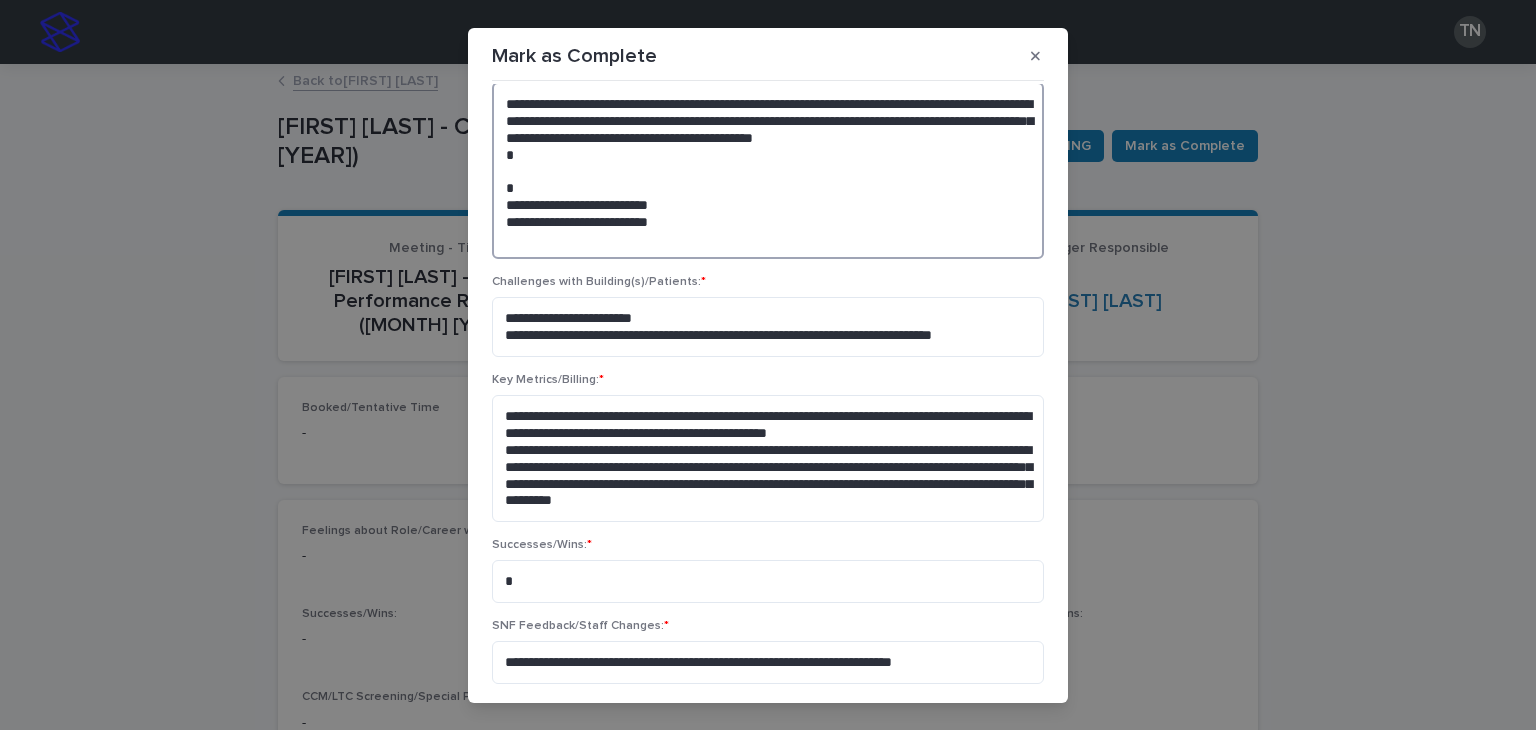 scroll, scrollTop: 496, scrollLeft: 0, axis: vertical 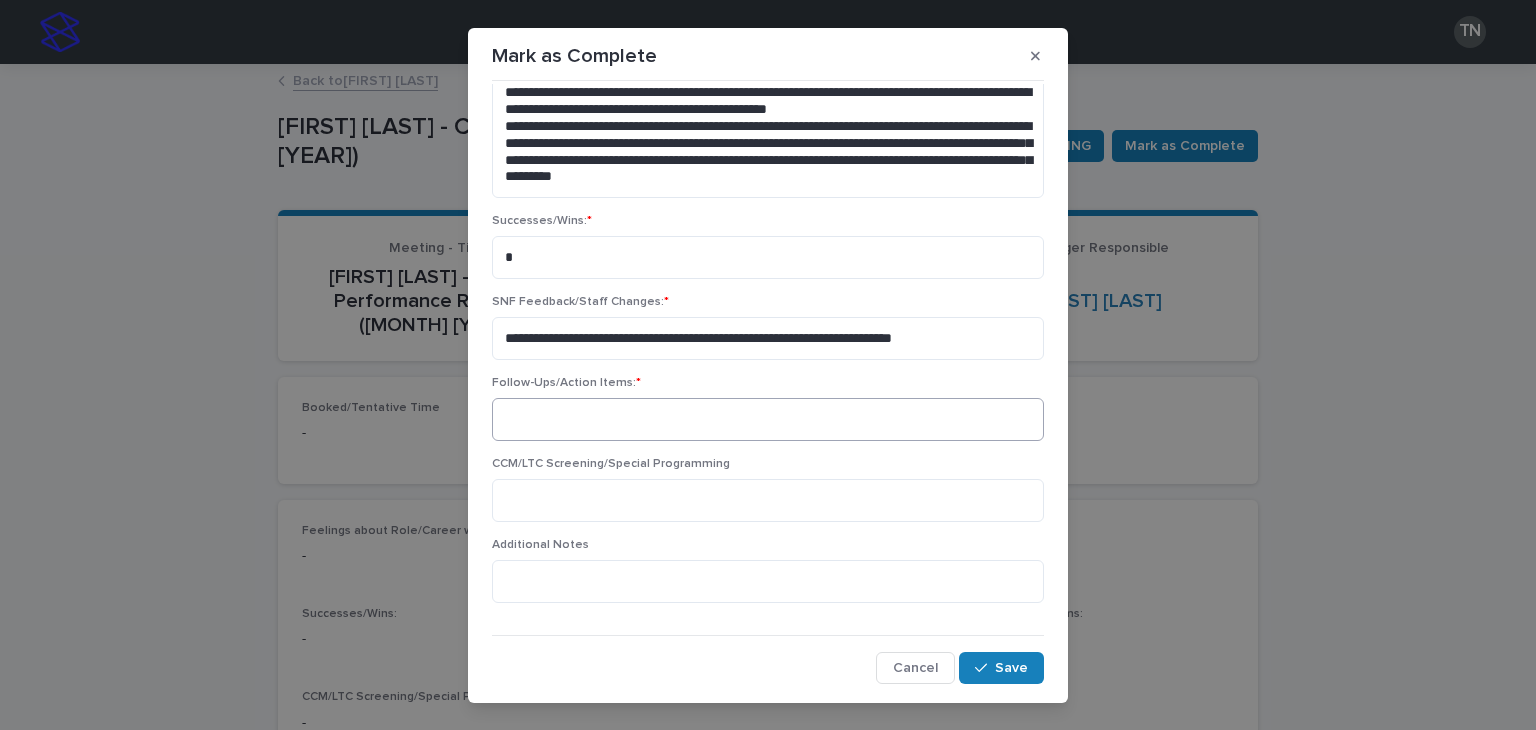 type on "**********" 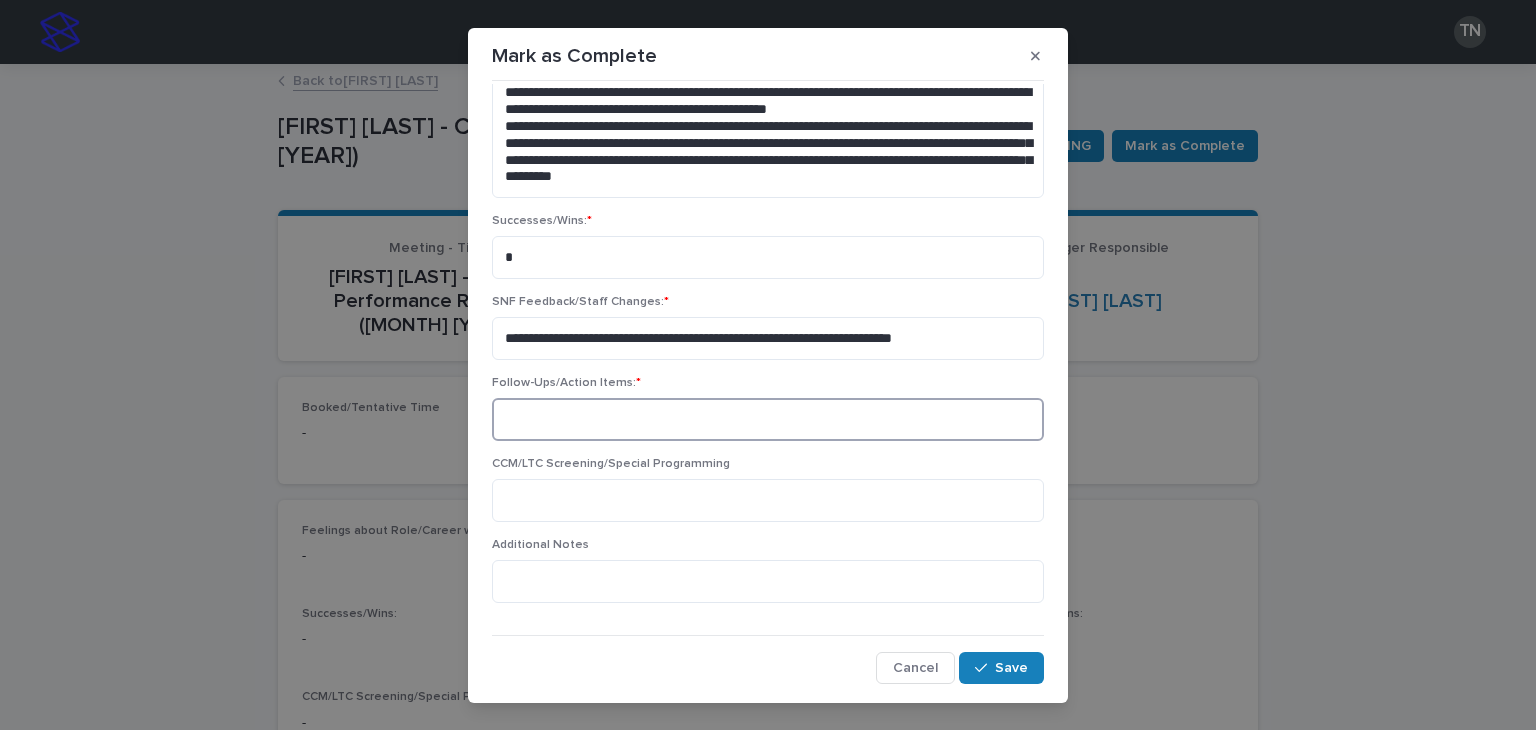 click at bounding box center (768, 419) 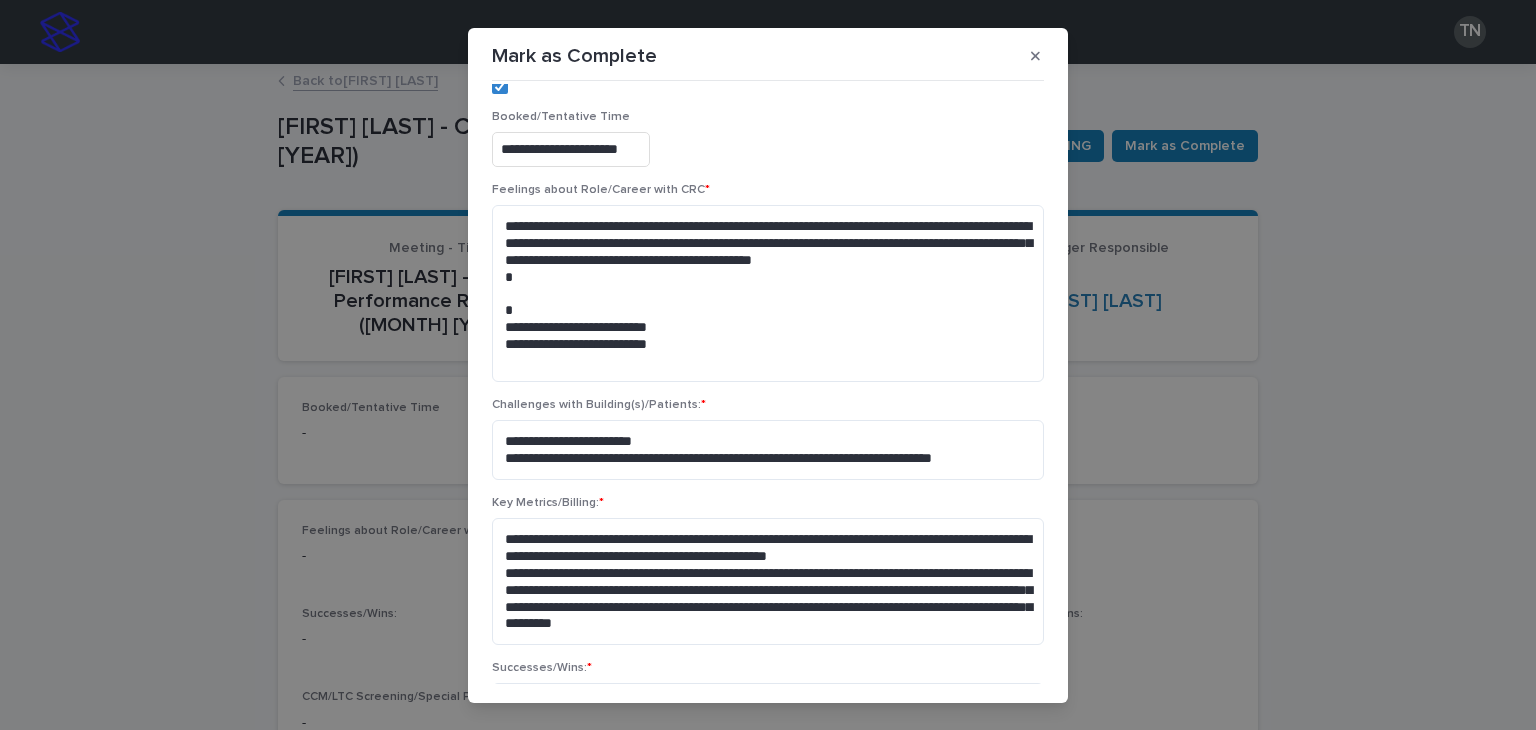 scroll, scrollTop: 0, scrollLeft: 0, axis: both 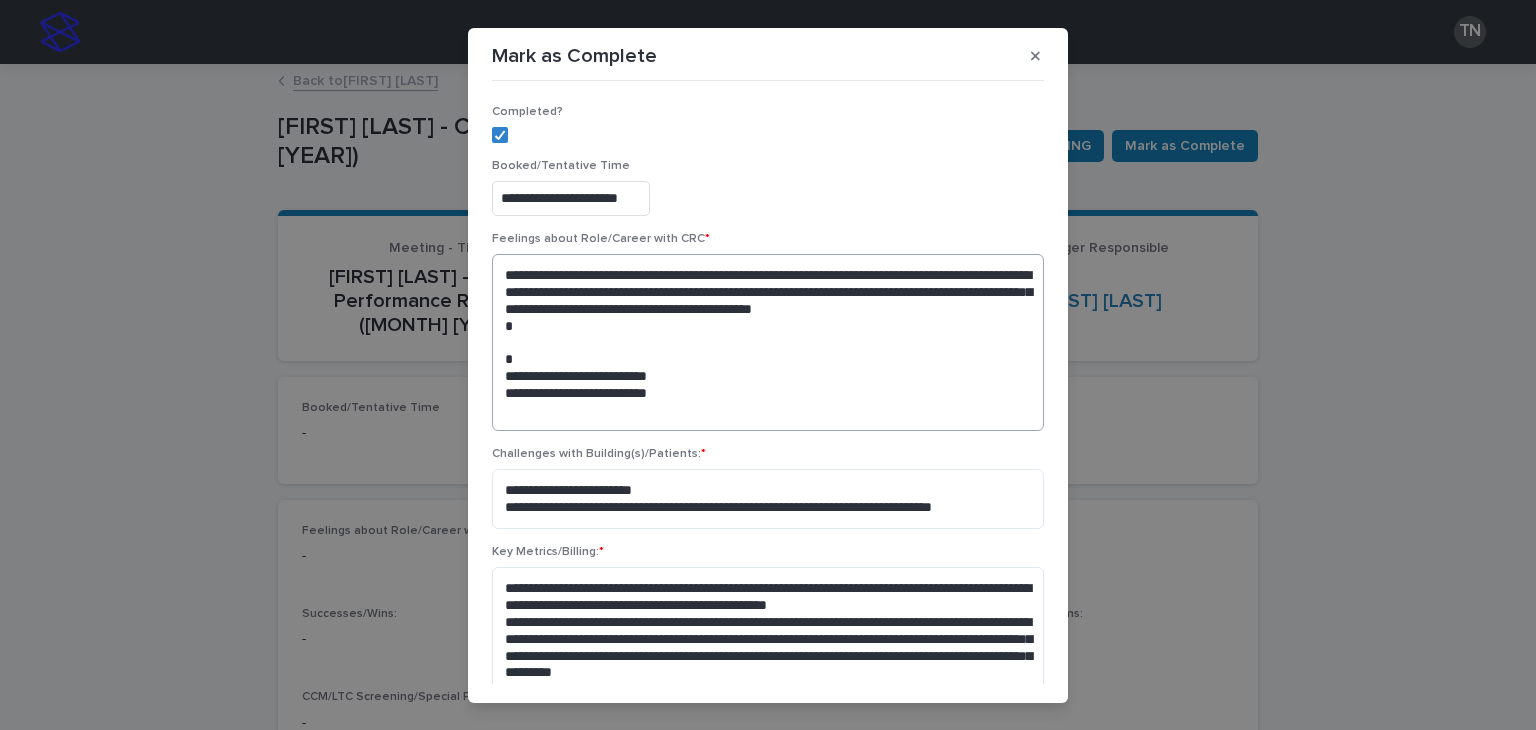 type on "***" 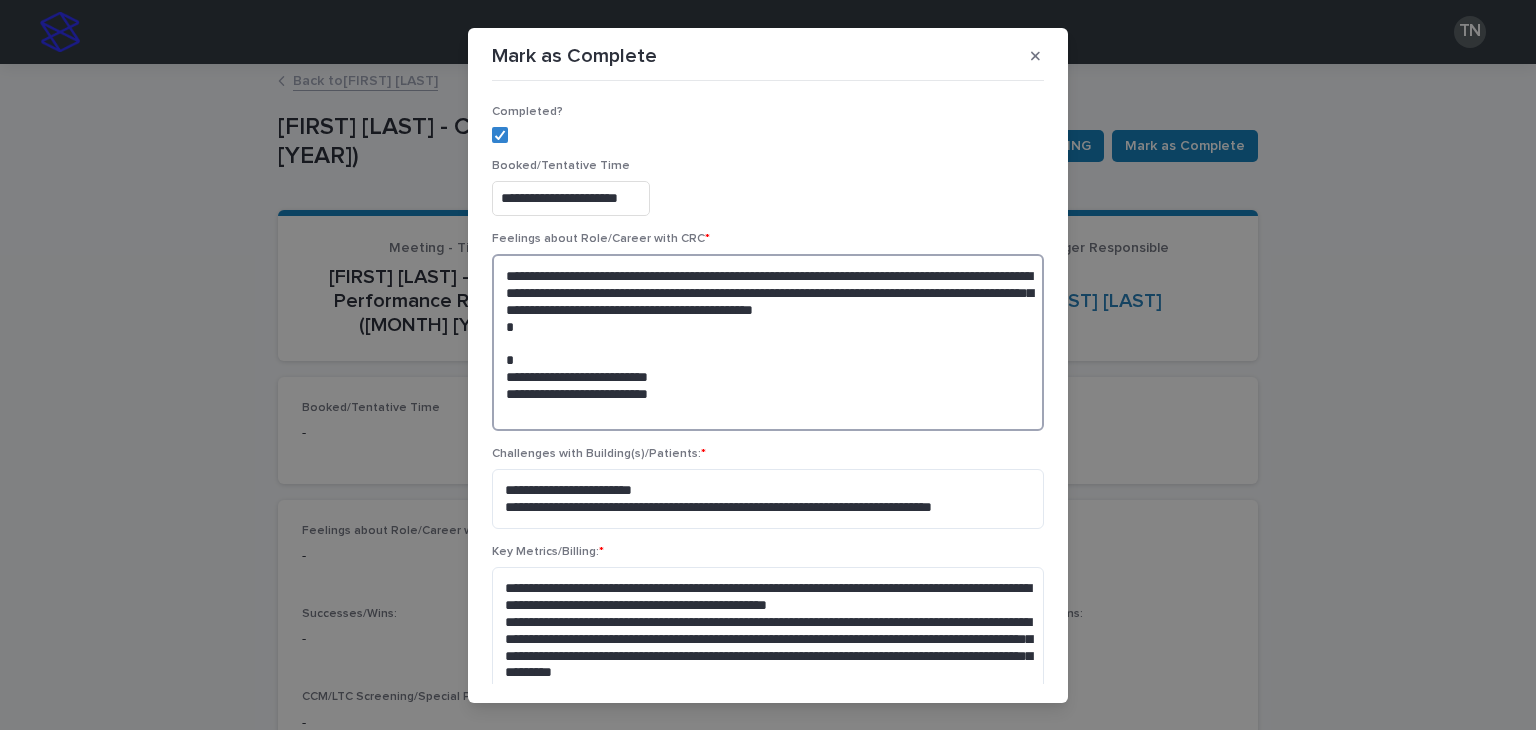 click on "**********" at bounding box center [768, 342] 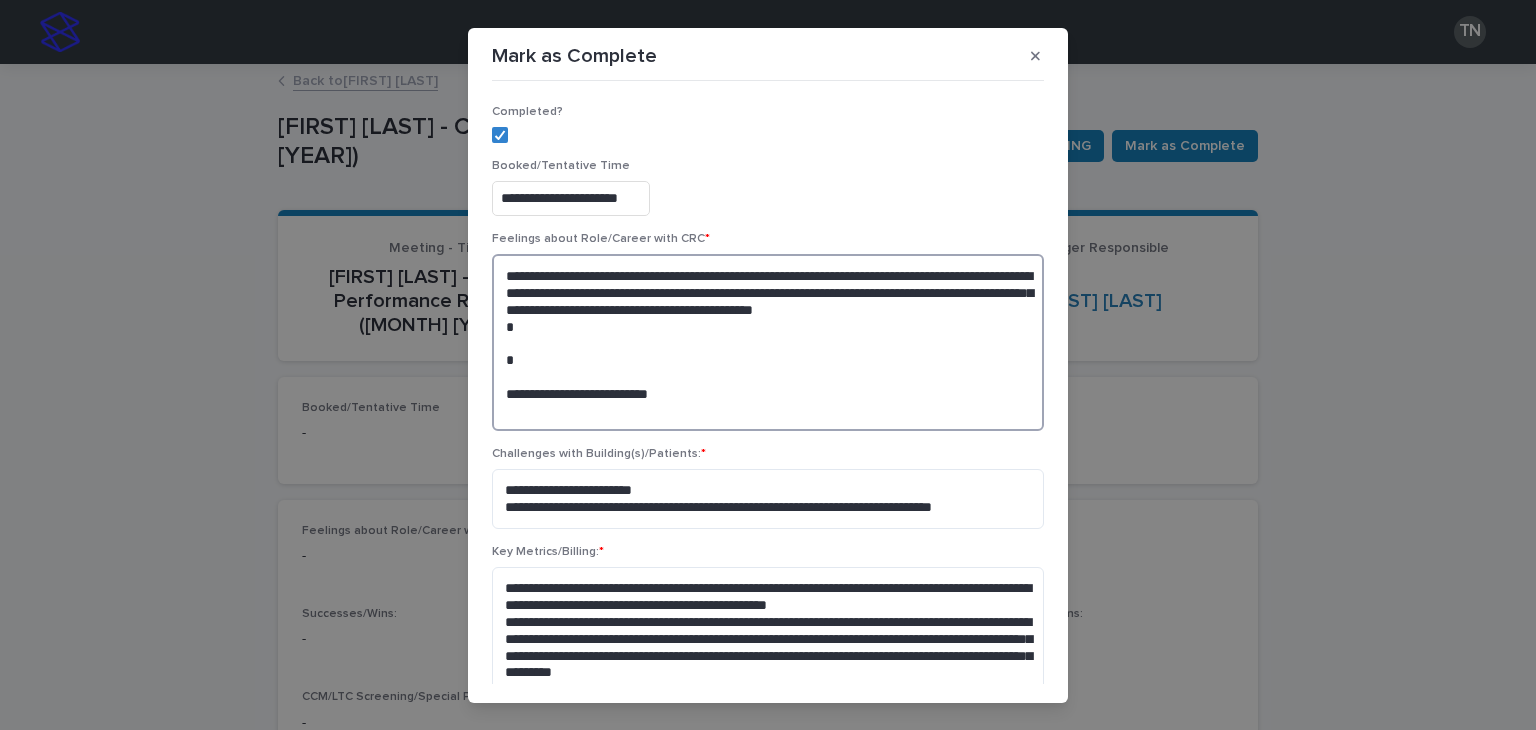 drag, startPoint x: 700, startPoint y: 405, endPoint x: 495, endPoint y: 413, distance: 205.15604 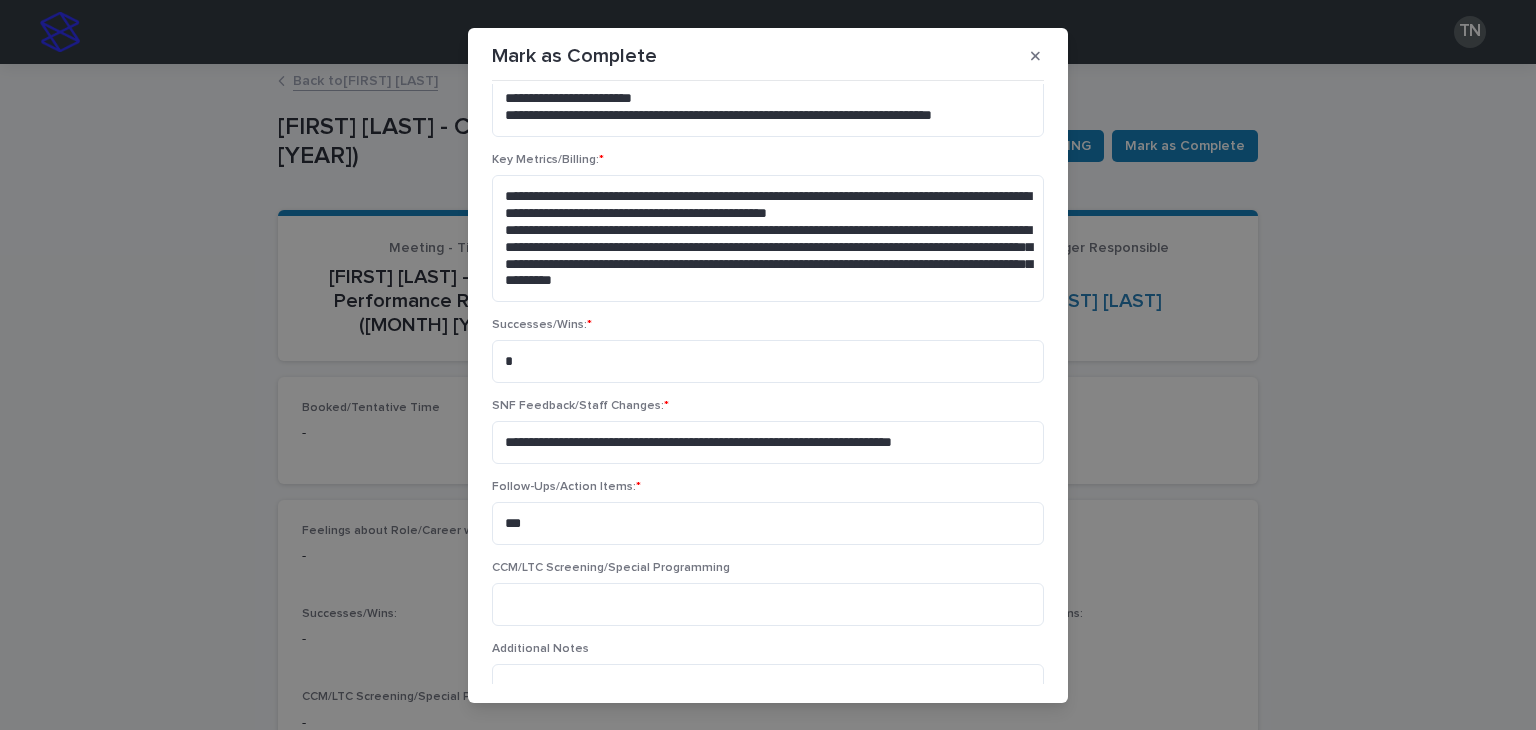scroll, scrollTop: 496, scrollLeft: 0, axis: vertical 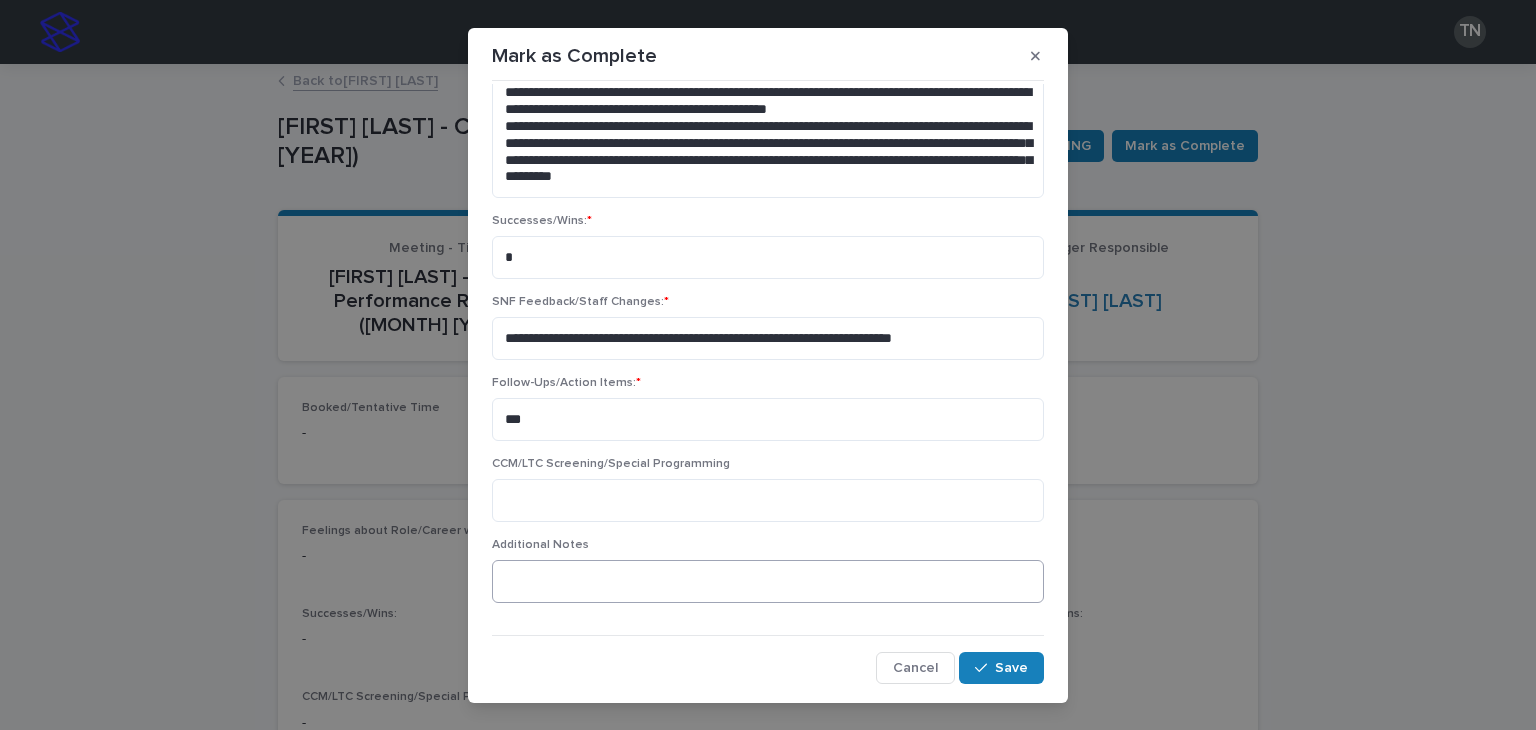 type on "**********" 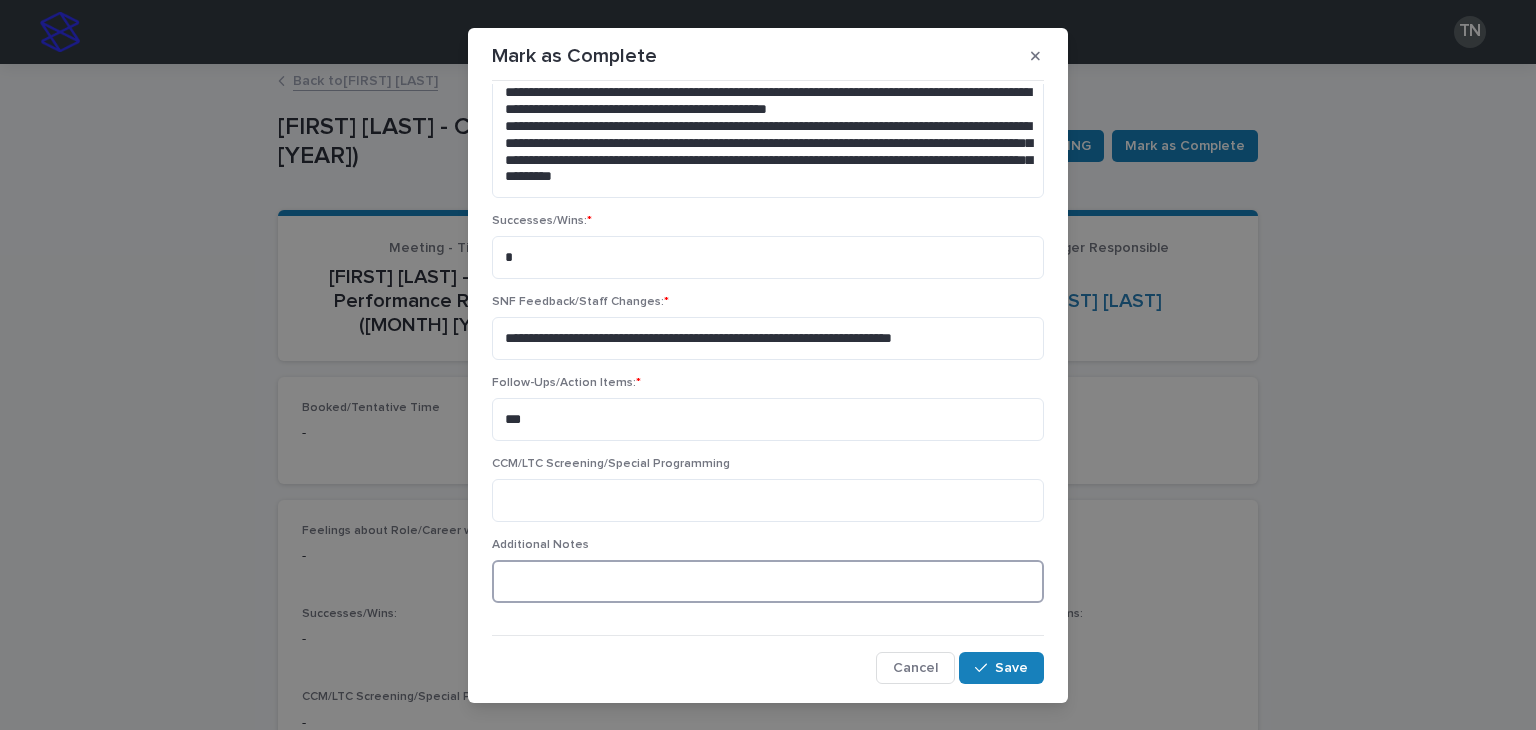 click at bounding box center [768, 581] 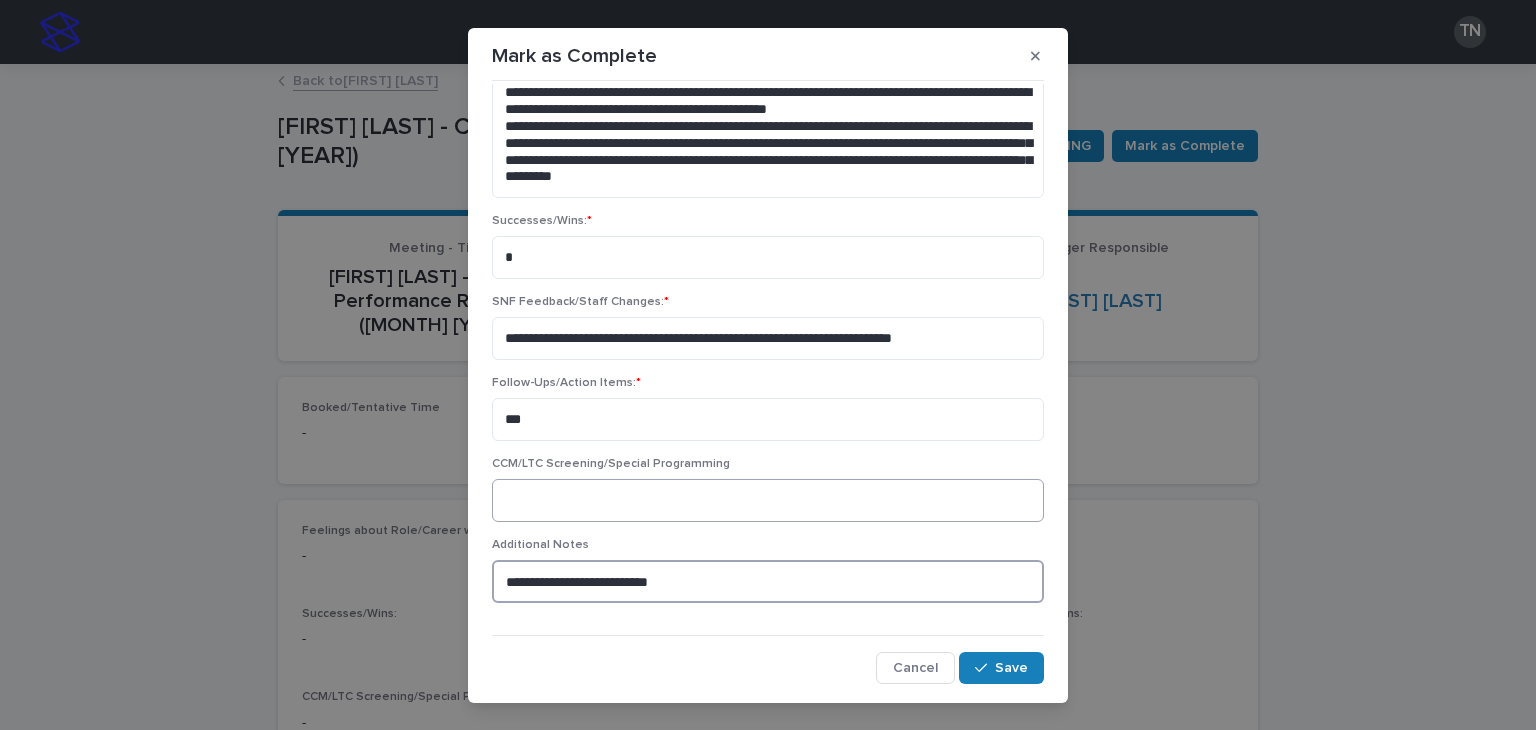 type on "**********" 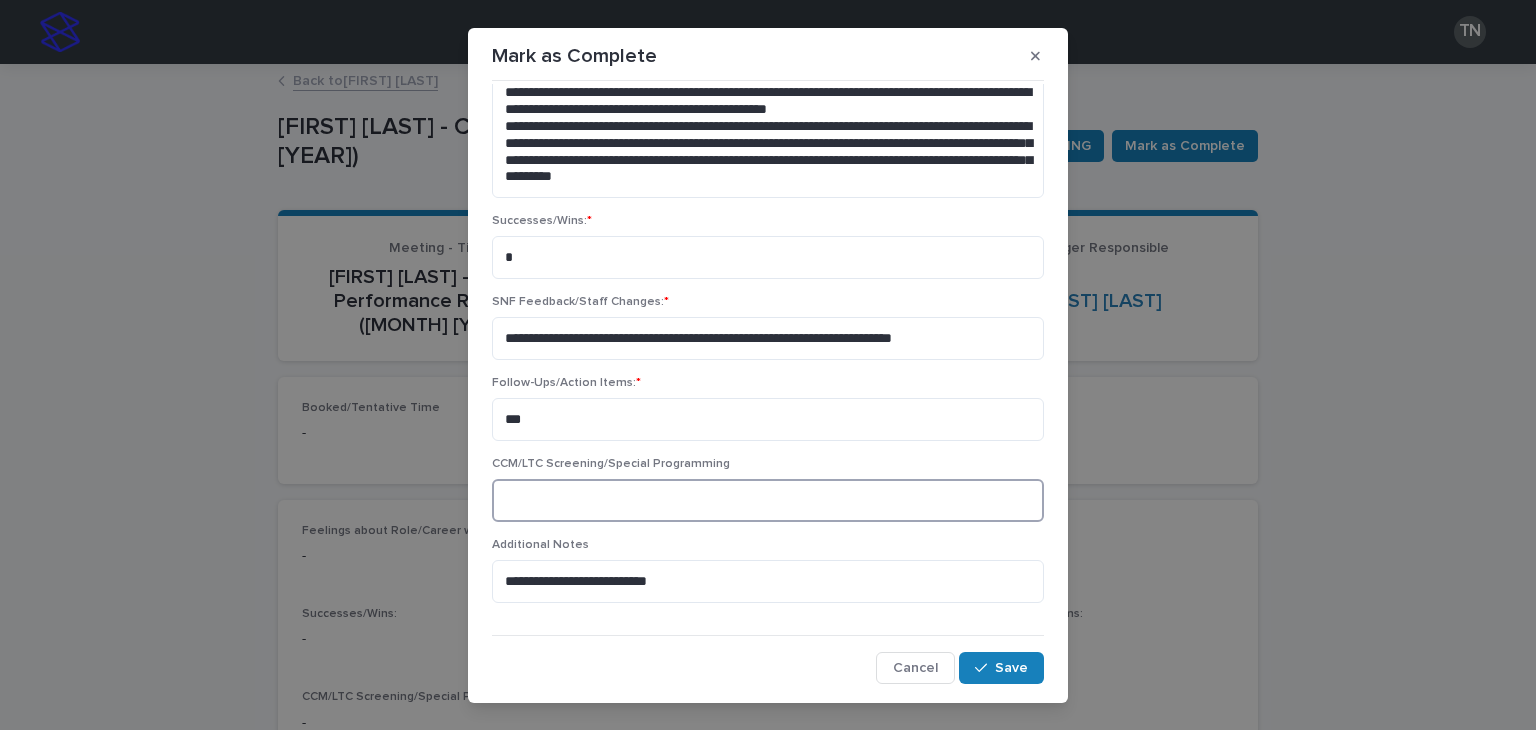 click at bounding box center [768, 500] 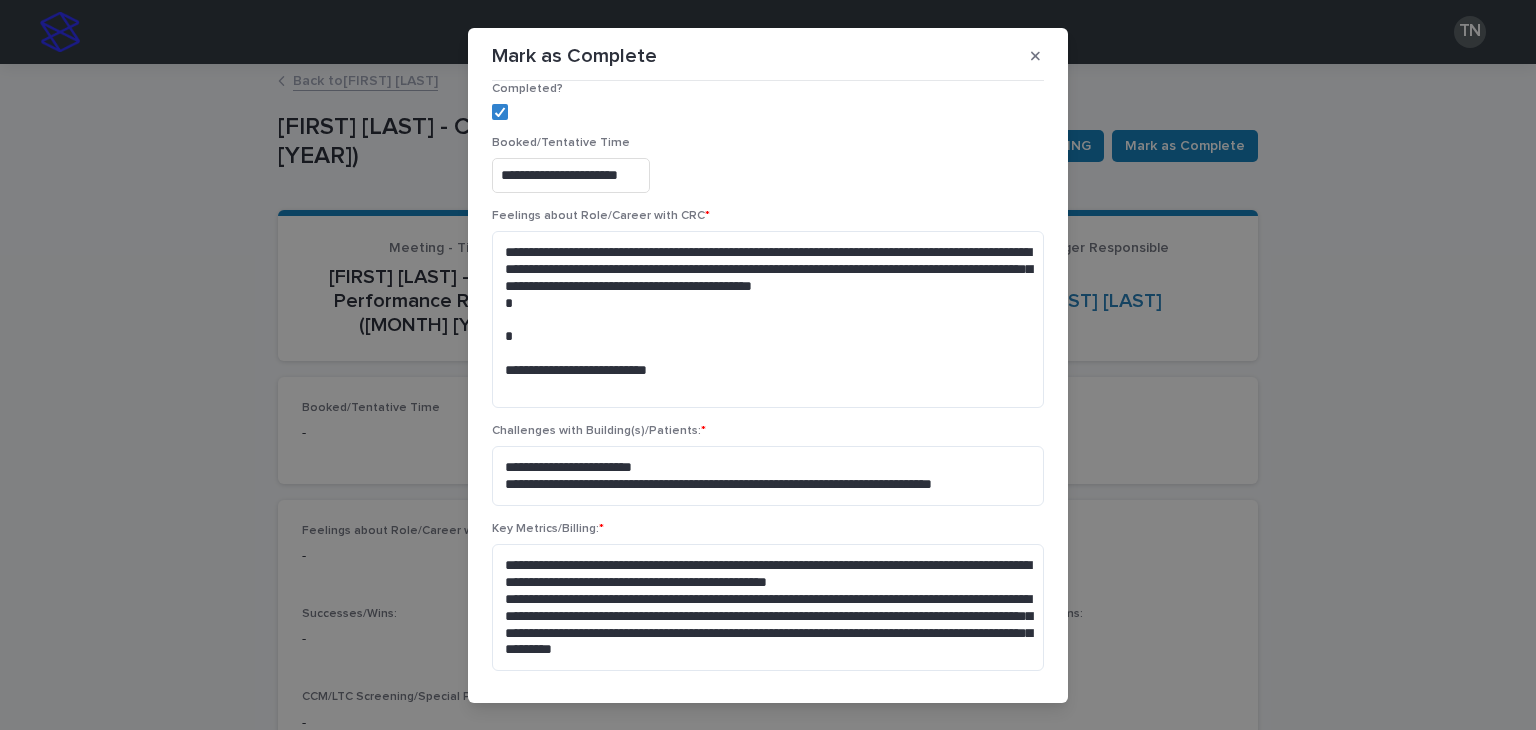scroll, scrollTop: 0, scrollLeft: 0, axis: both 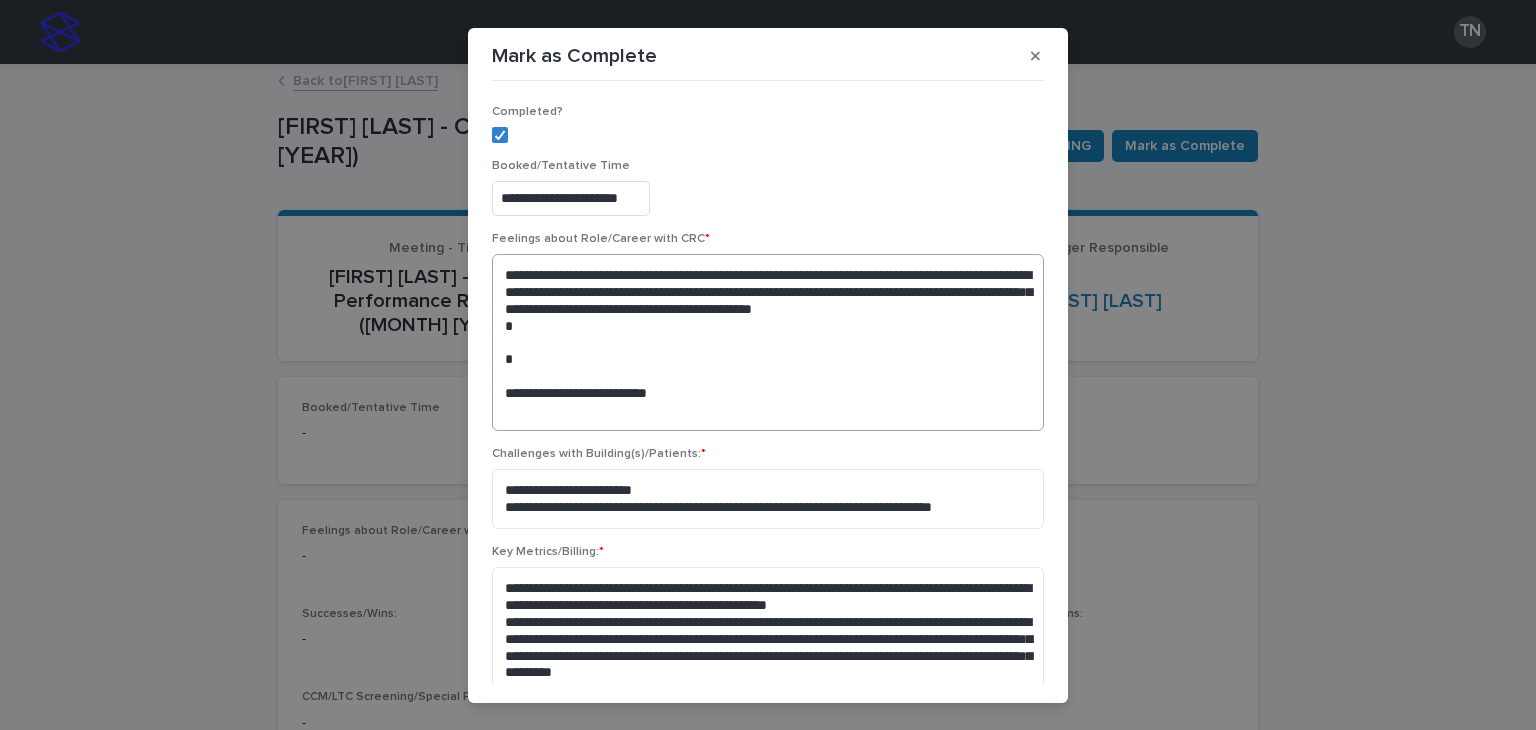 type on "*" 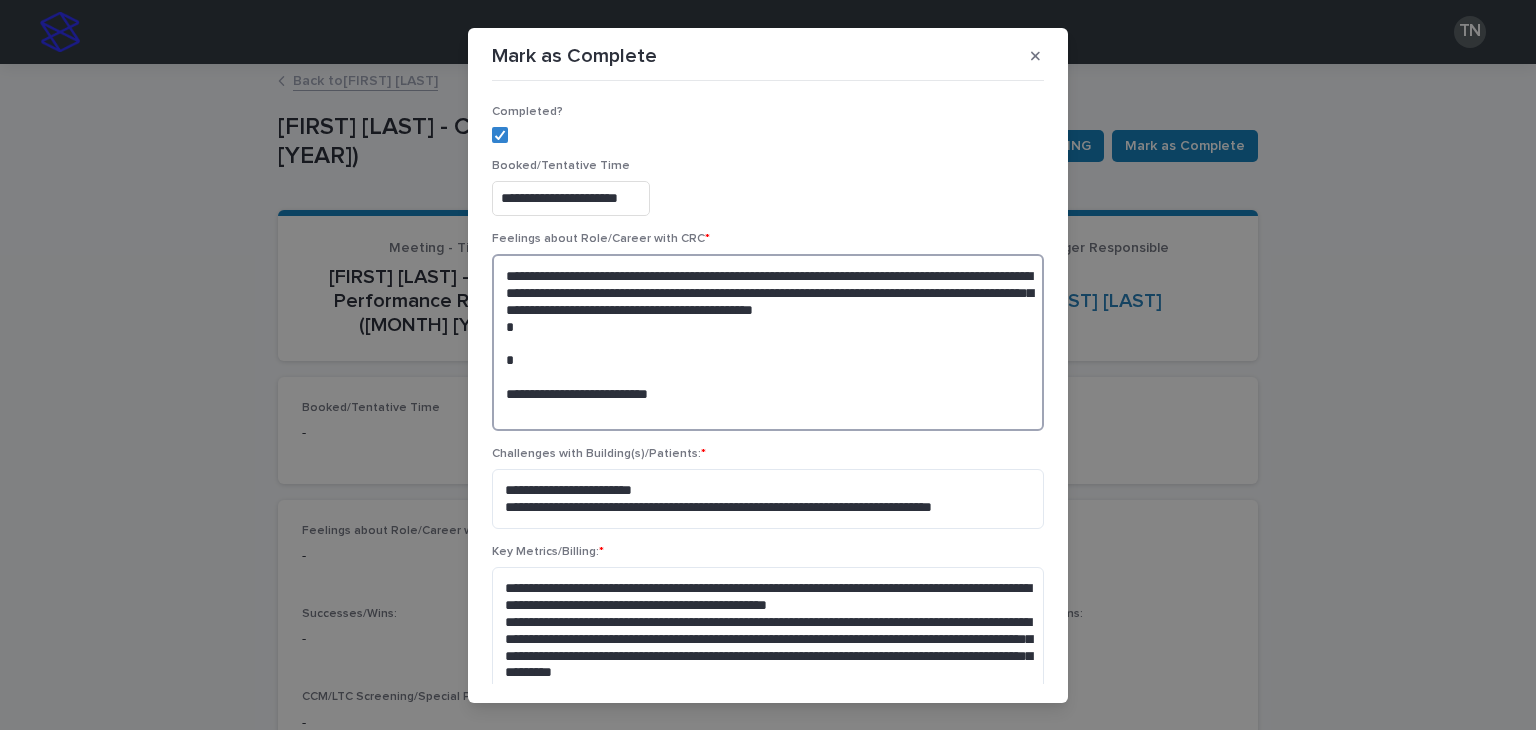 click on "**********" at bounding box center (768, 342) 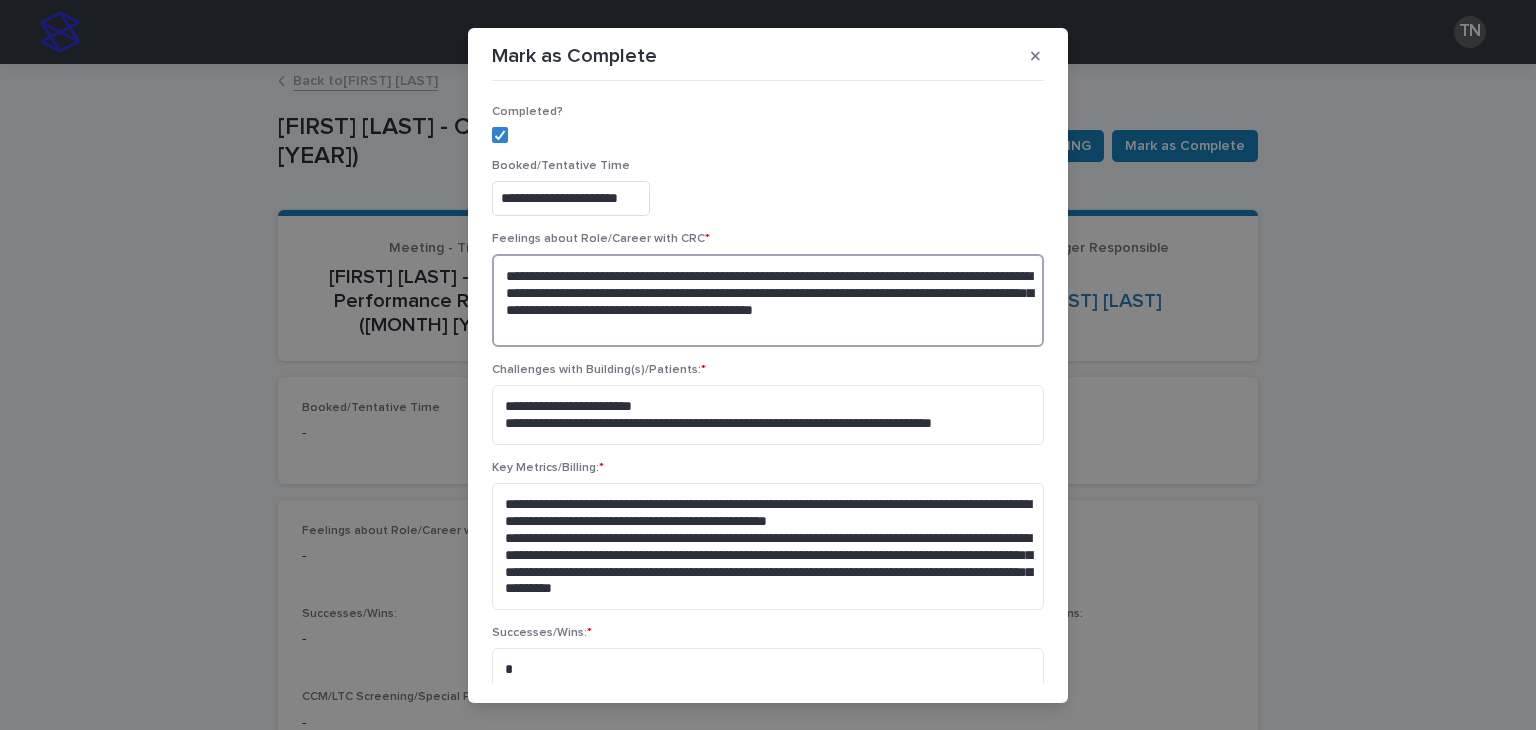 click on "**********" at bounding box center (768, 300) 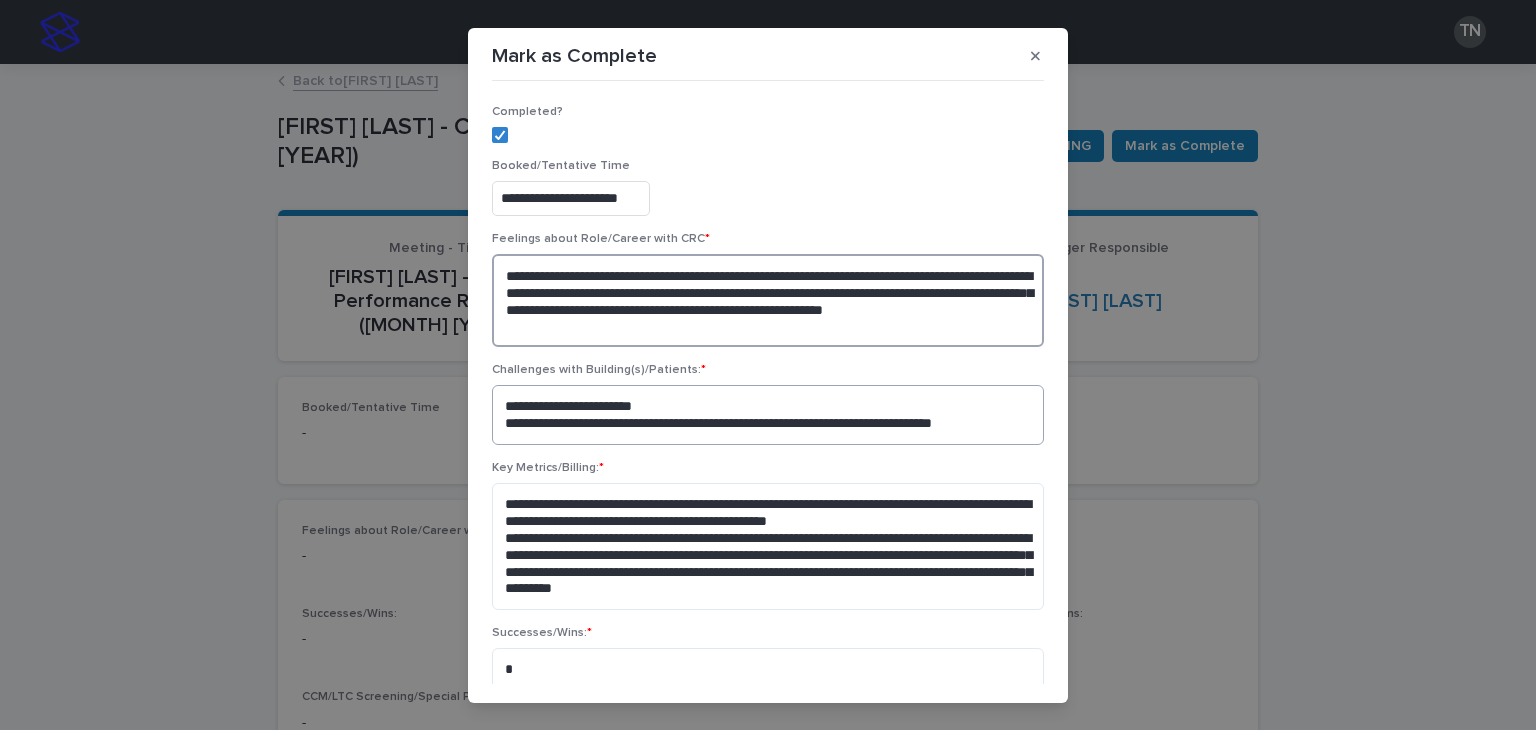 scroll, scrollTop: 412, scrollLeft: 0, axis: vertical 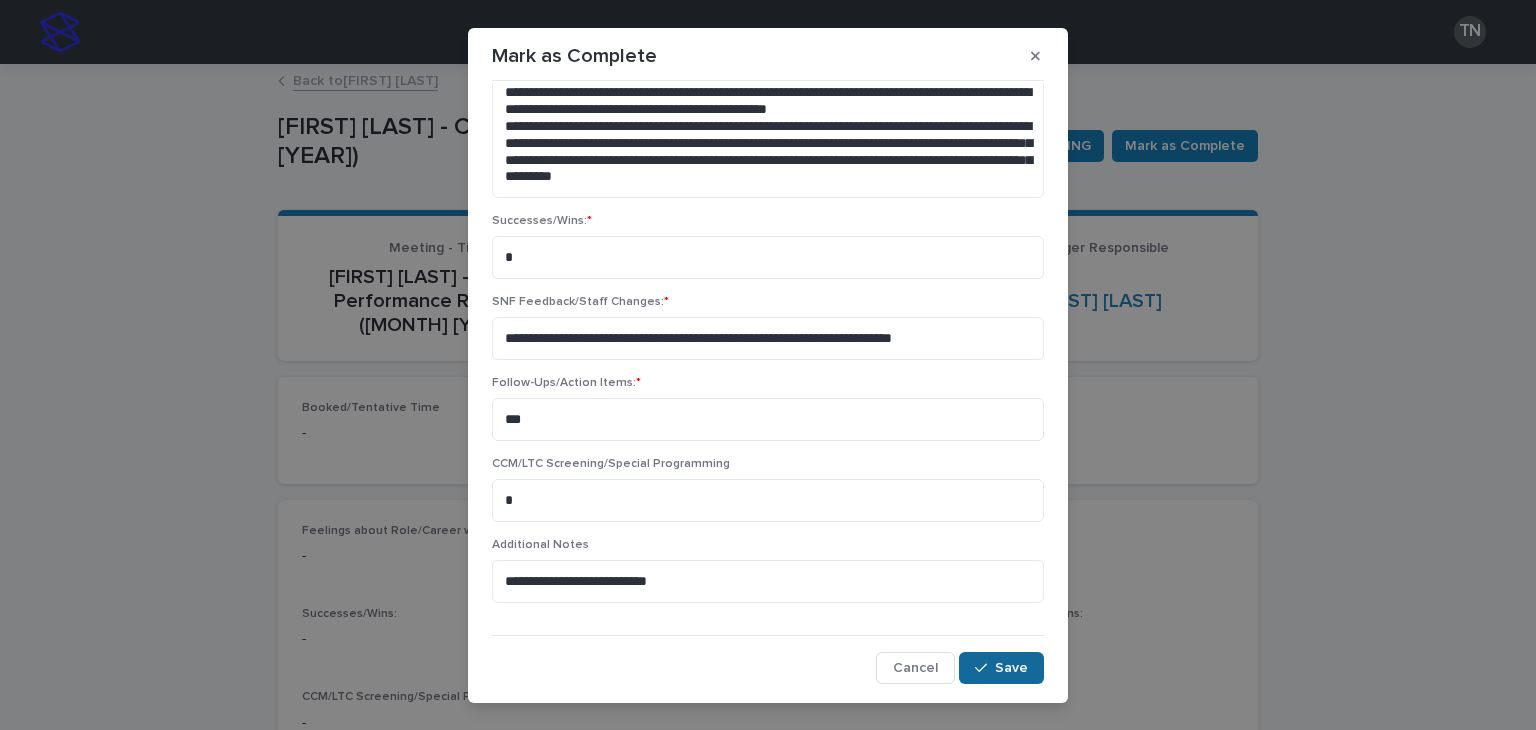 type on "**********" 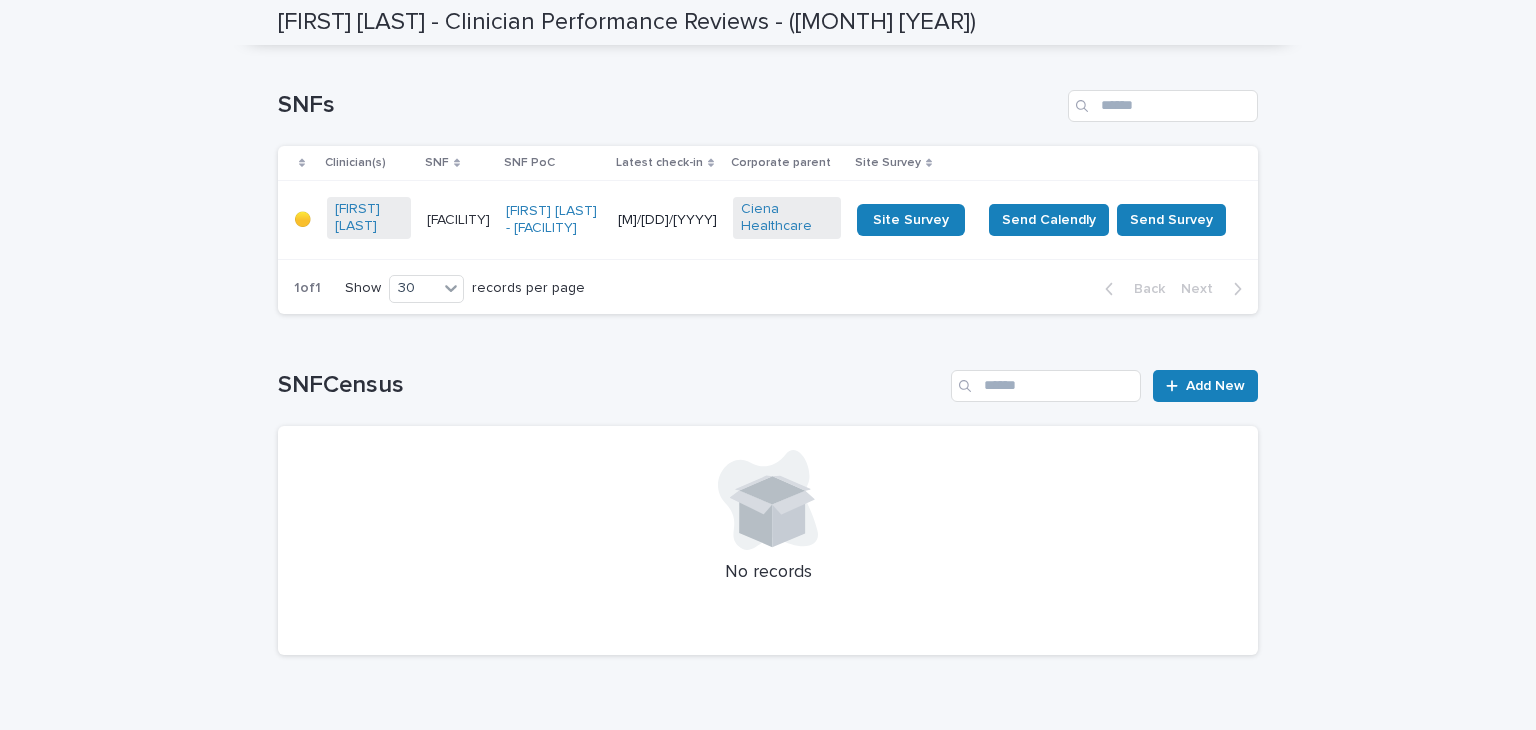scroll, scrollTop: 1307, scrollLeft: 0, axis: vertical 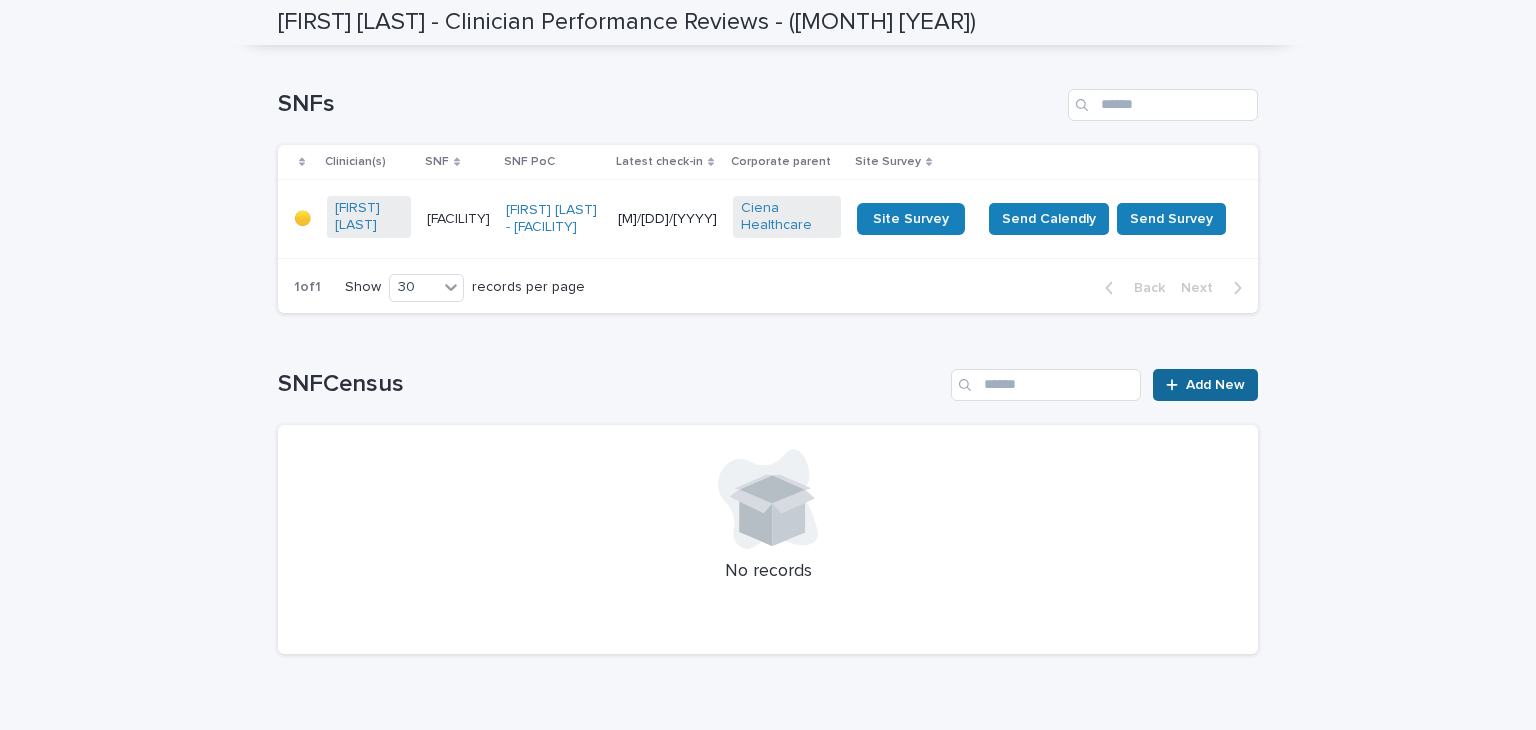 click on "Add New" at bounding box center [1215, 385] 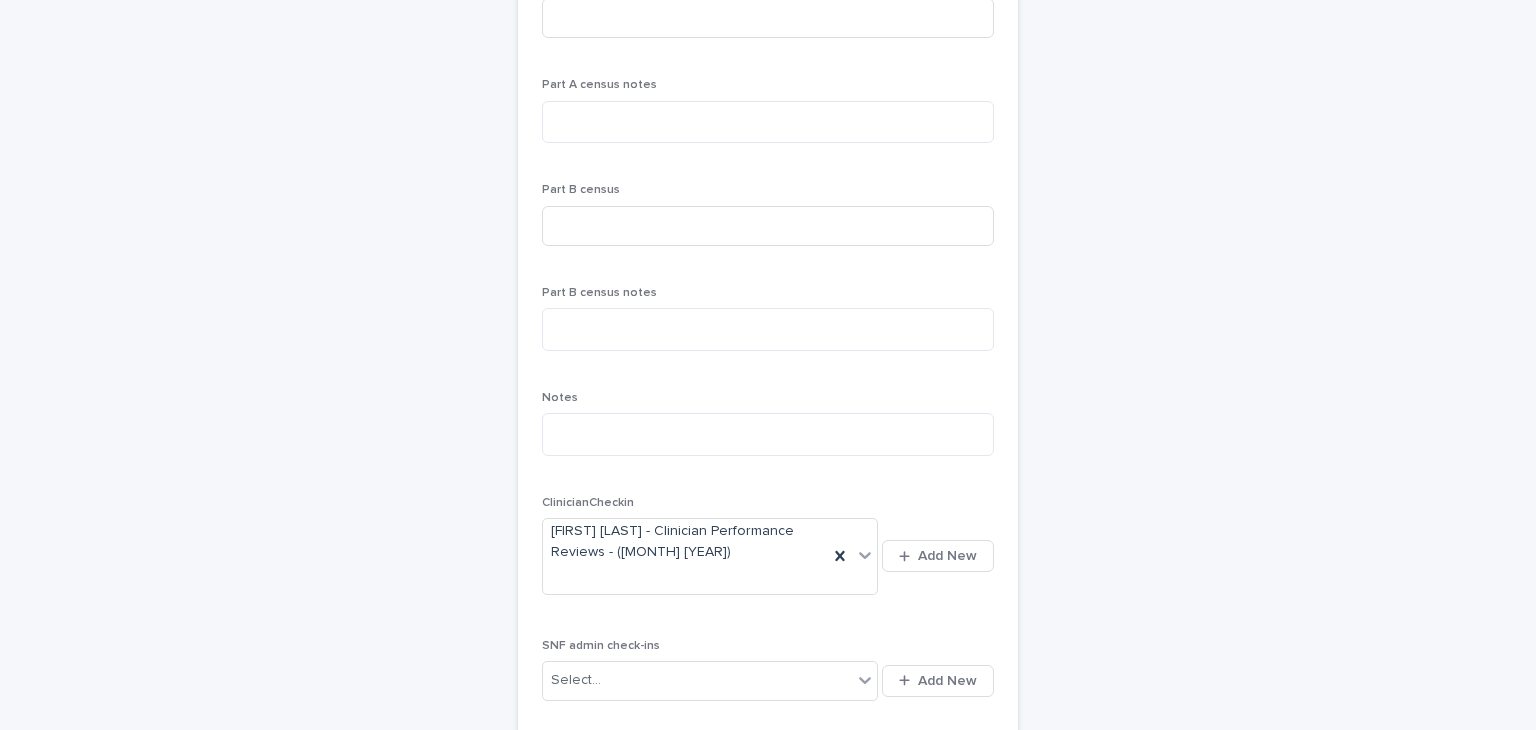 scroll, scrollTop: 0, scrollLeft: 0, axis: both 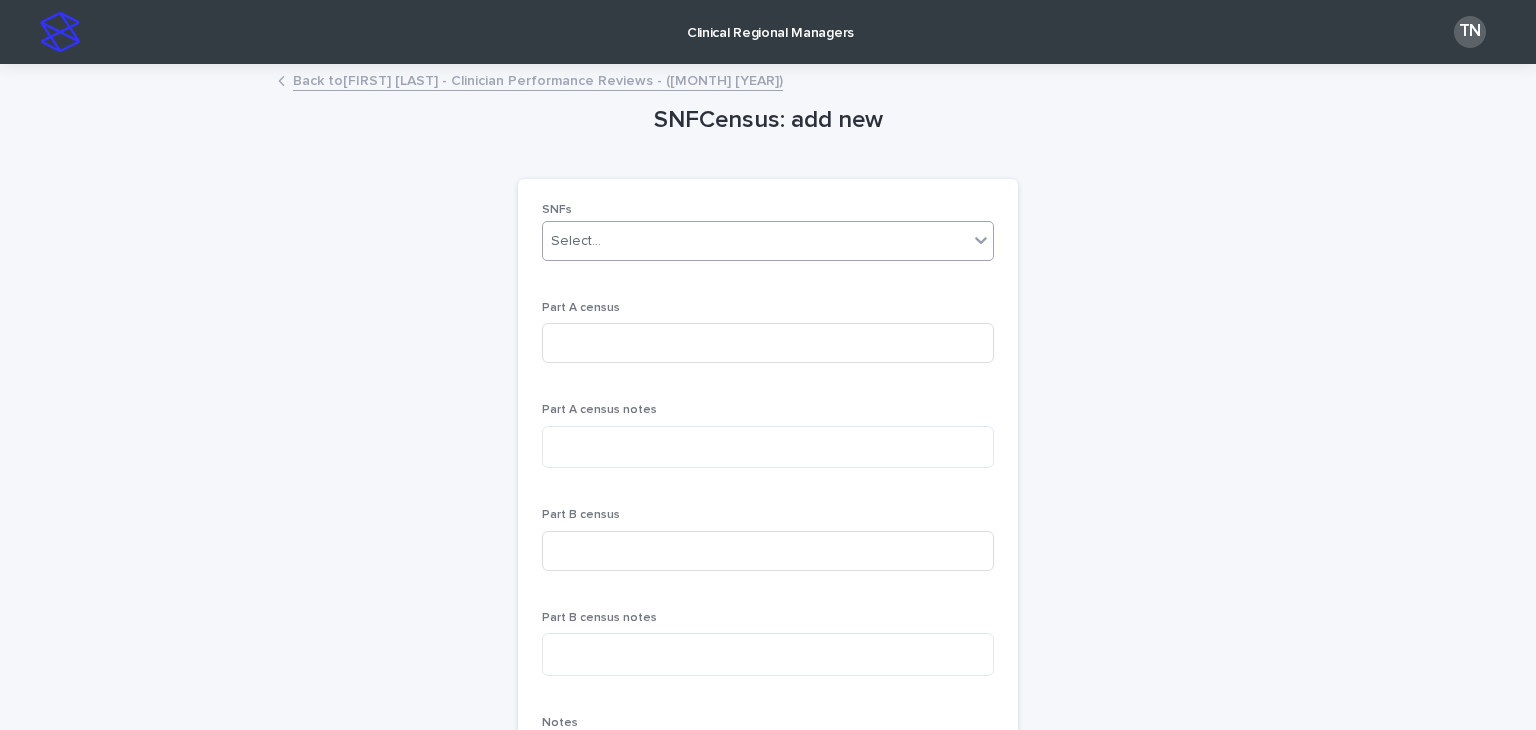 click on "Select..." at bounding box center [768, 241] 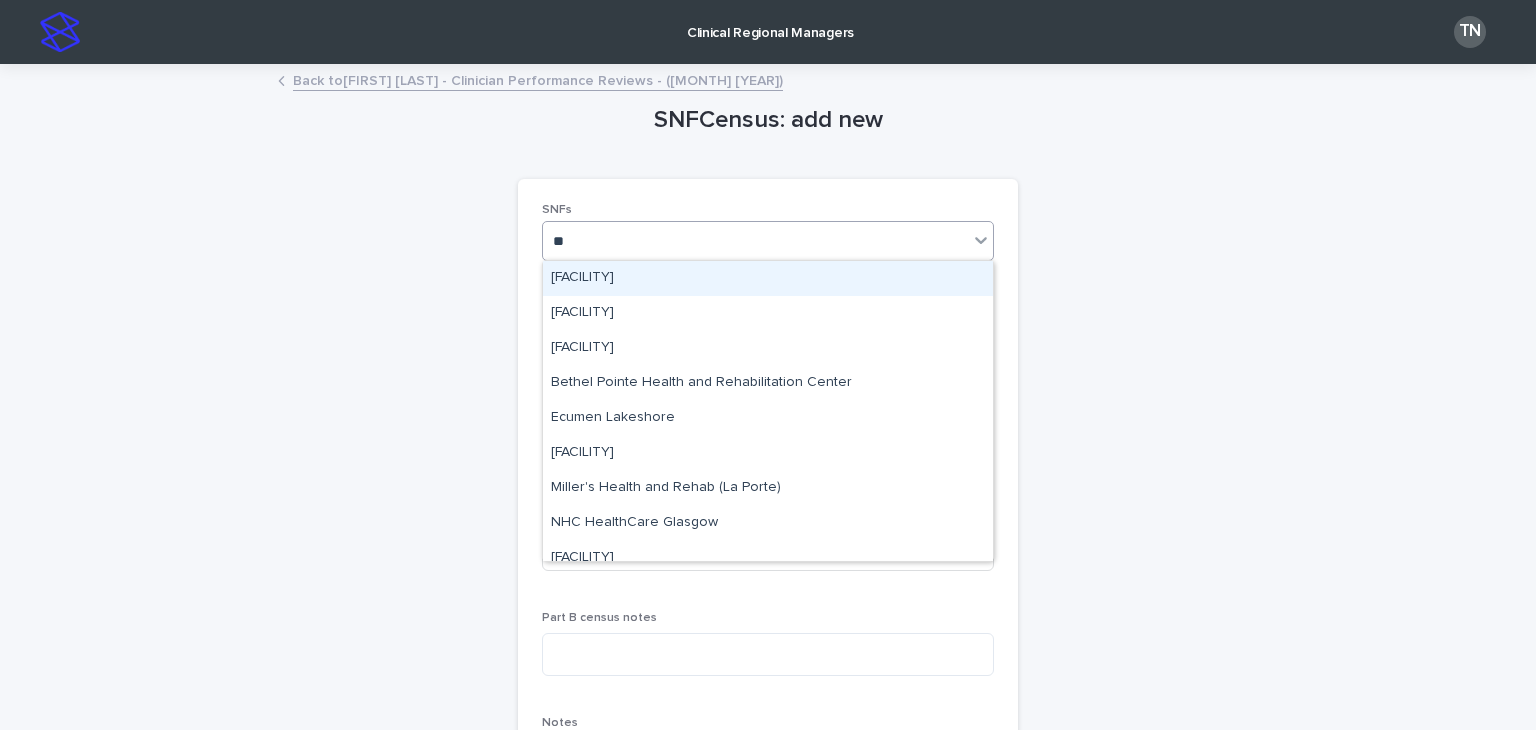 type on "***" 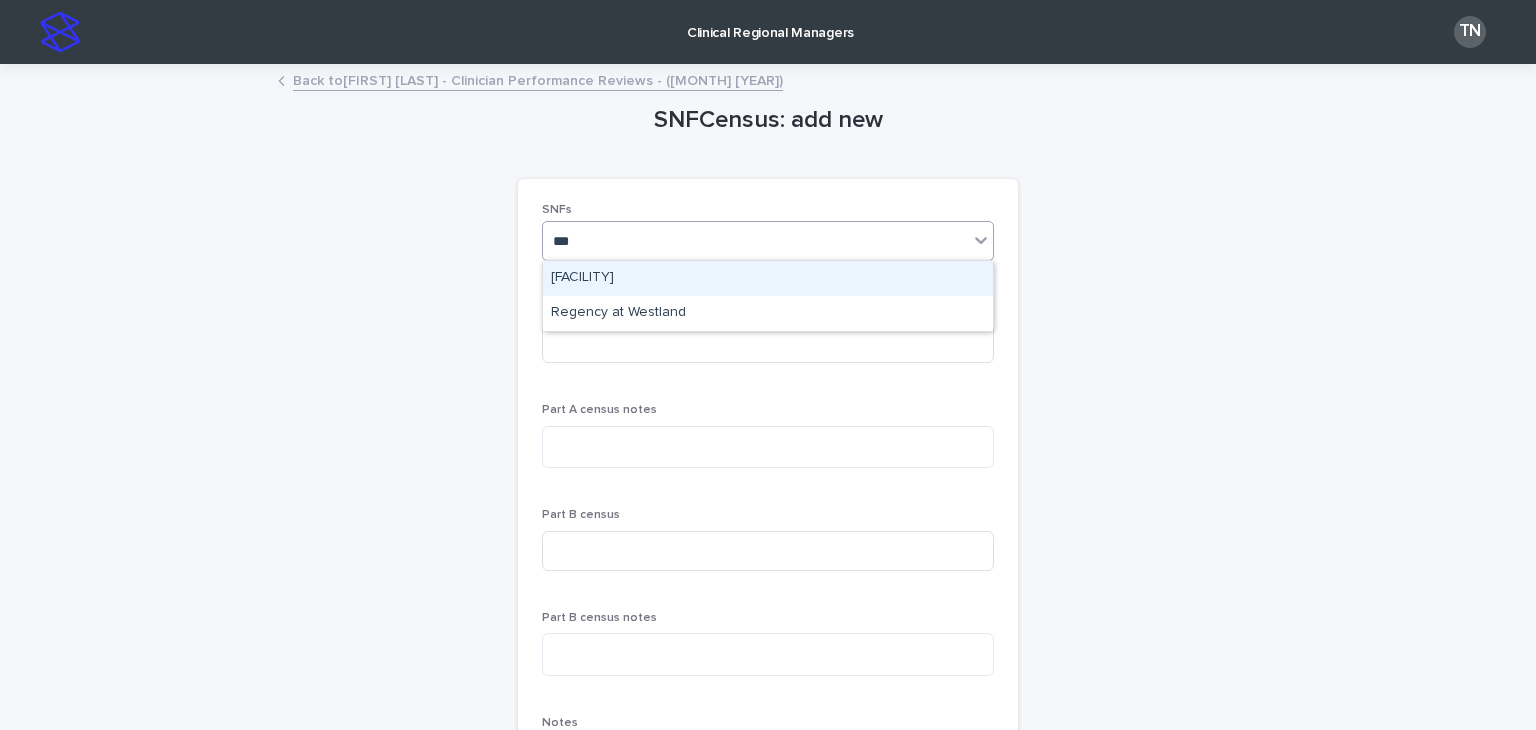 click on "[FACILITY]" at bounding box center (768, 278) 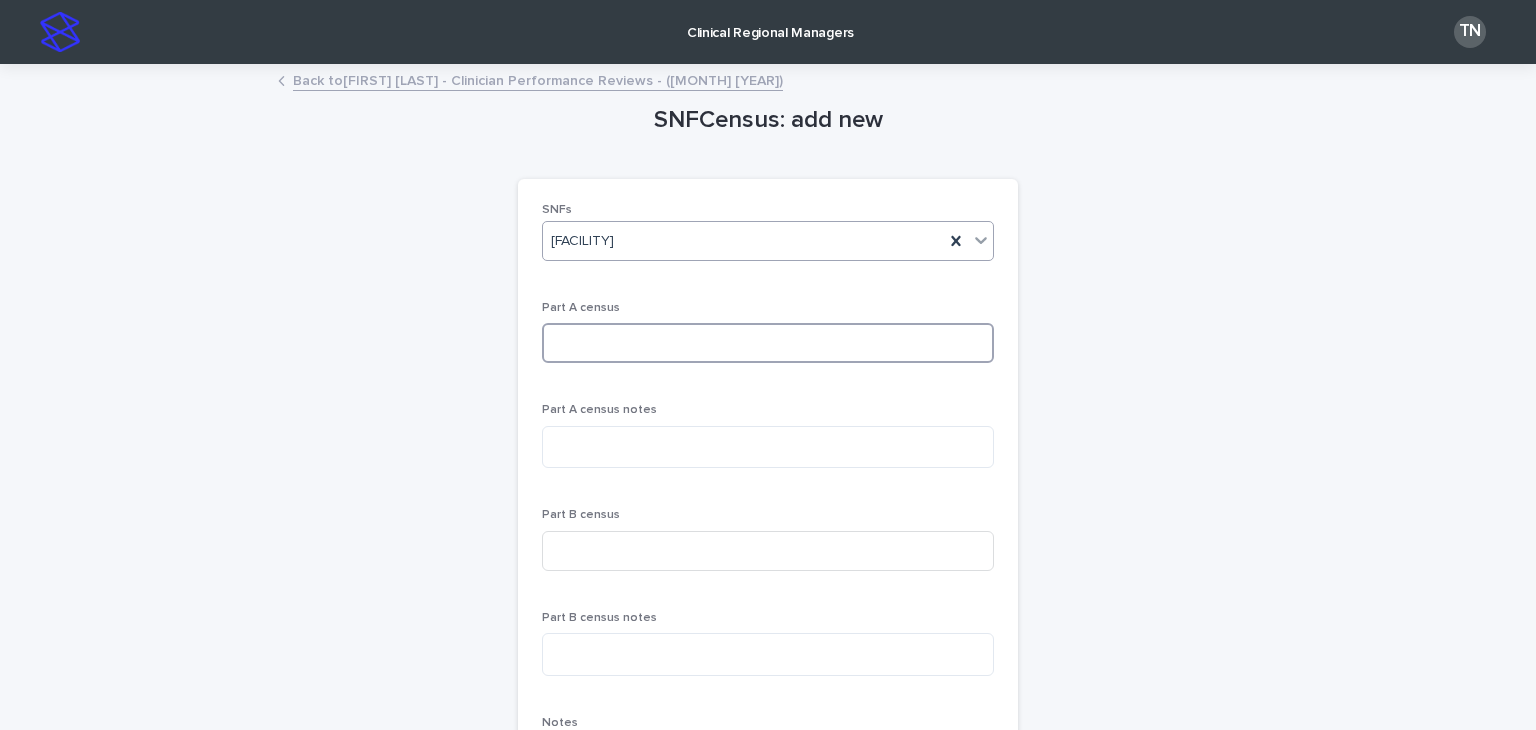 click at bounding box center (768, 343) 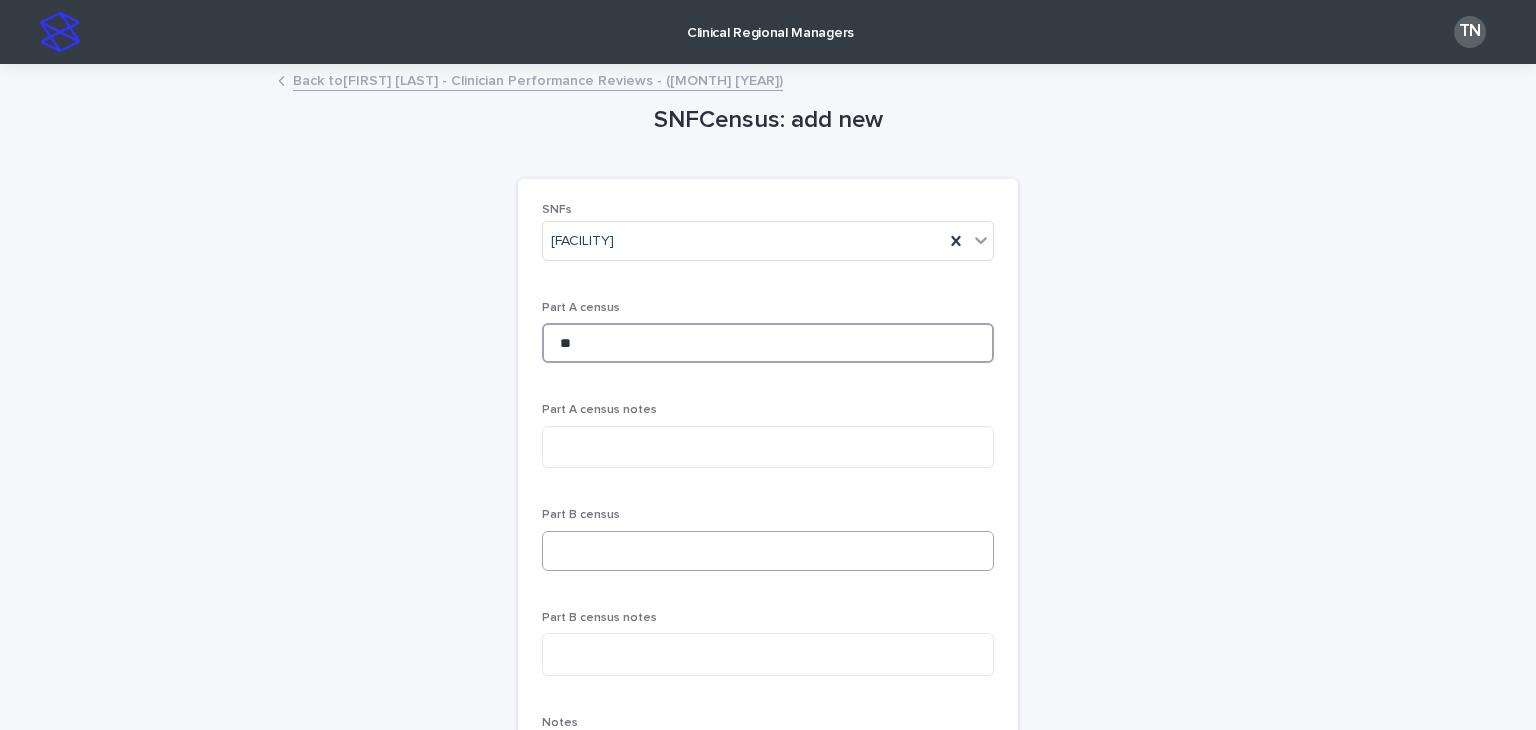 type on "**" 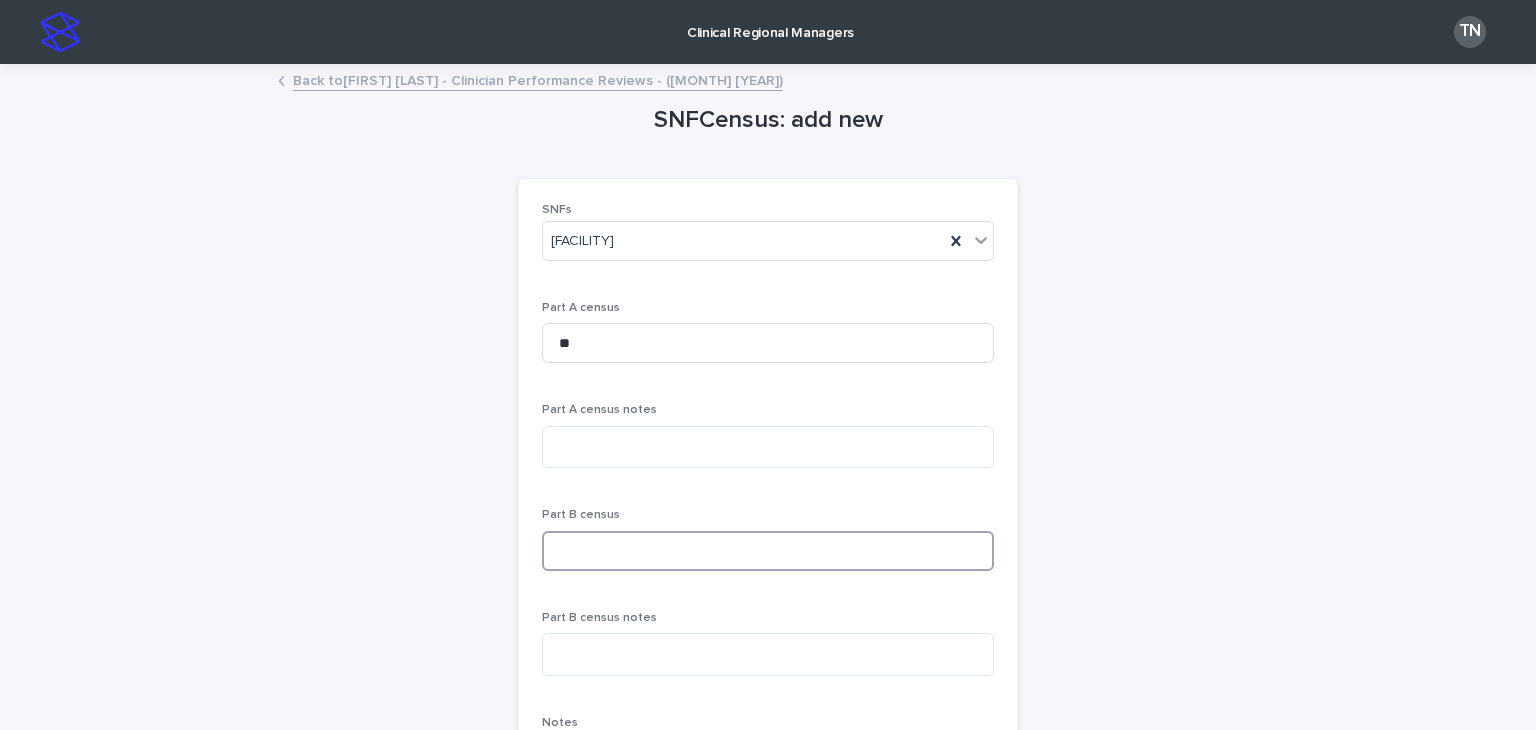 click at bounding box center (768, 551) 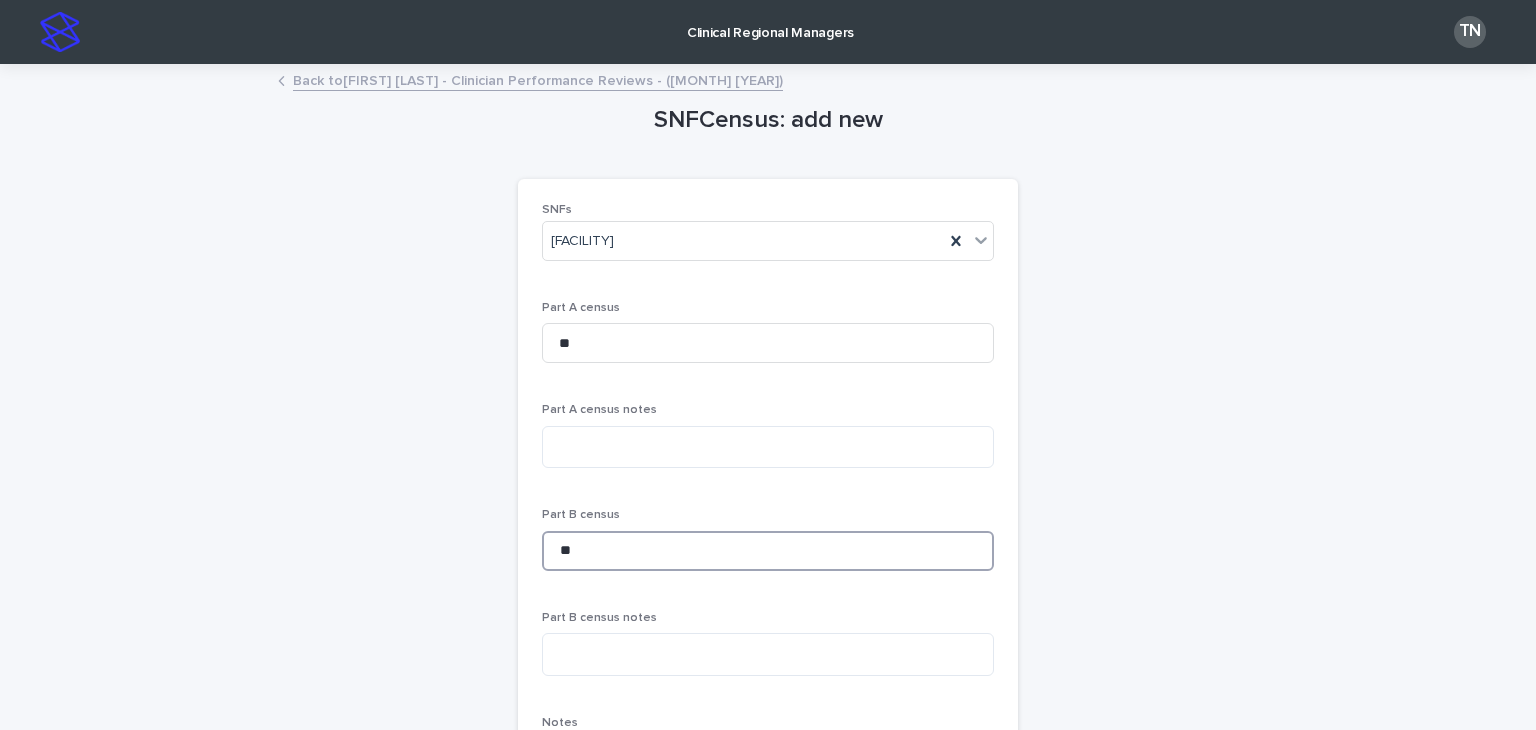type on "**" 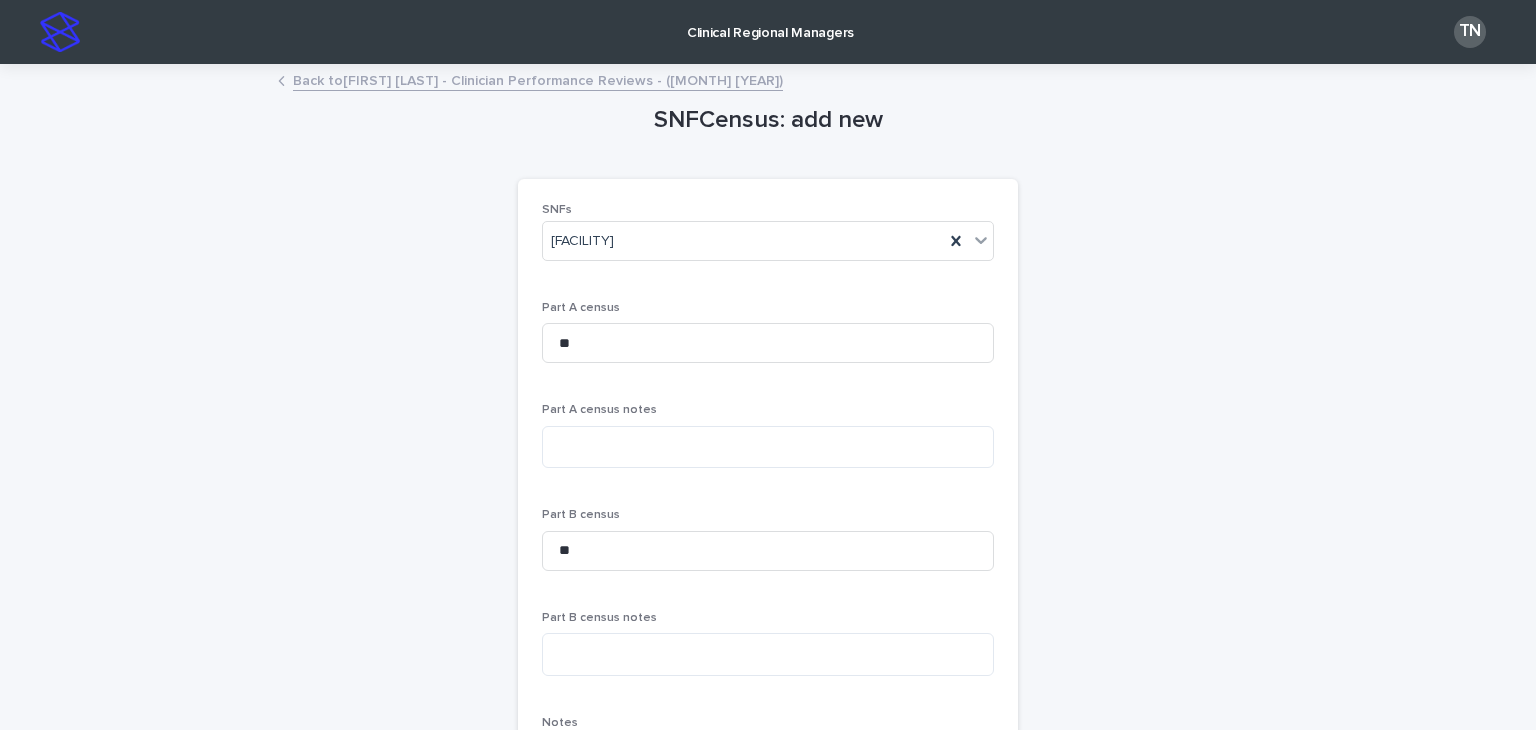 click on "SNFs [FACILITY] Part A census ** Part A census notes Part B census ** Part B census notes Notes ClinicianCheckin [FIRST] [LAST] - Clinician Performance Reviews - ([MONTH] [YEAR]) Add New SNF admin check-ins Select... Add New SNFLaunch Select... Add New SNFZoom Select... Add New NP Onboarding Select... Add New SNFParentZoom Select... Add New" at bounding box center [768, 837] 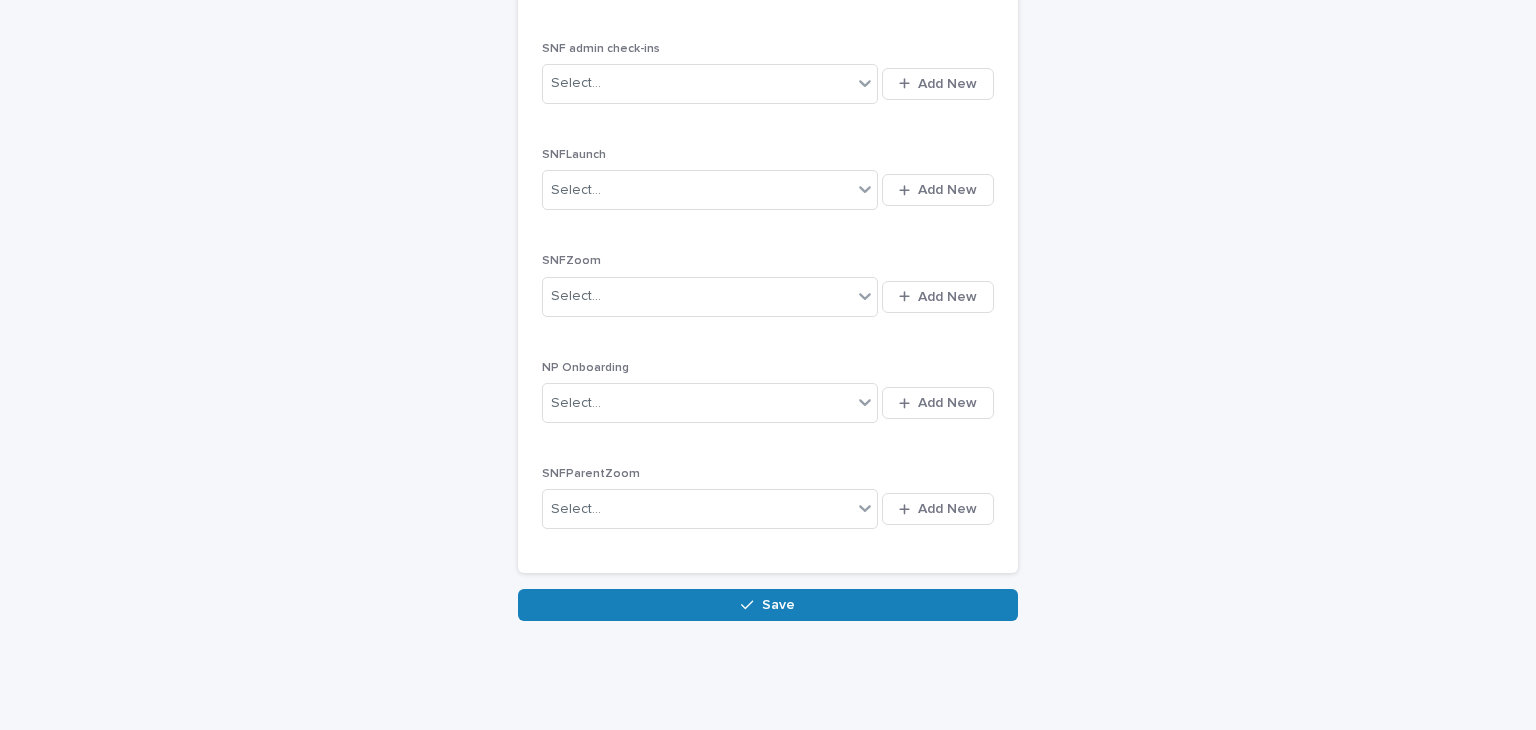 scroll, scrollTop: 968, scrollLeft: 0, axis: vertical 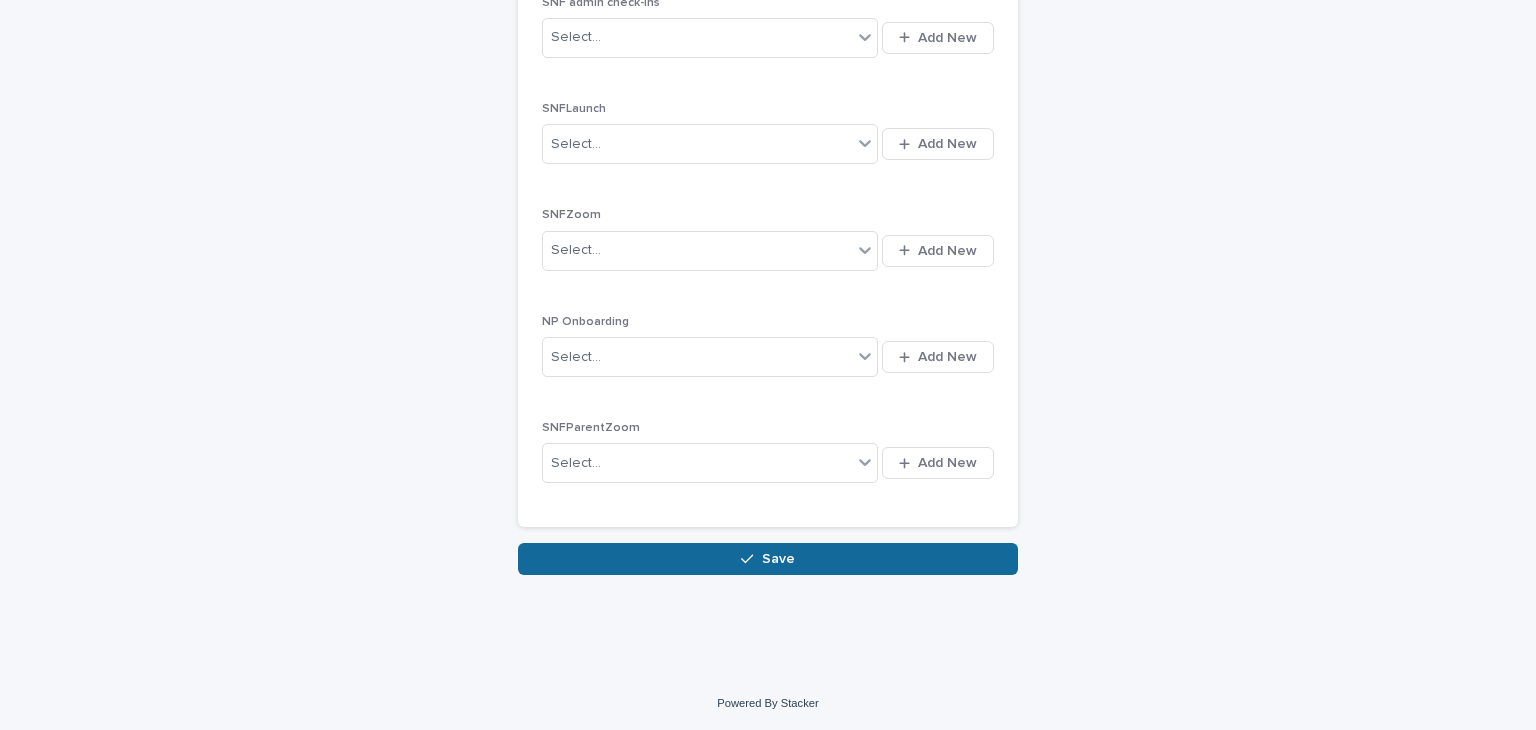 click on "Save" at bounding box center (778, 559) 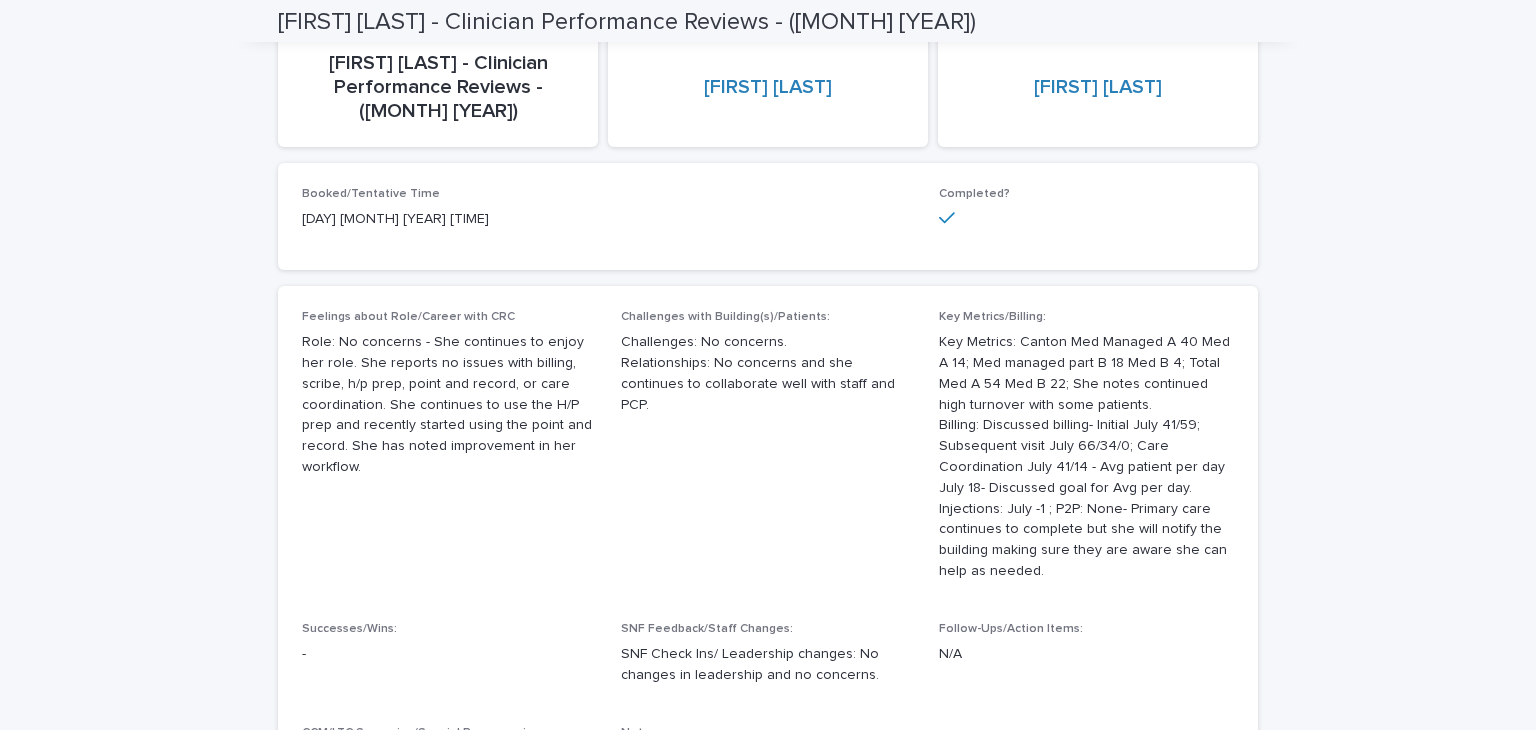scroll, scrollTop: 0, scrollLeft: 0, axis: both 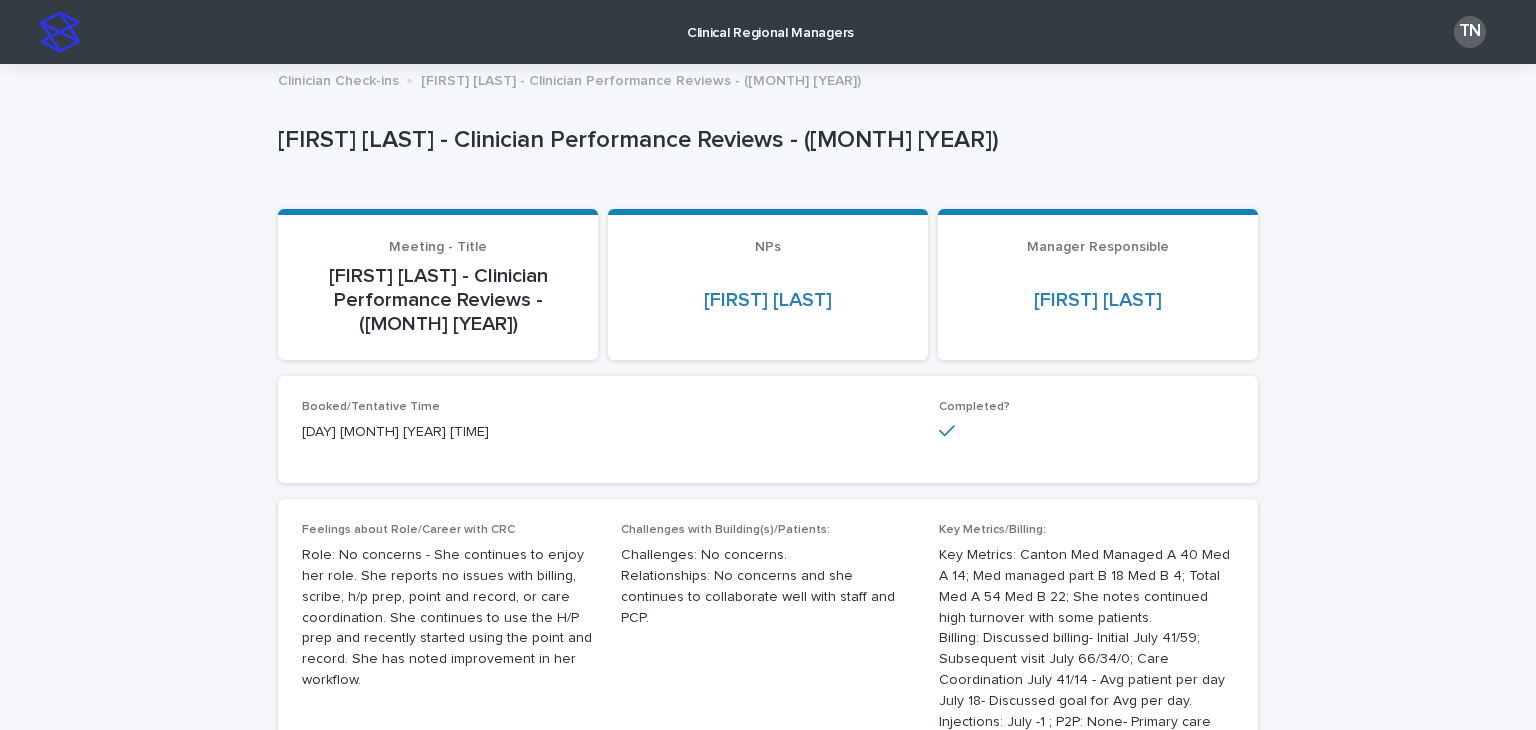 click at bounding box center [60, 32] 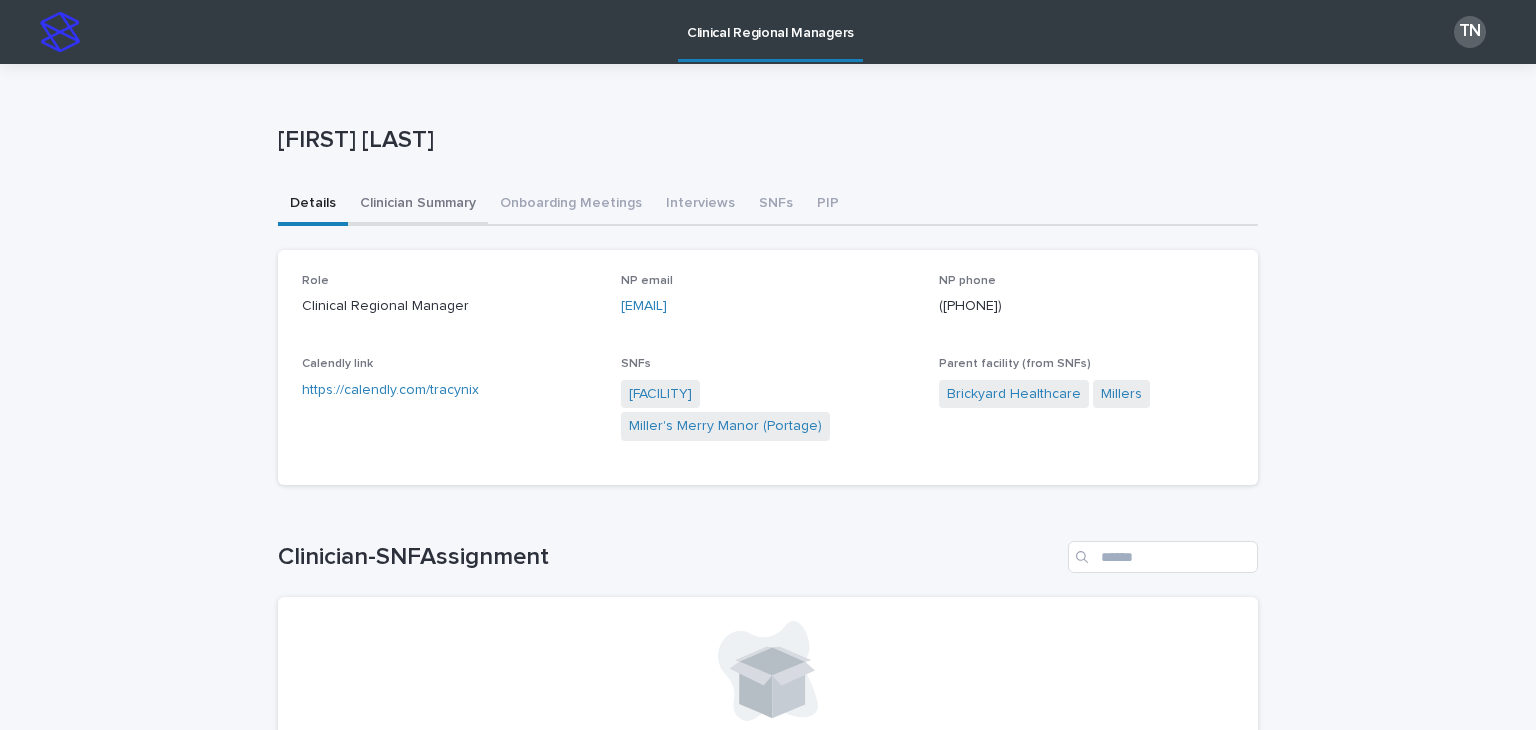 click on "Clinician Summary" at bounding box center [418, 205] 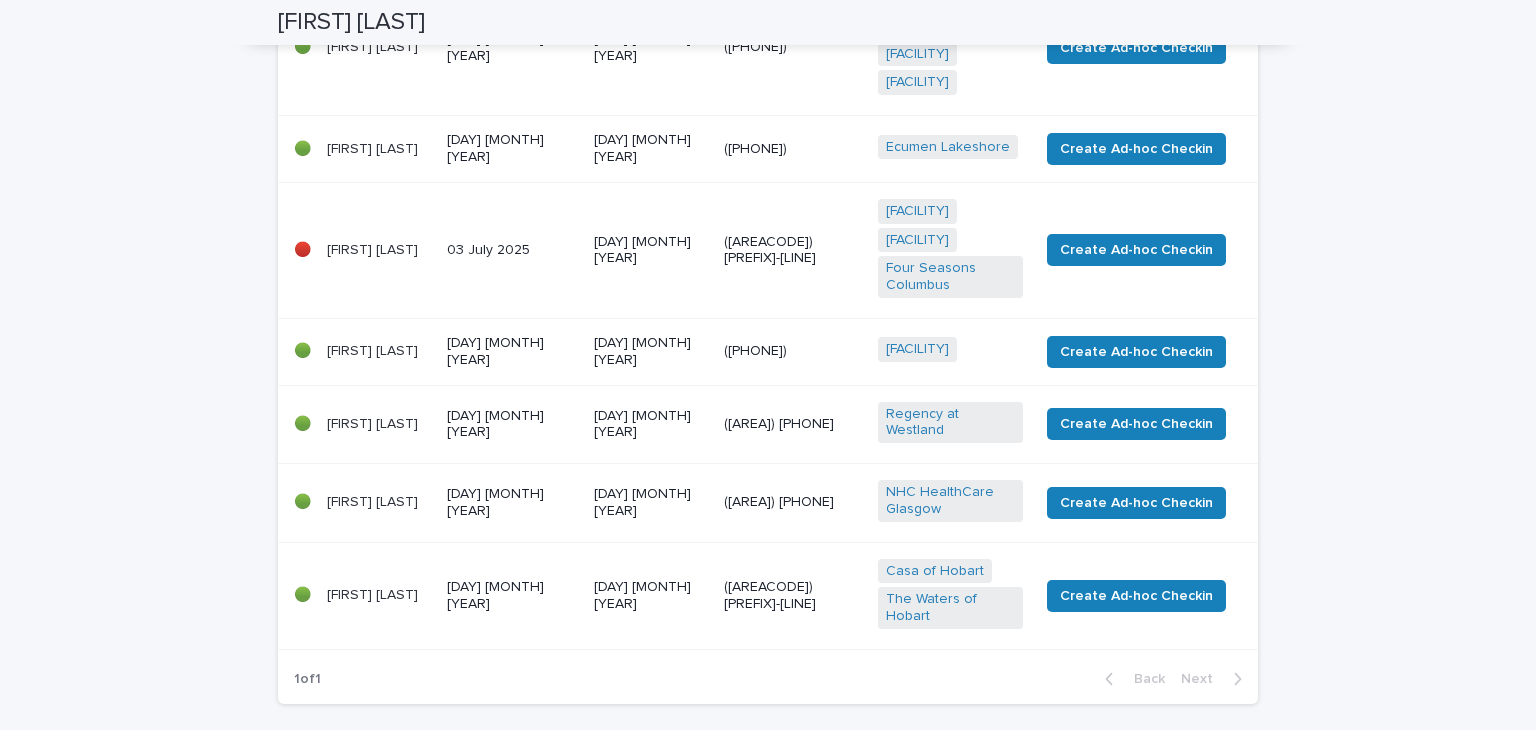 scroll, scrollTop: 896, scrollLeft: 0, axis: vertical 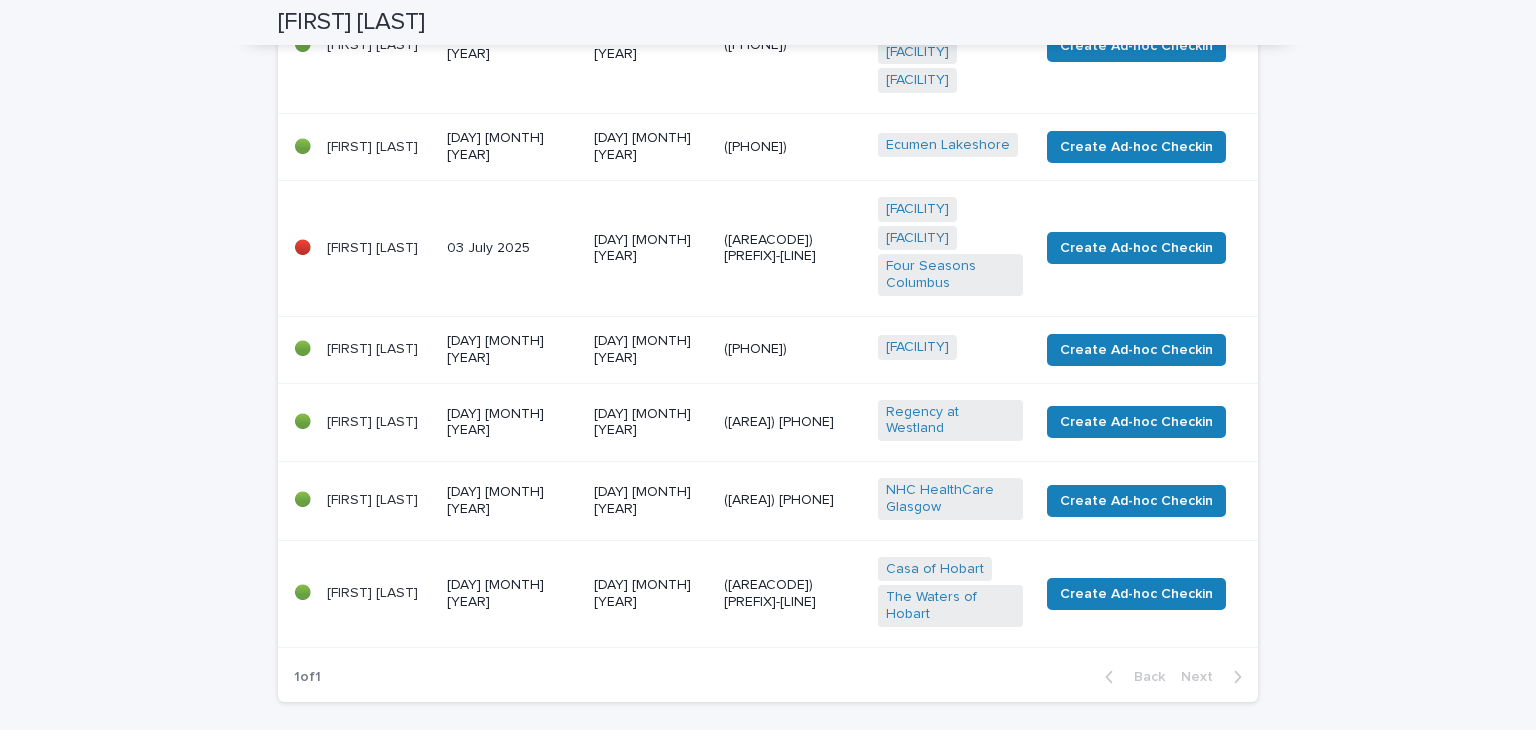 click on "03 July 2025" at bounding box center [512, 248] 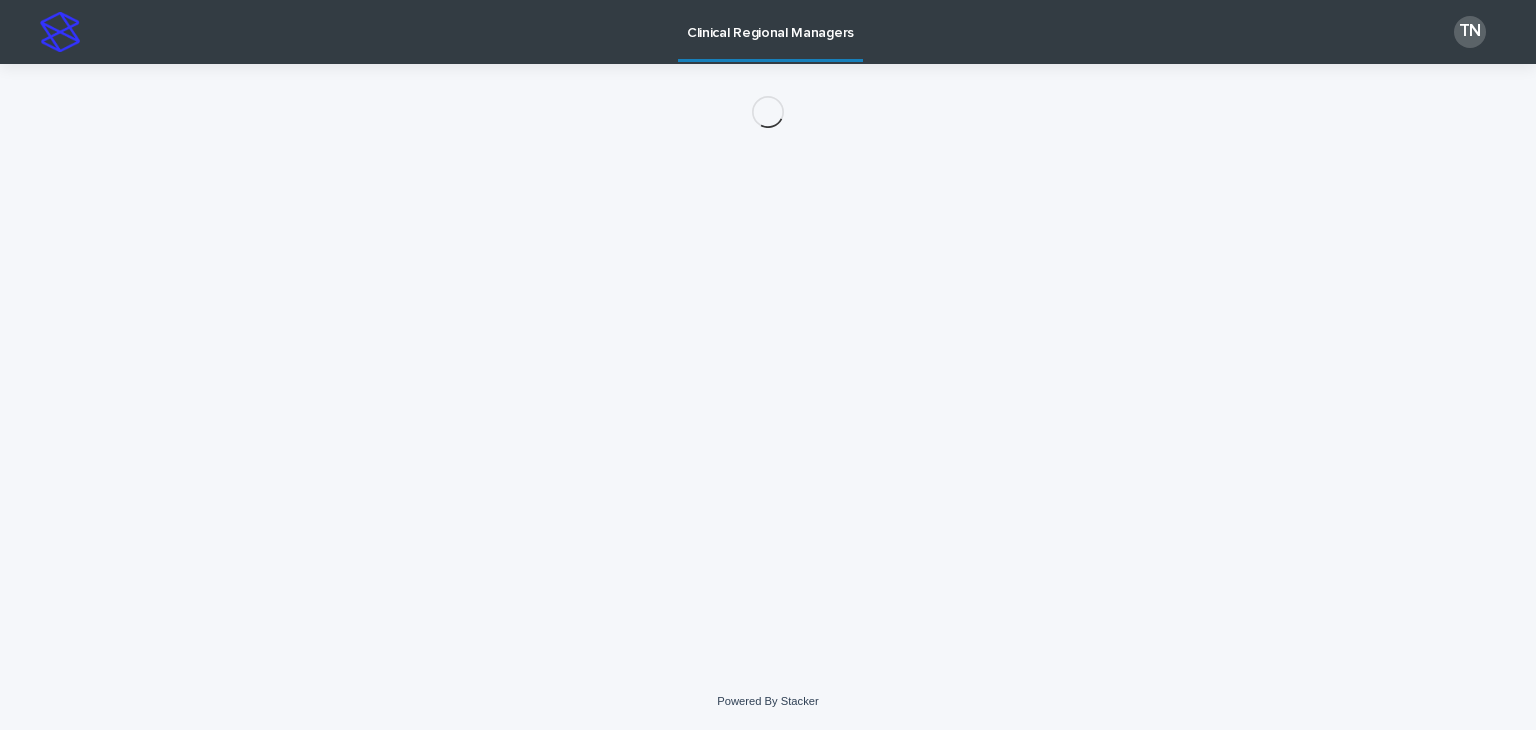 scroll, scrollTop: 0, scrollLeft: 0, axis: both 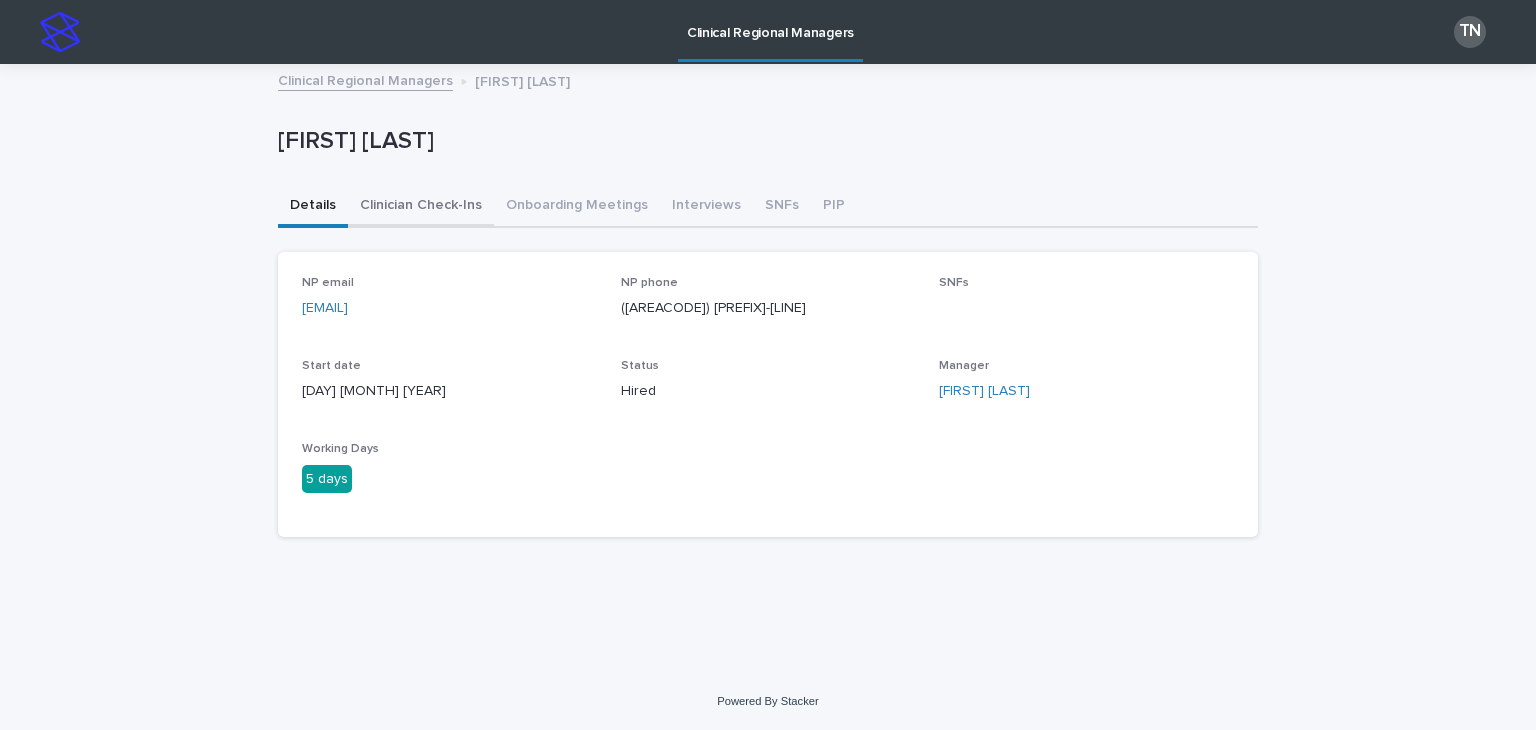 click on "Clinician Check-Ins" at bounding box center (421, 207) 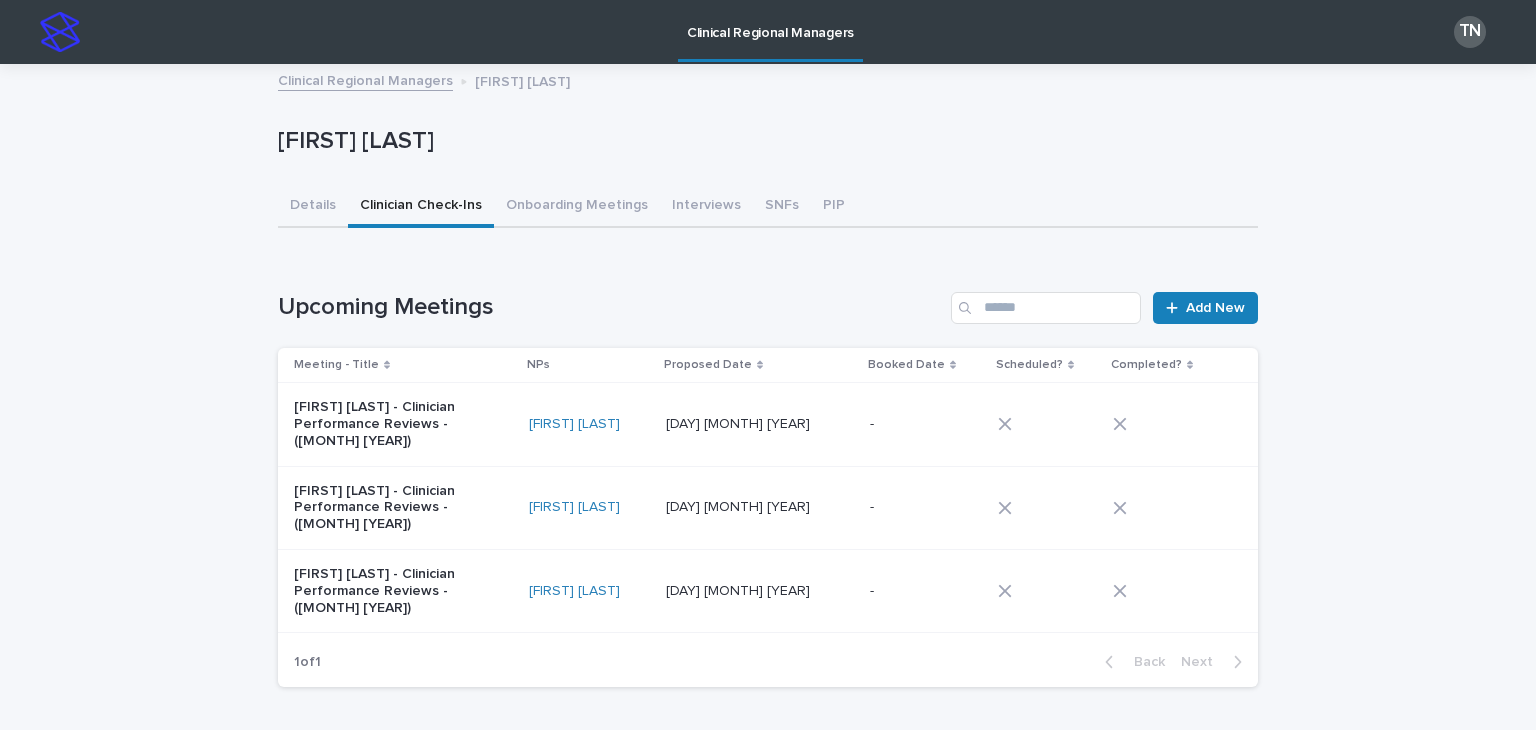 click on "[FIRST] [LAST] - Clinician Performance Reviews - ([MONTH] [YEAR])" at bounding box center [403, 424] 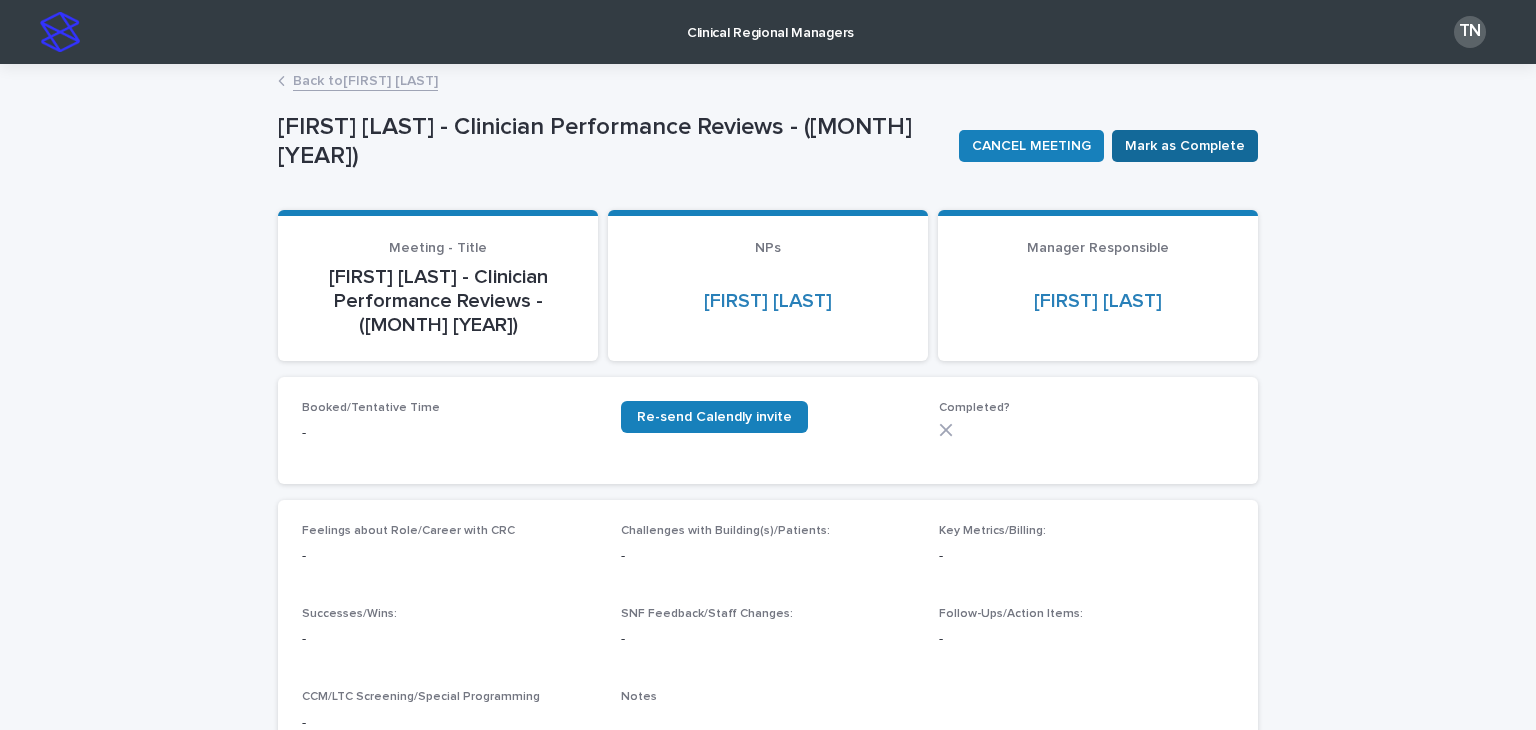 click on "Mark as Complete" at bounding box center (1185, 146) 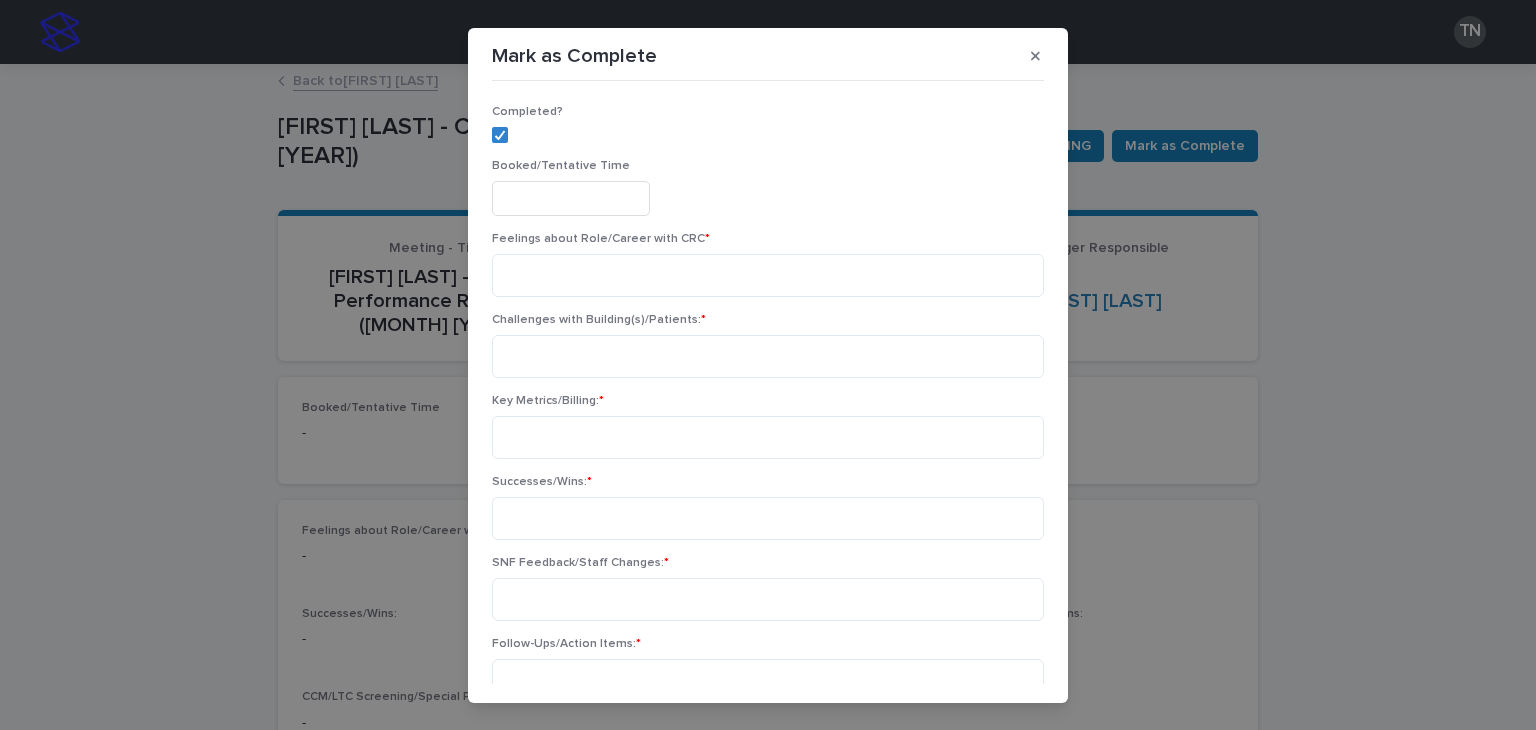 click at bounding box center (571, 198) 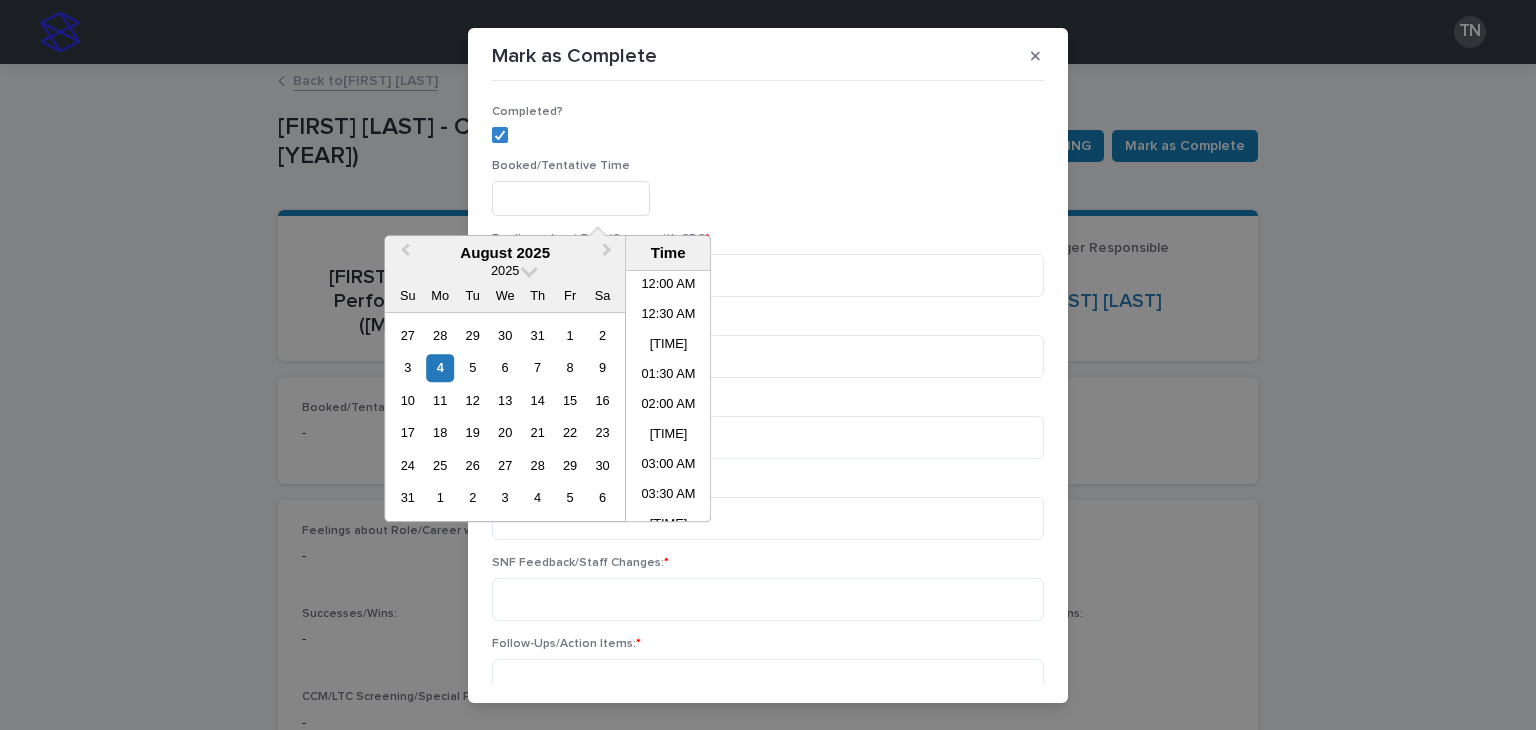scroll, scrollTop: 520, scrollLeft: 0, axis: vertical 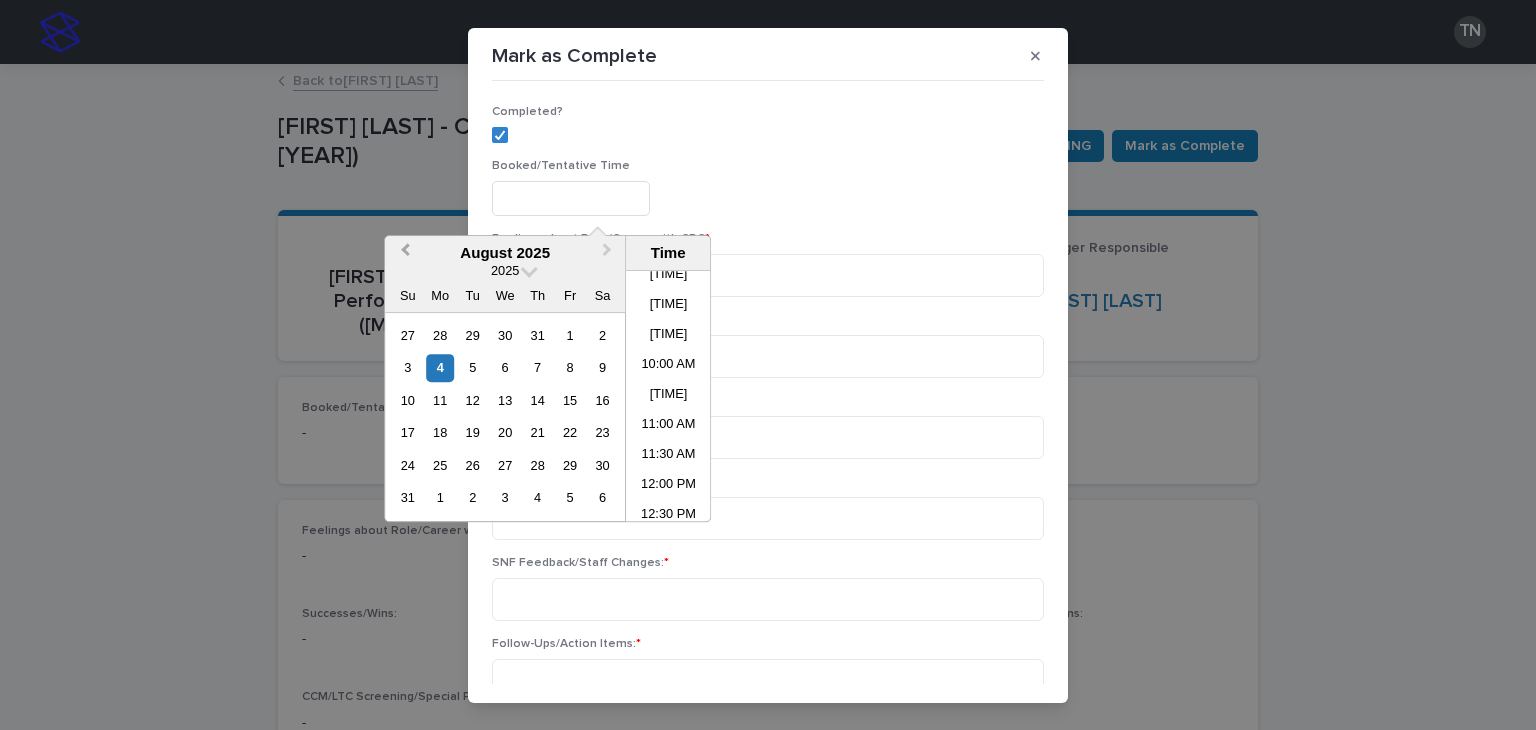 click on "Previous Month" at bounding box center [405, 253] 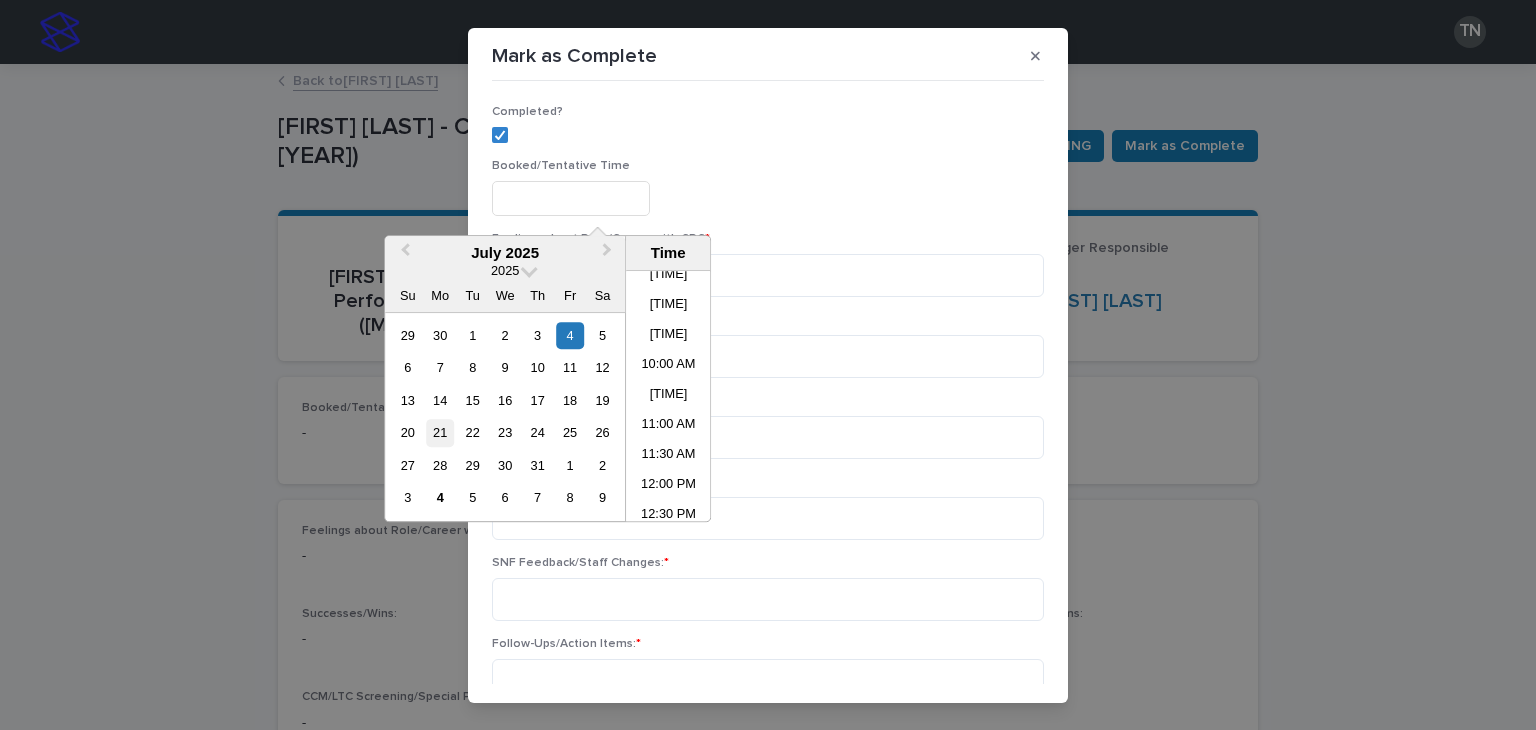 click on "21" at bounding box center [440, 433] 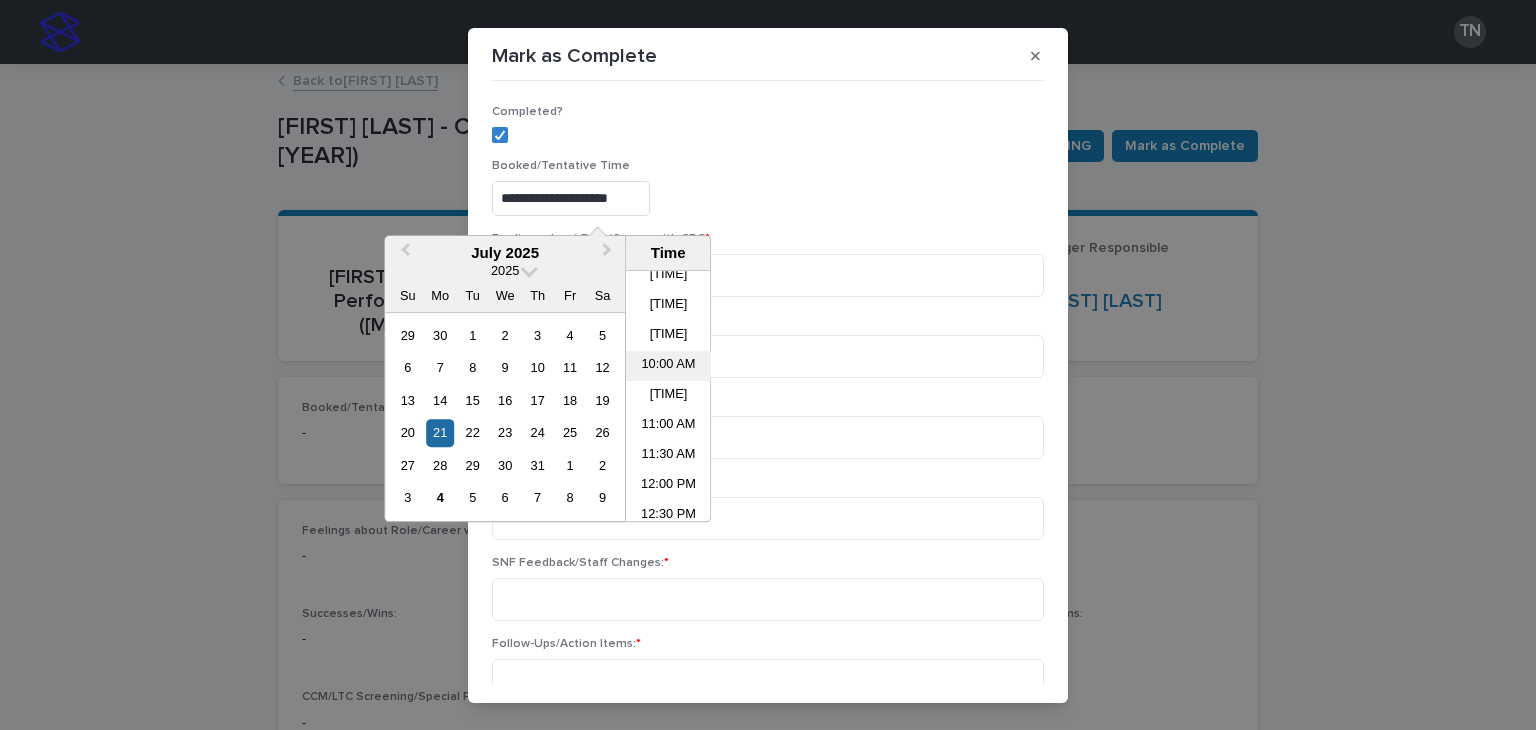 click on "10:00 AM" at bounding box center [668, 366] 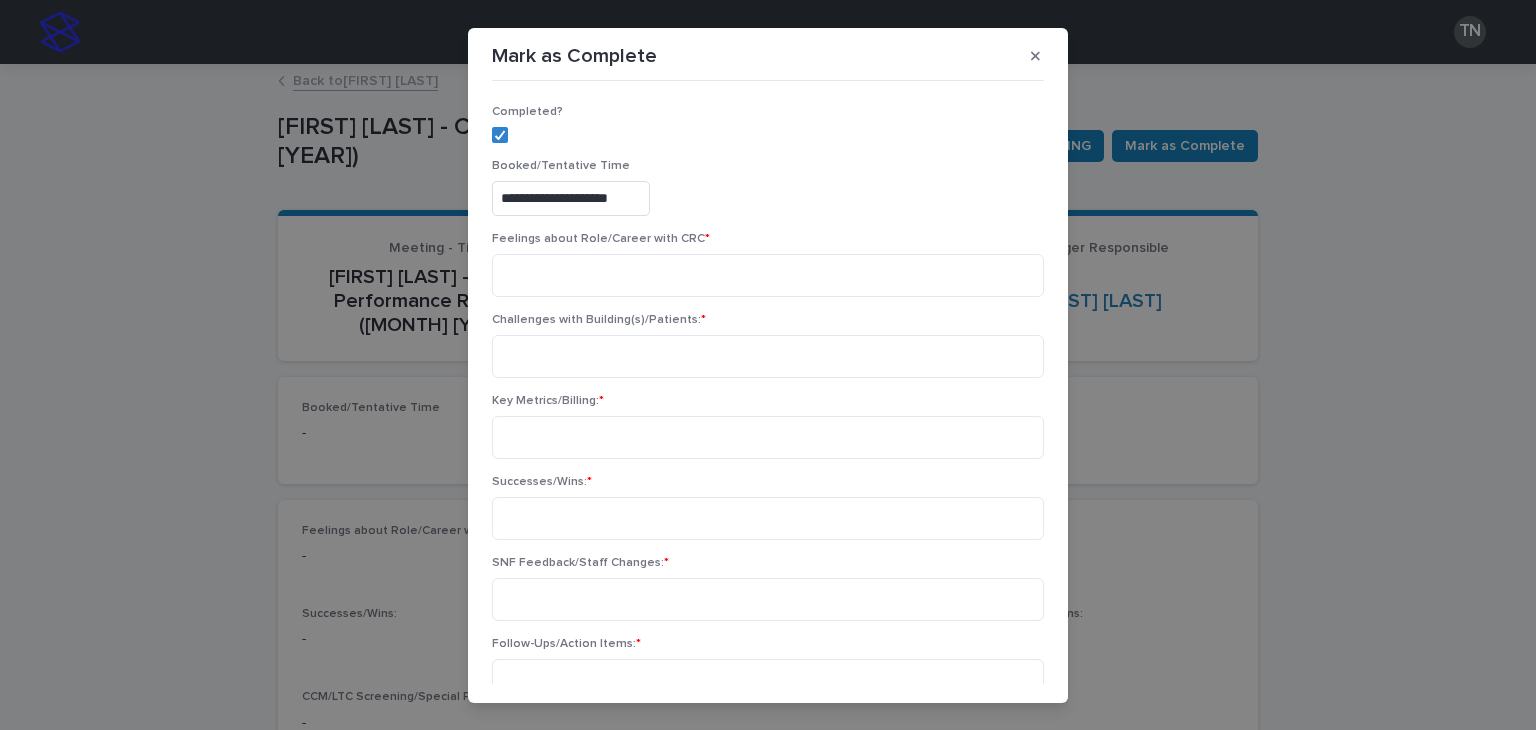 type on "**********" 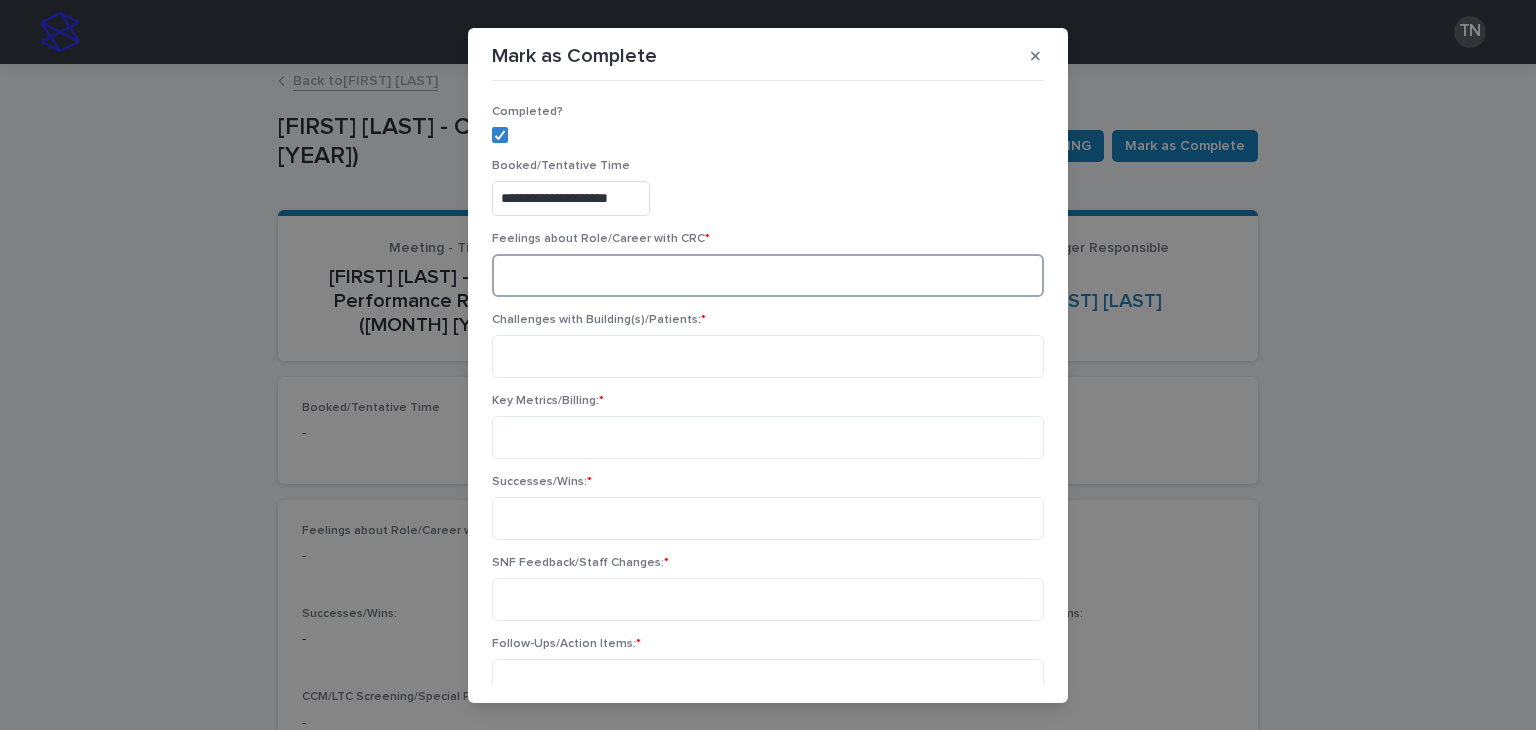 click at bounding box center [768, 275] 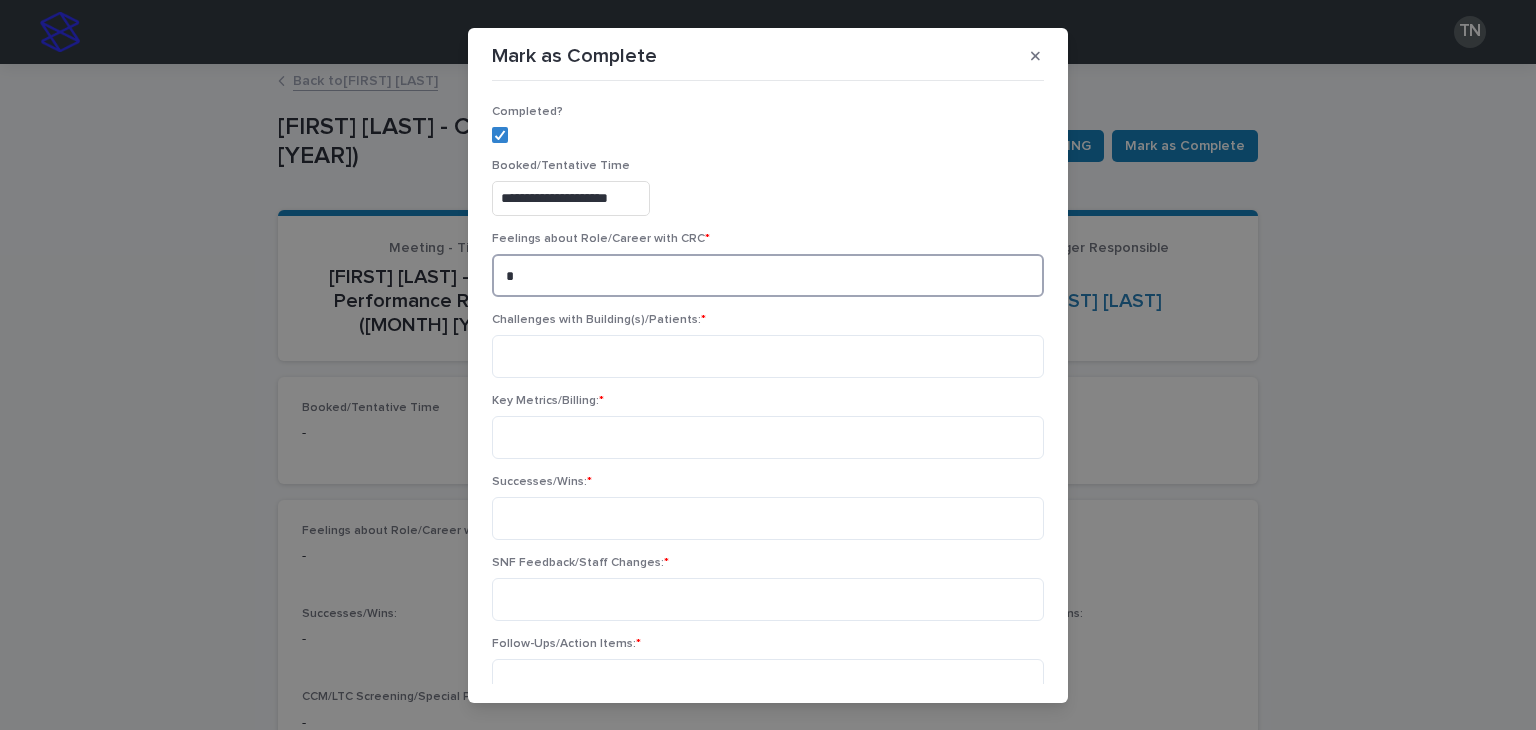 type on "*" 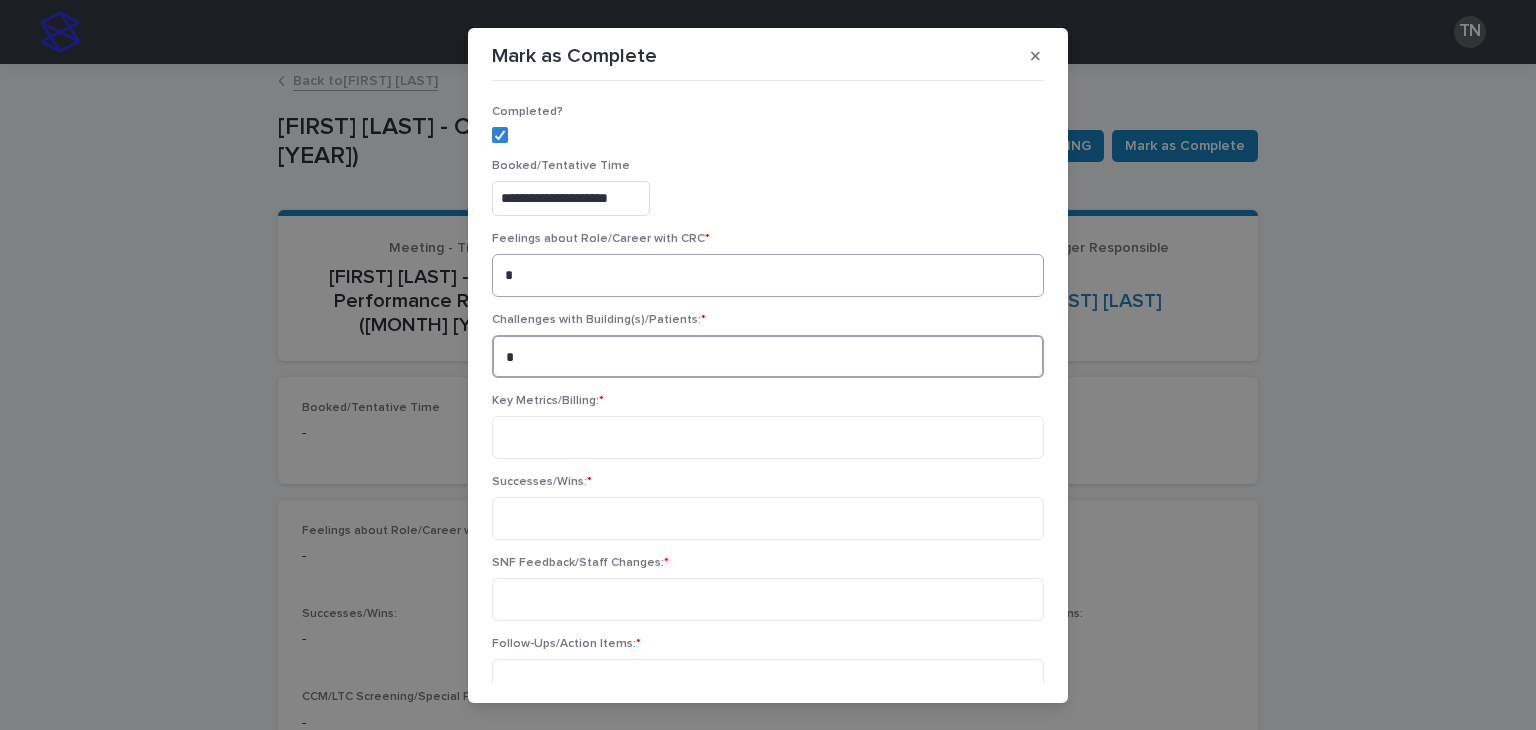 type on "*" 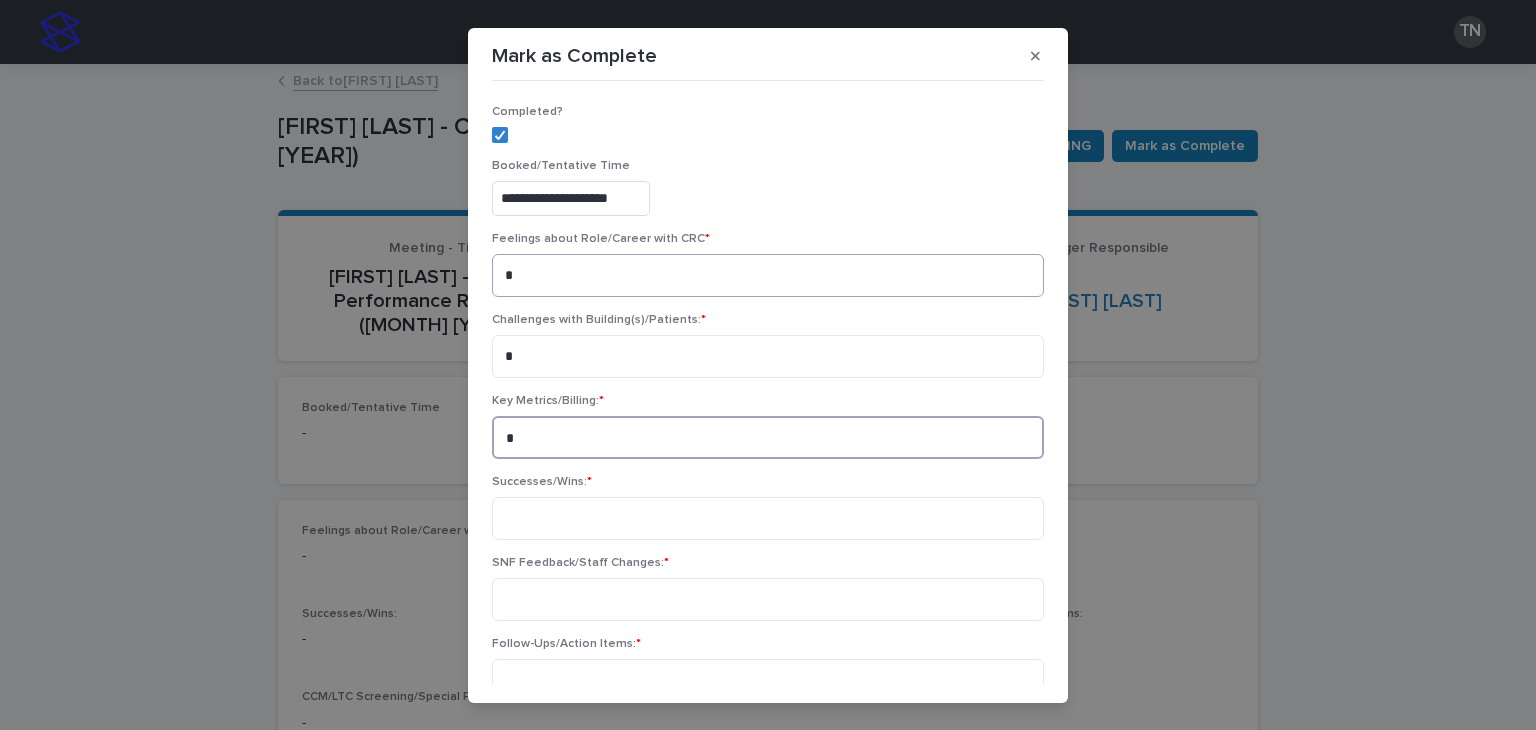 type on "*" 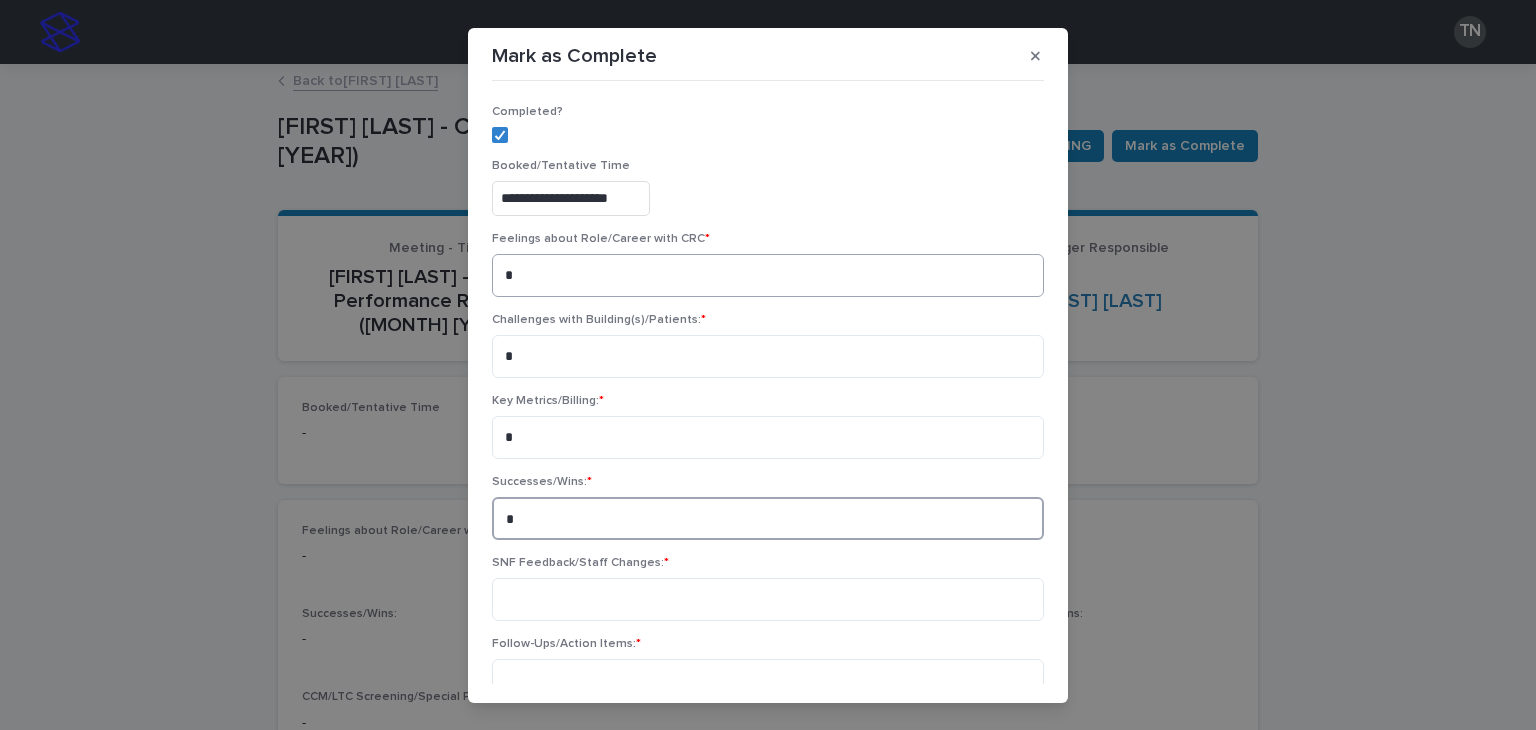 type on "*" 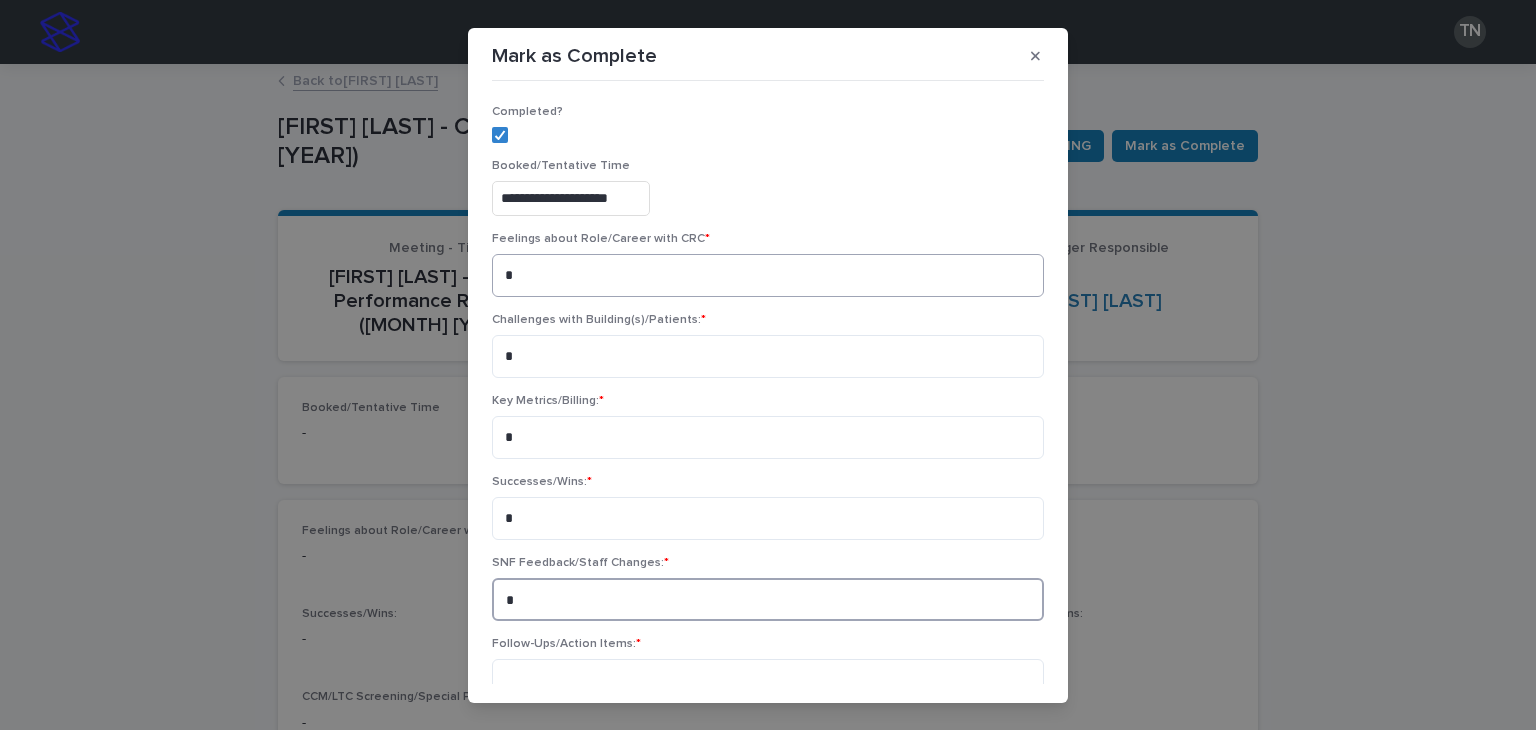type on "*" 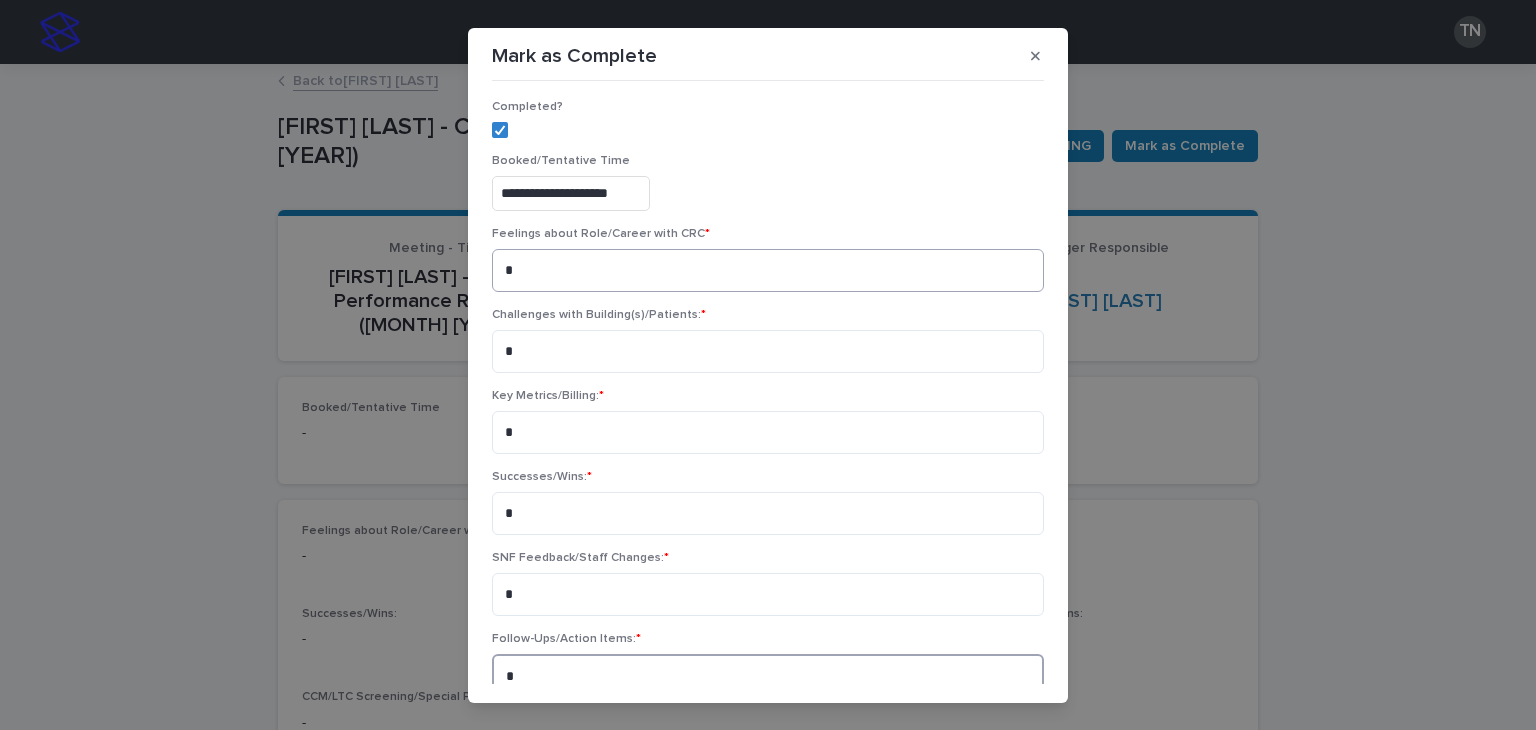 type on "*" 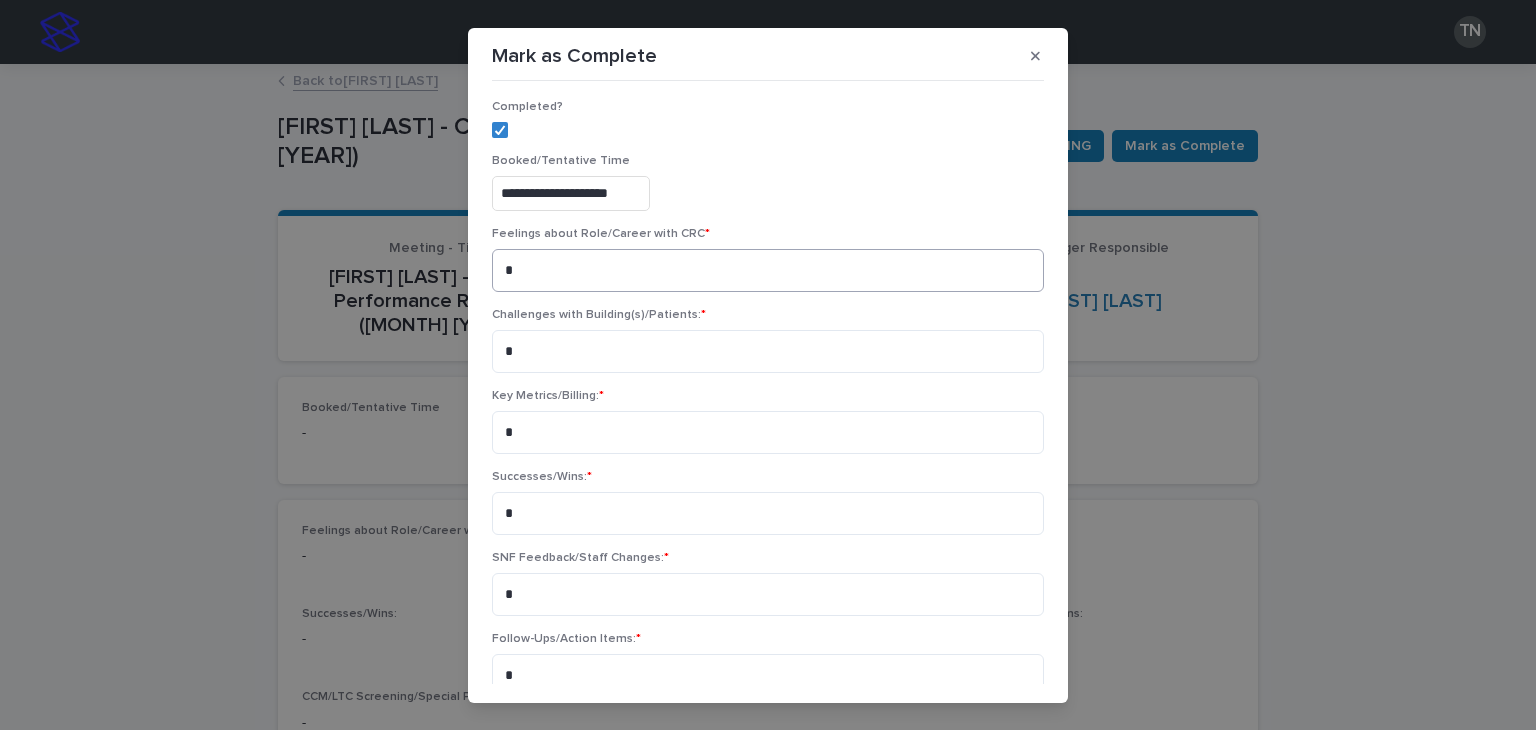 scroll, scrollTop: 261, scrollLeft: 0, axis: vertical 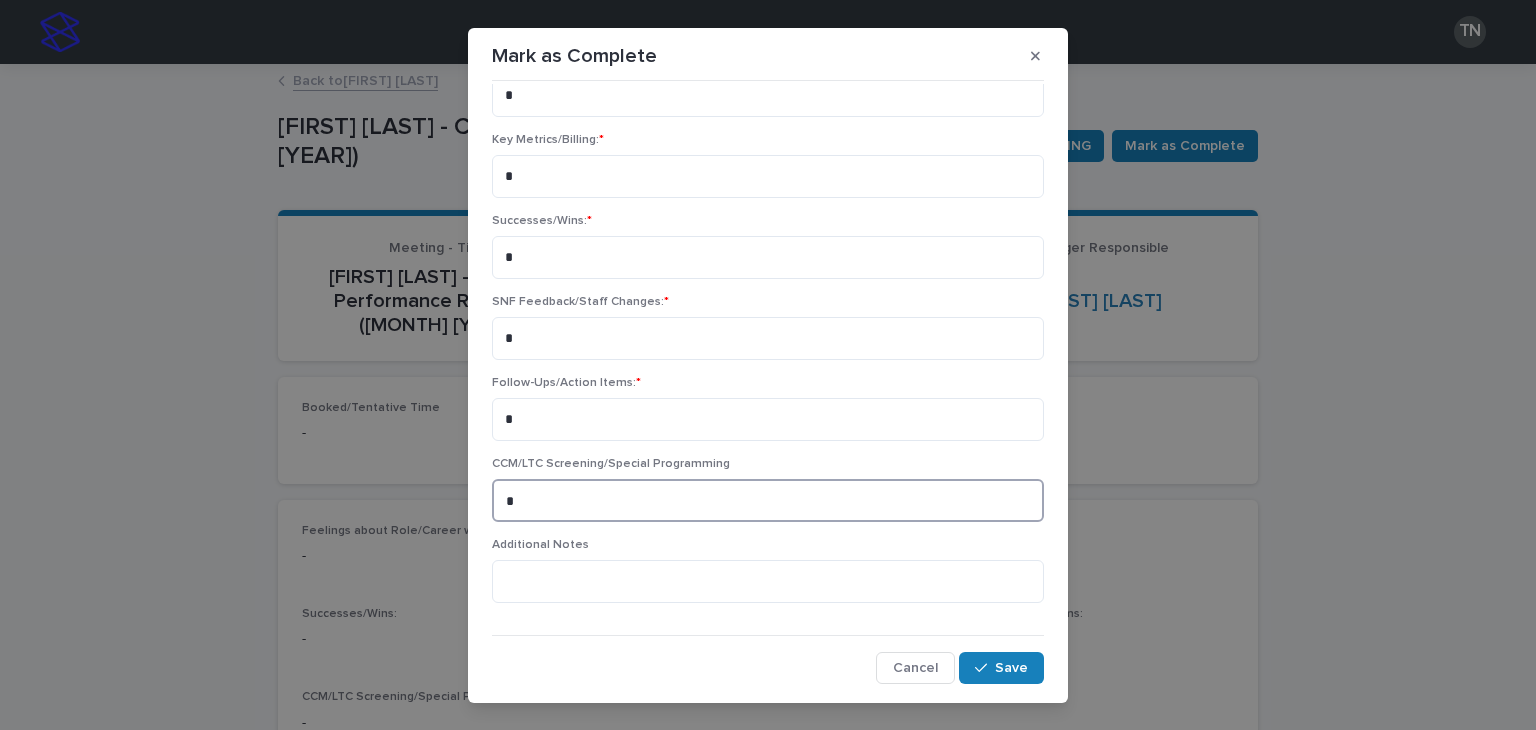 type on "*" 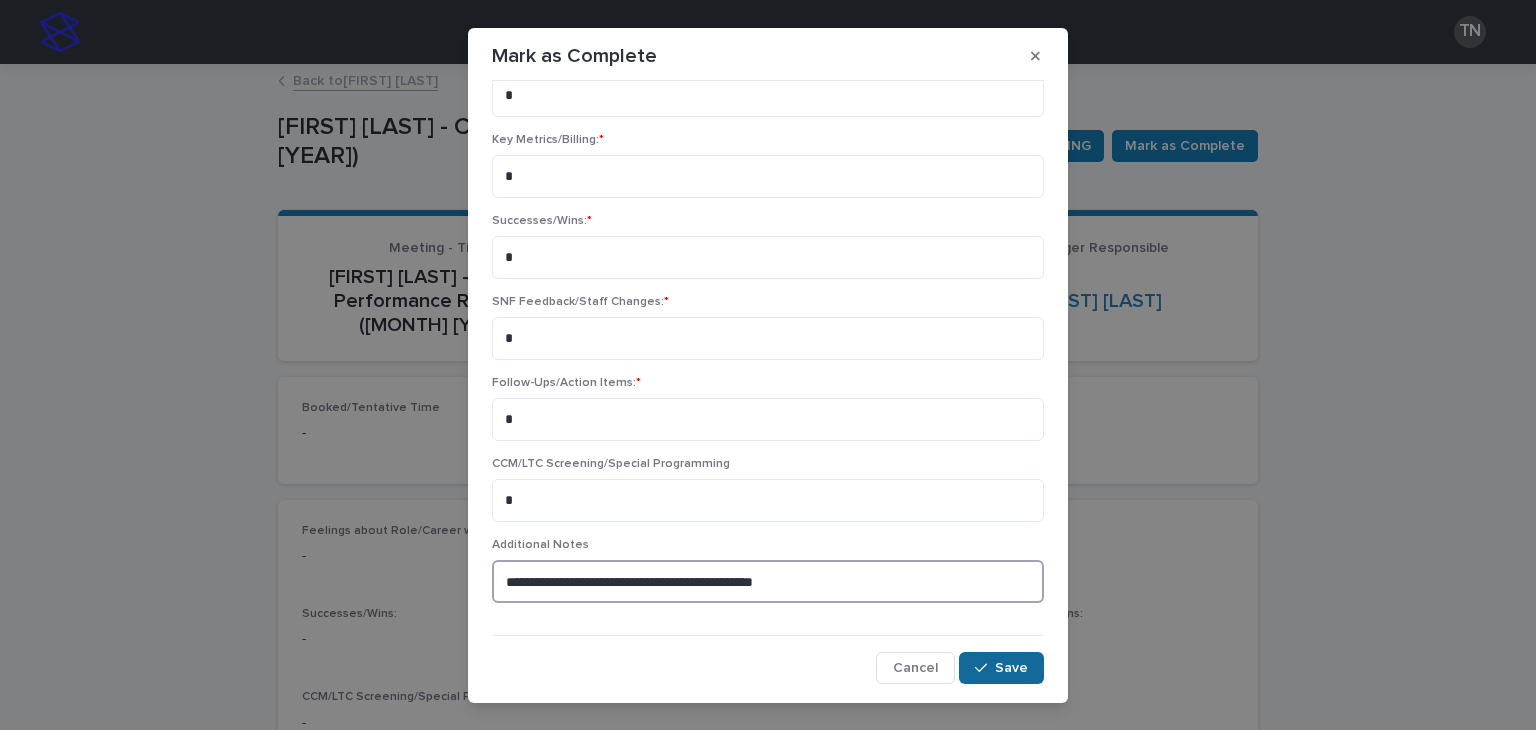 type on "**********" 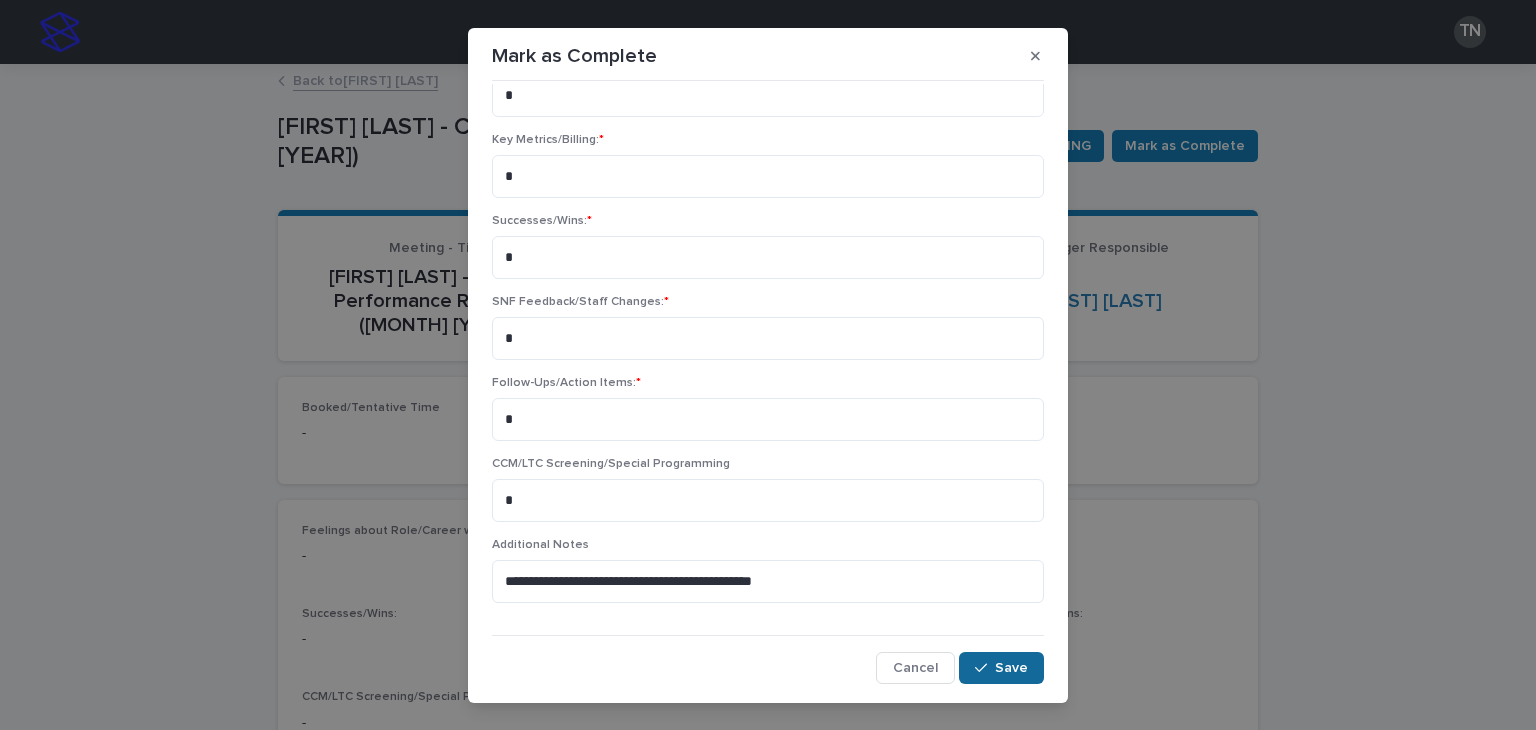 click at bounding box center [985, 668] 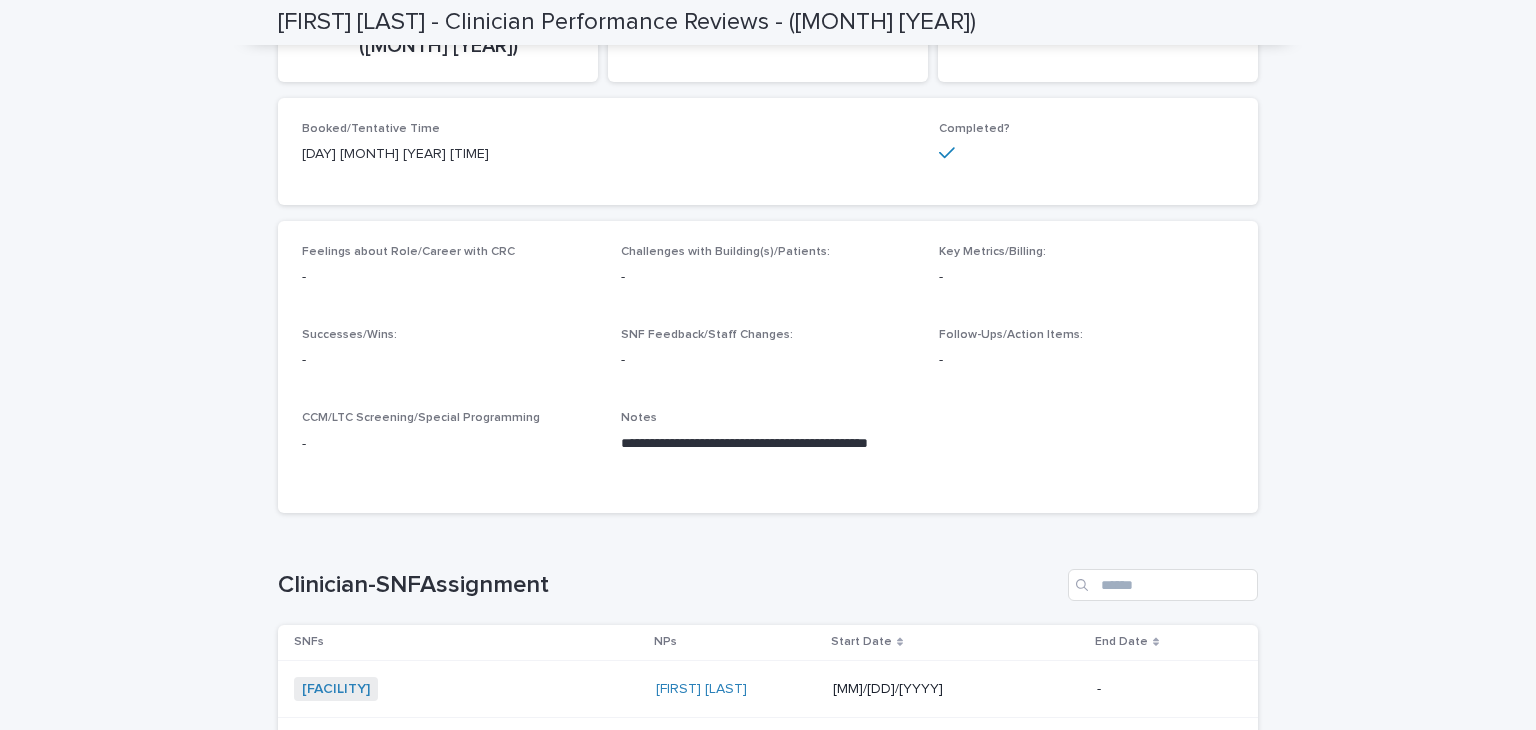 scroll, scrollTop: 0, scrollLeft: 0, axis: both 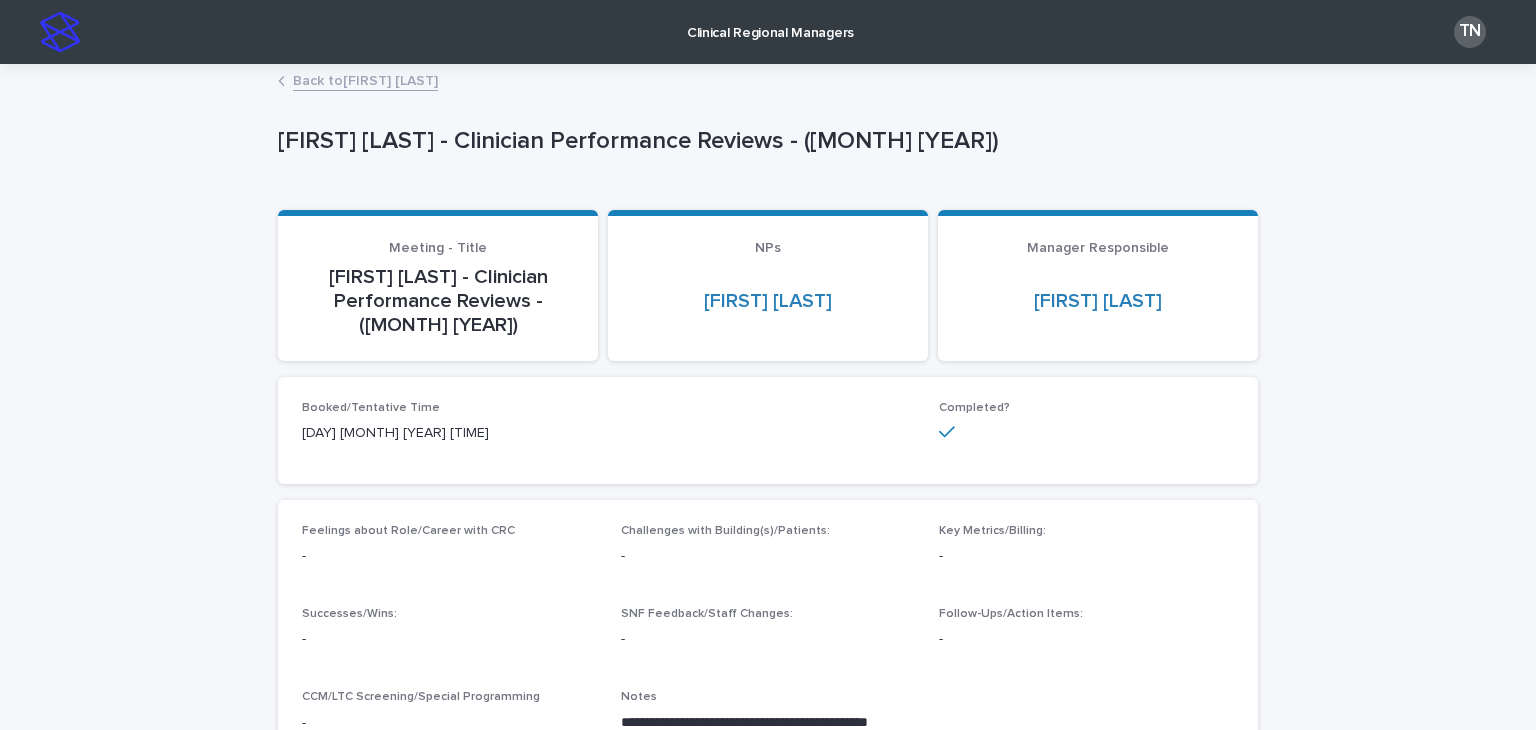 click on "Back to  [FIRST] [LAST]" at bounding box center (365, 79) 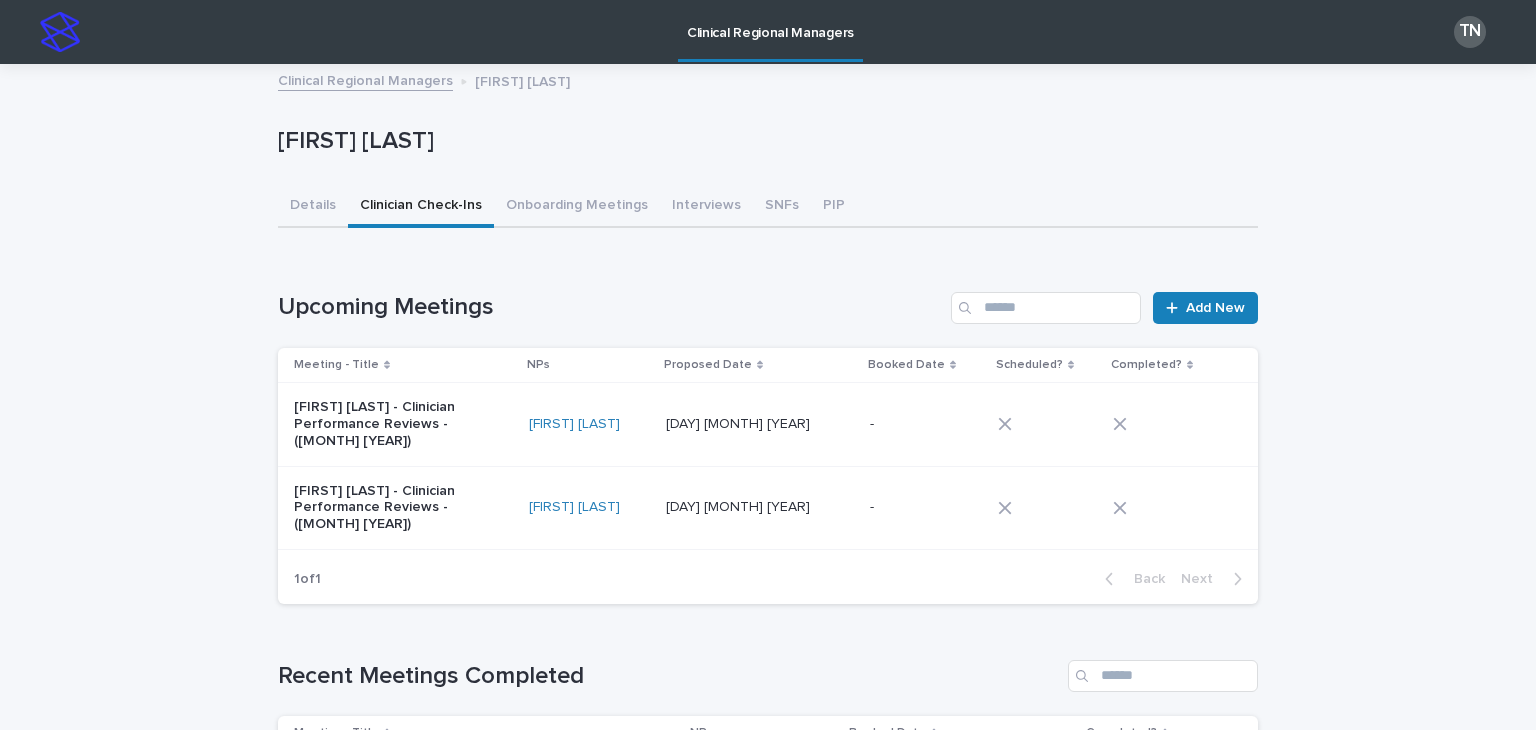 click at bounding box center (60, 32) 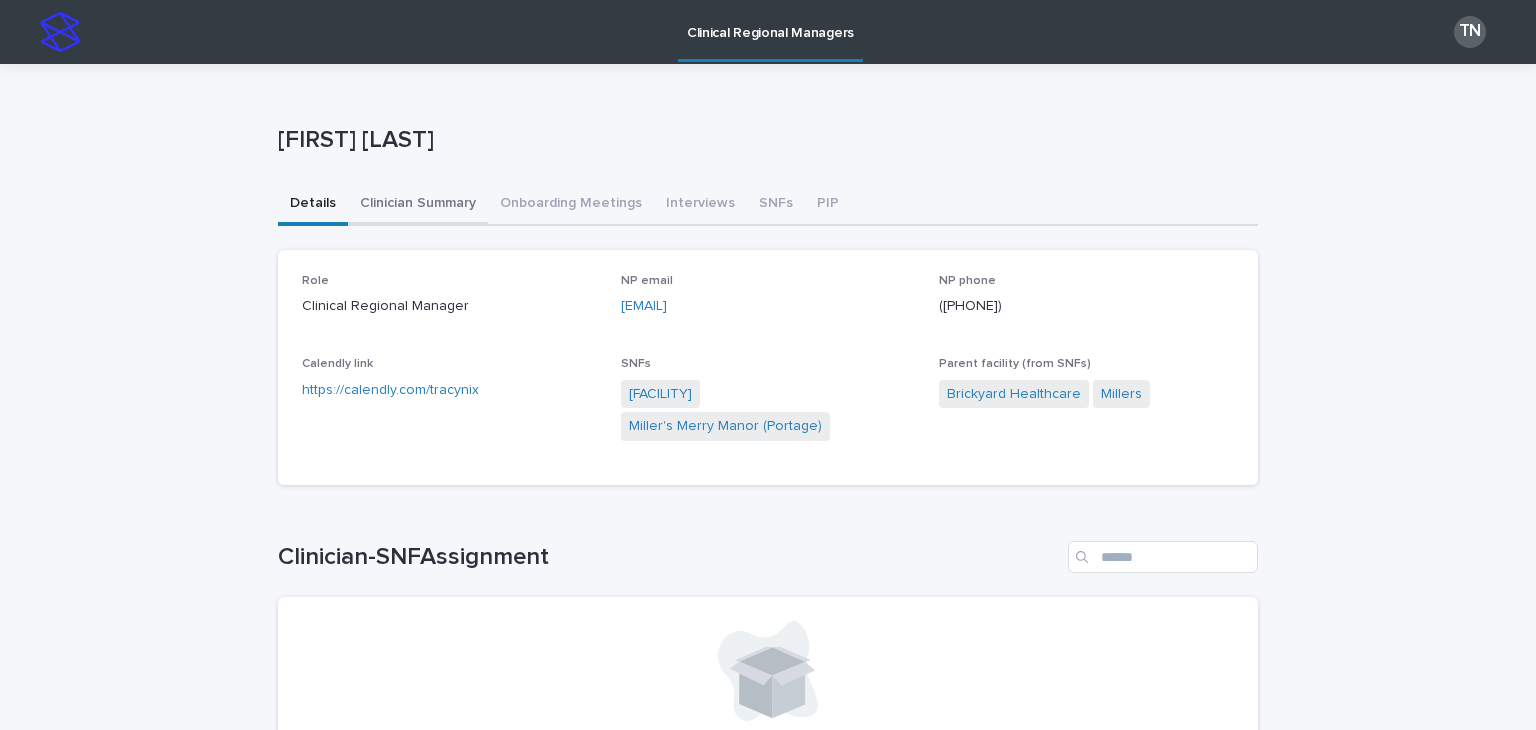 click on "Clinician Summary" at bounding box center [418, 205] 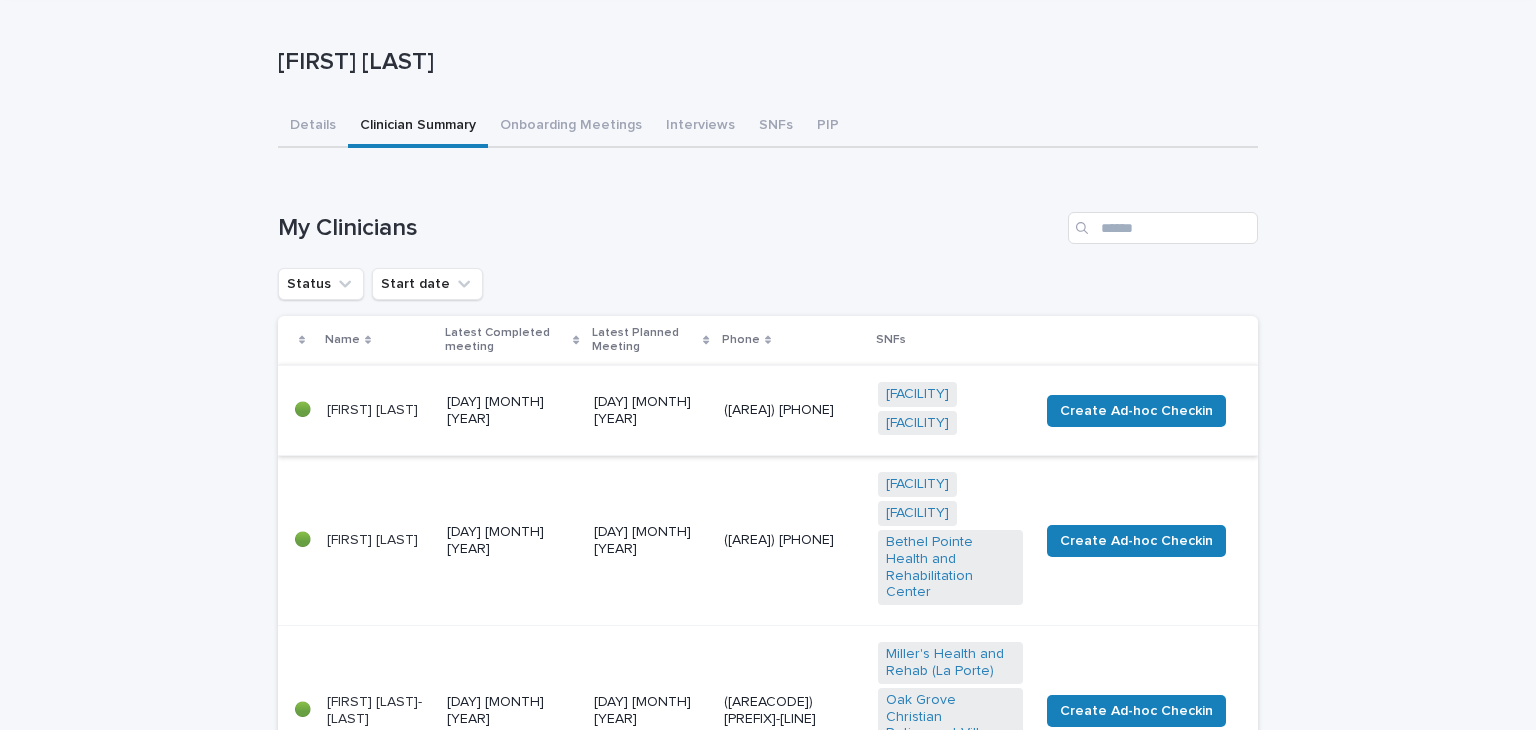 scroll, scrollTop: 0, scrollLeft: 0, axis: both 